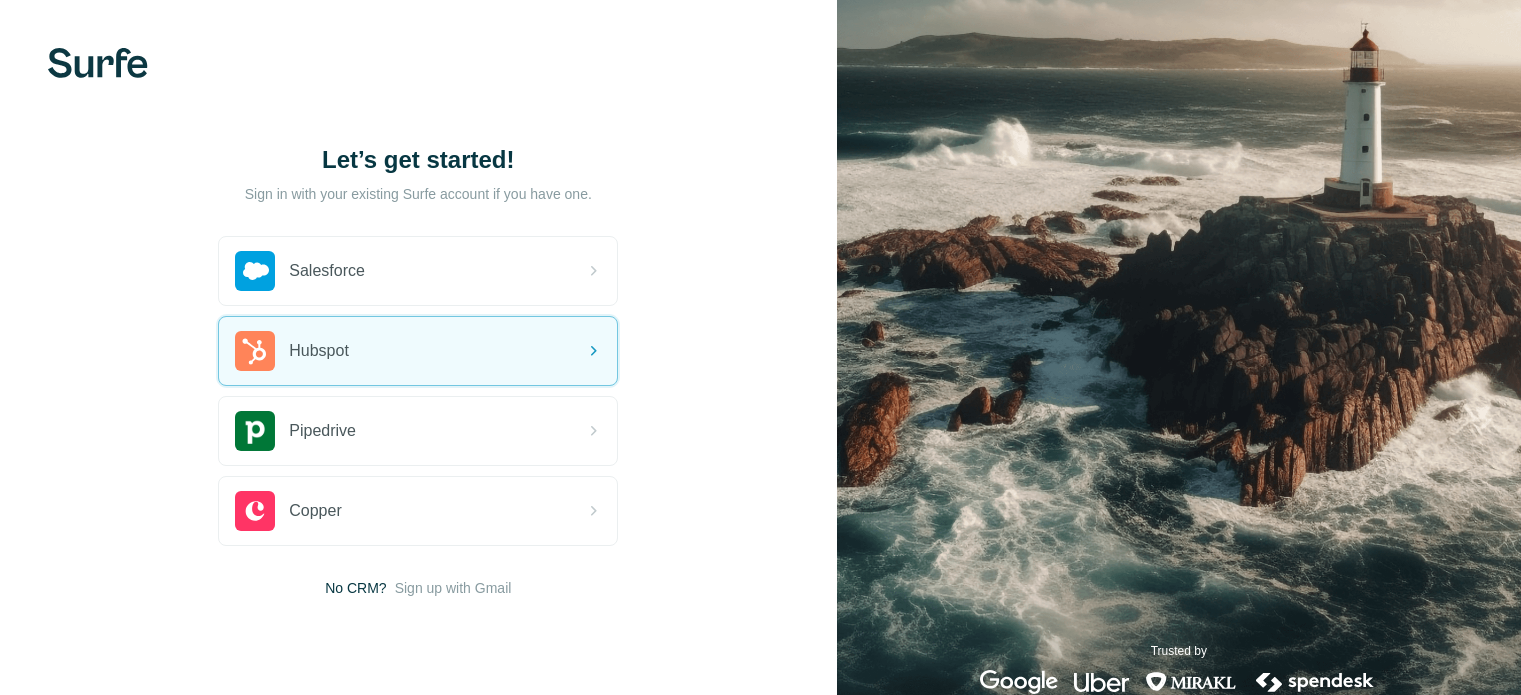 scroll, scrollTop: 0, scrollLeft: 0, axis: both 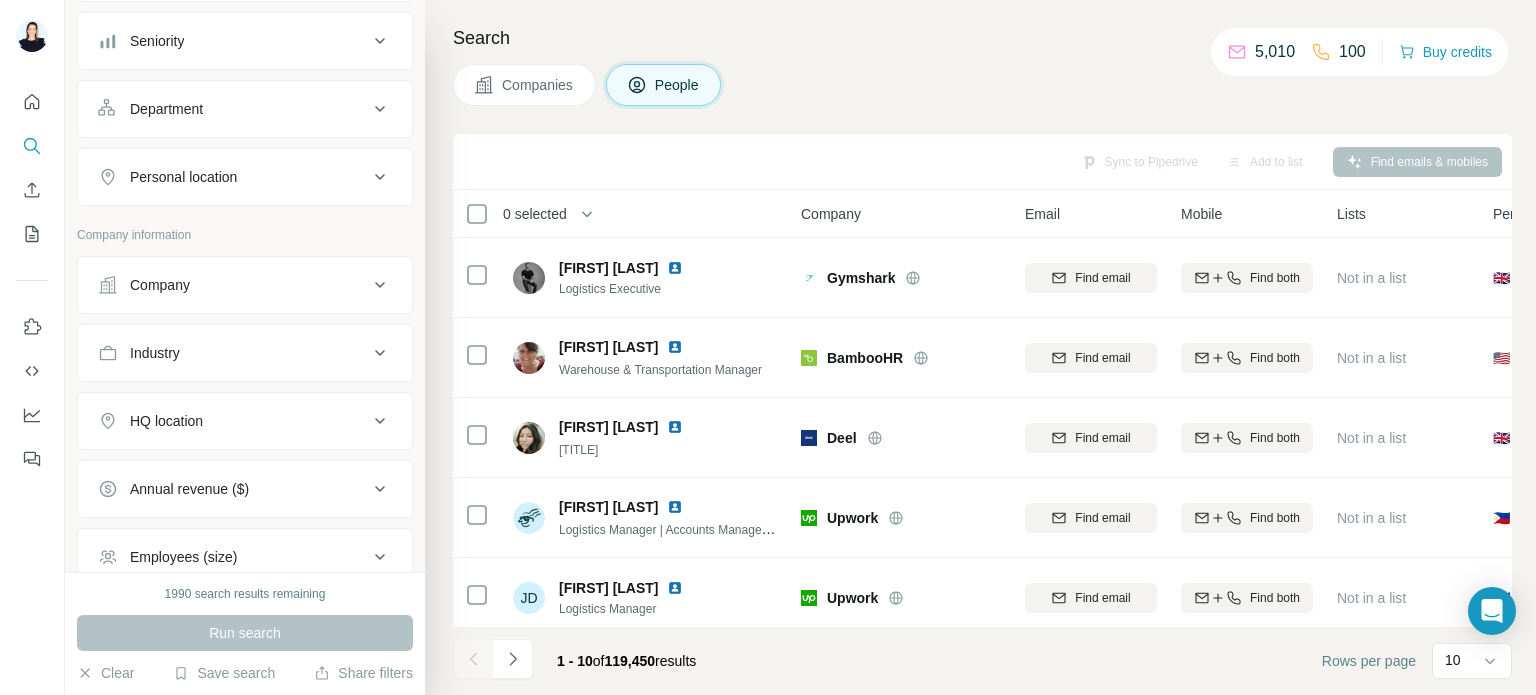 click 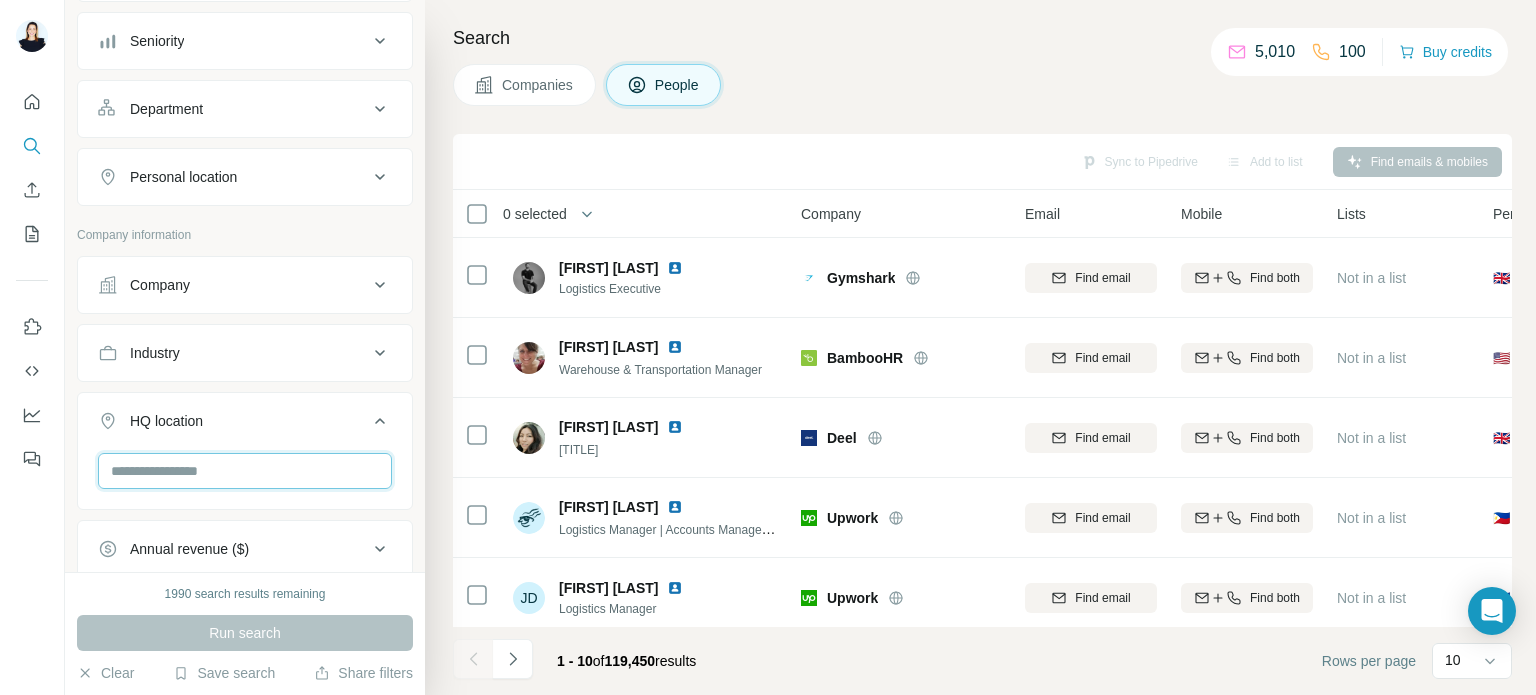 click at bounding box center (245, 471) 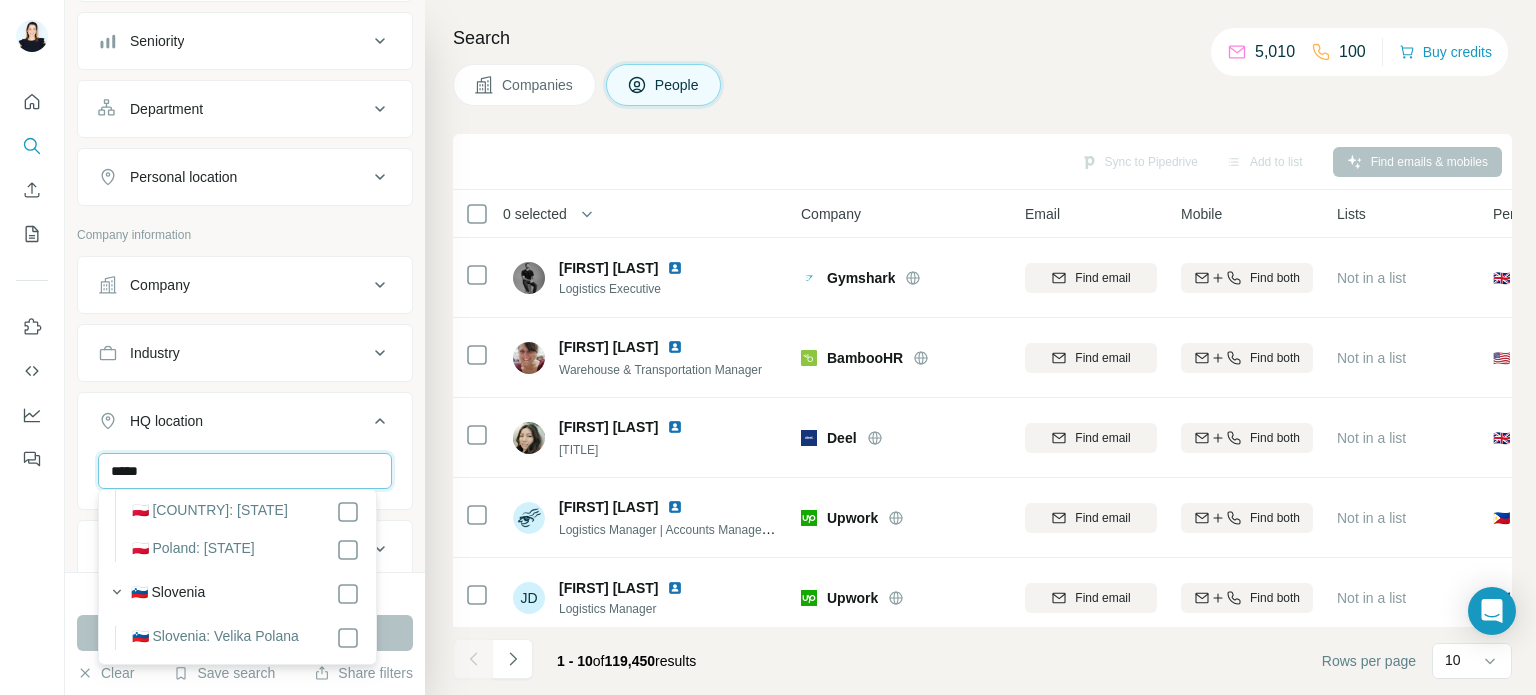 scroll, scrollTop: 266, scrollLeft: 0, axis: vertical 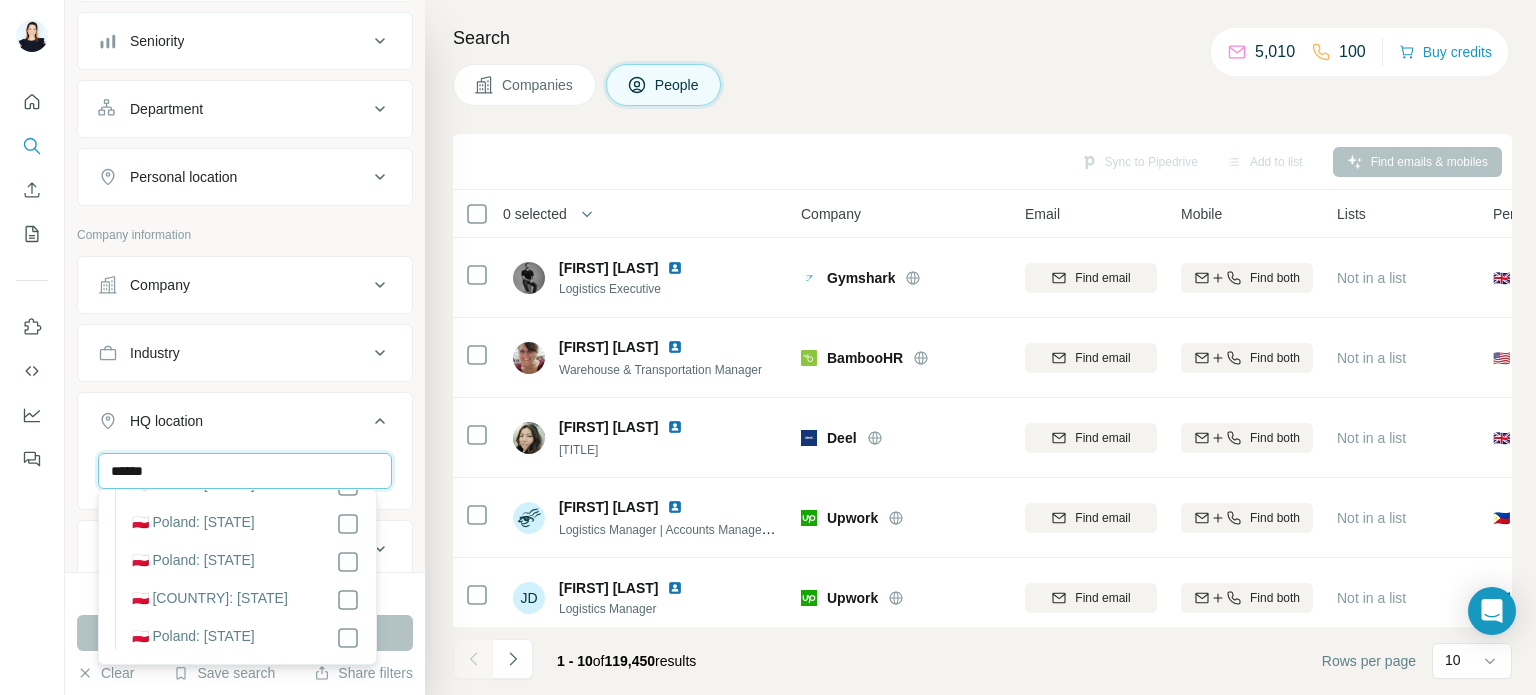 type on "******" 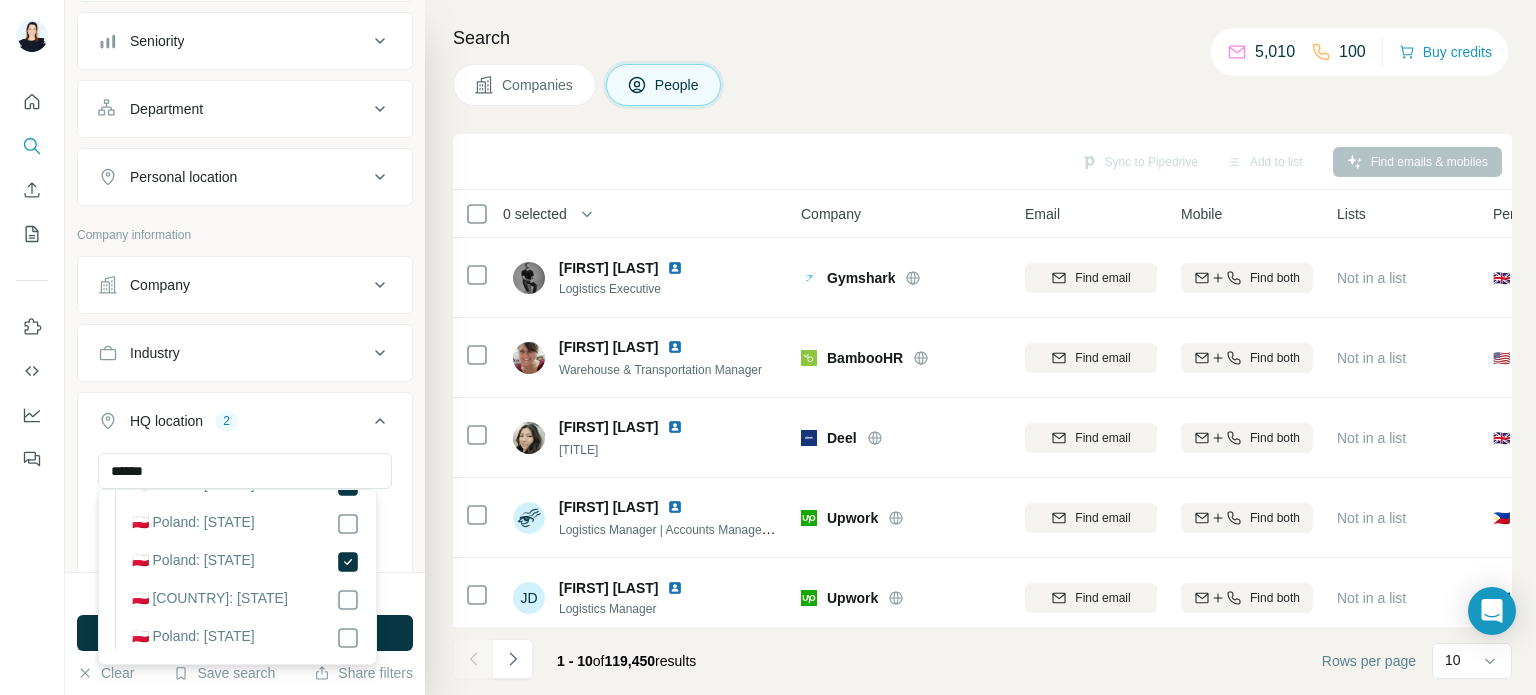 scroll, scrollTop: 378, scrollLeft: 0, axis: vertical 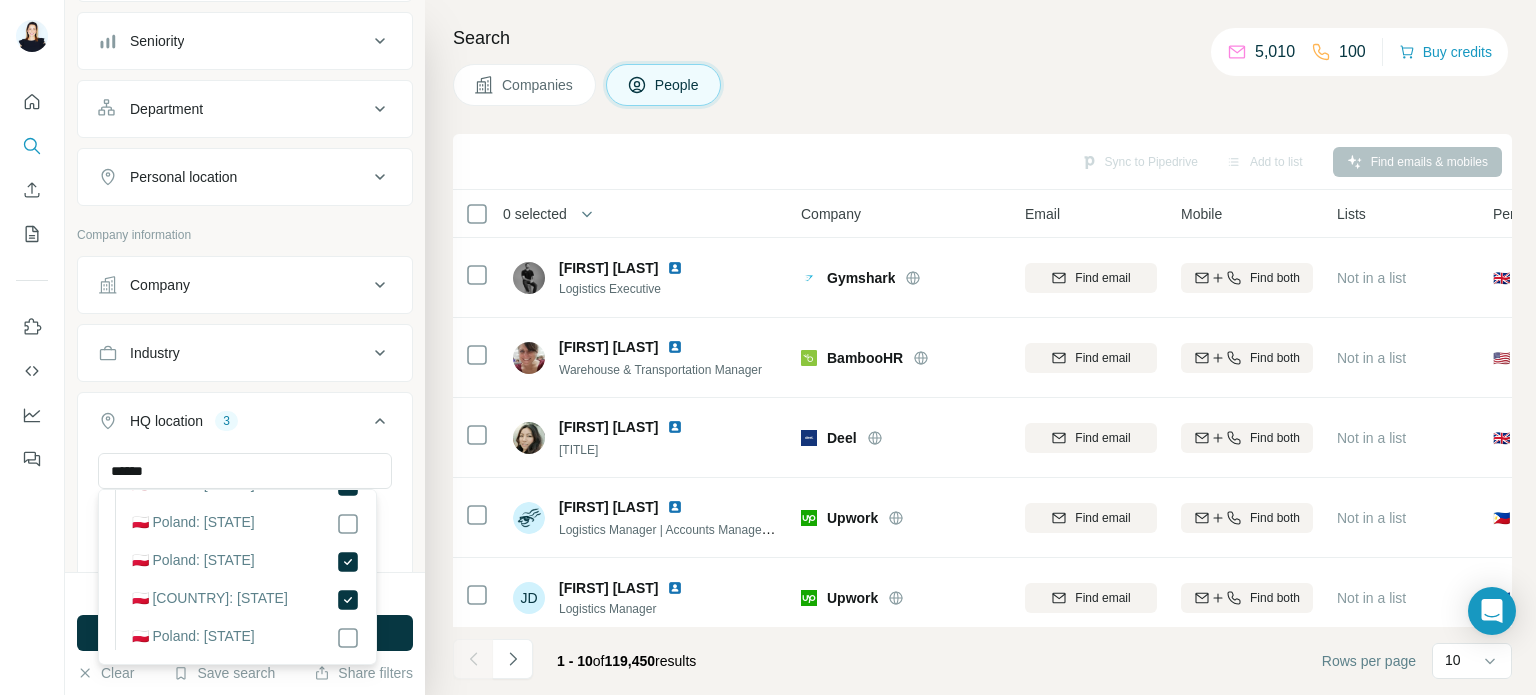 click at bounding box center [32, 347] 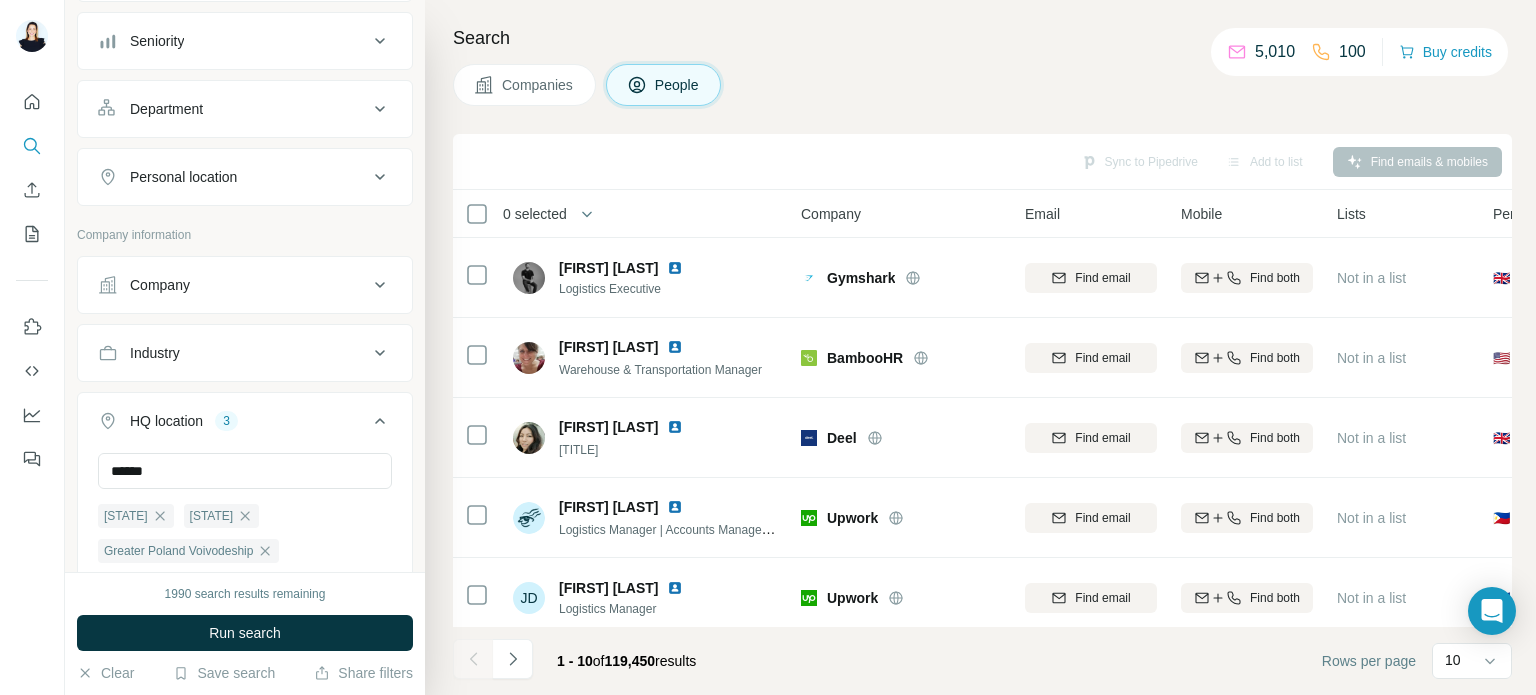 type 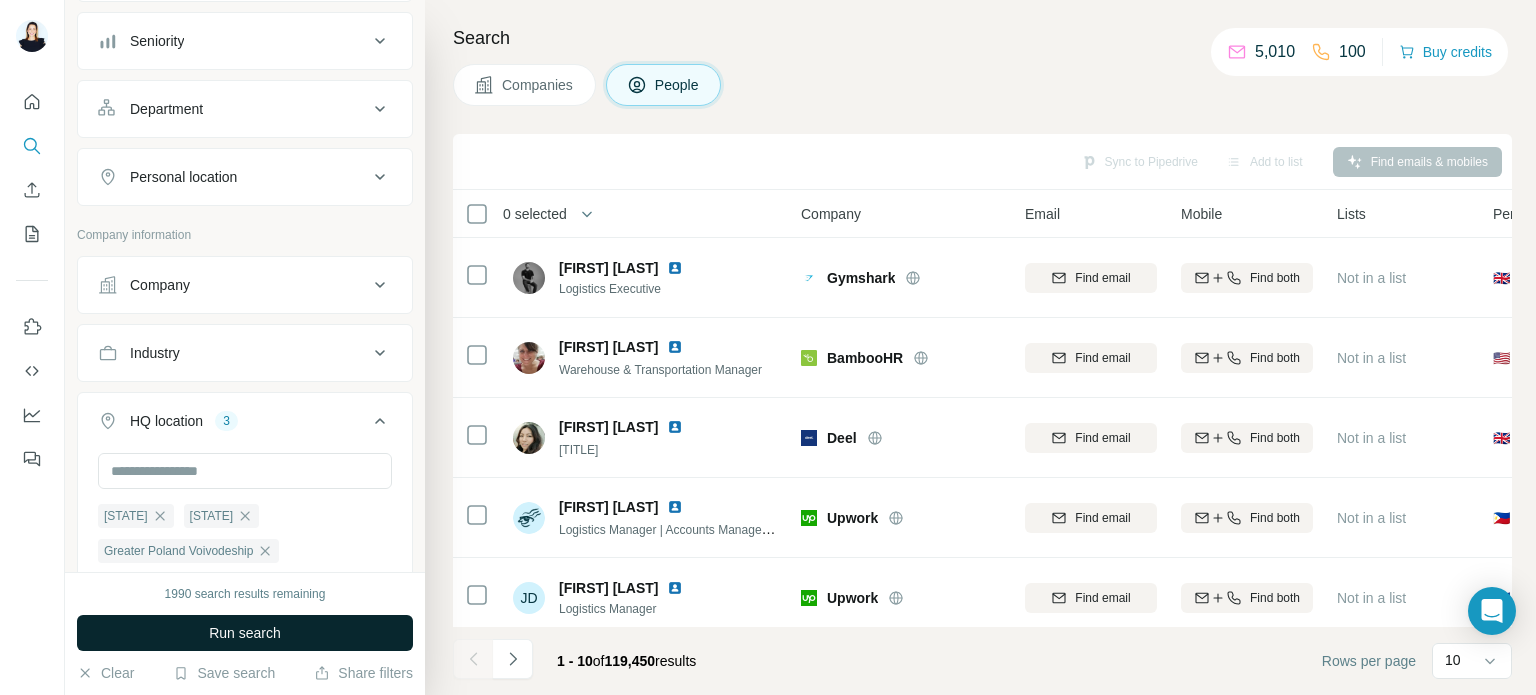 click on "Run search" at bounding box center (245, 633) 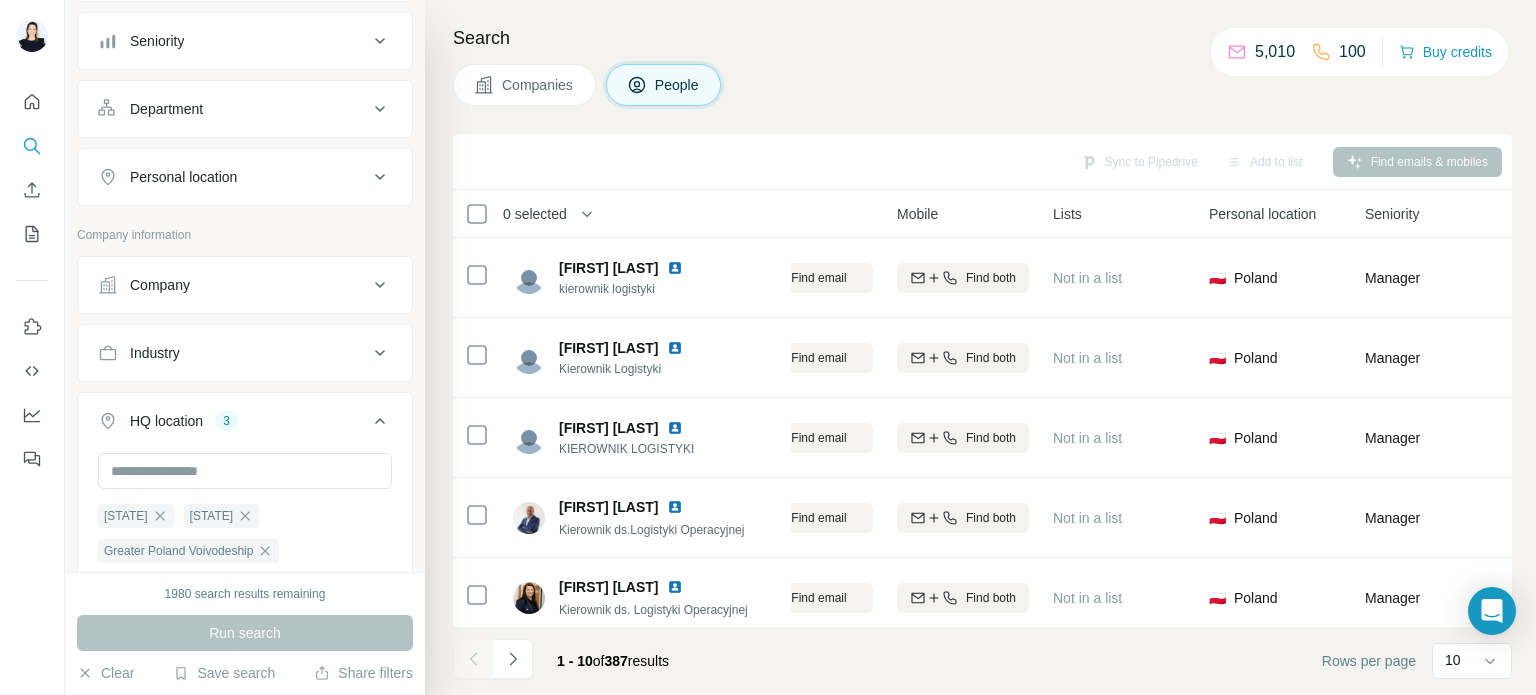 scroll, scrollTop: 0, scrollLeft: 0, axis: both 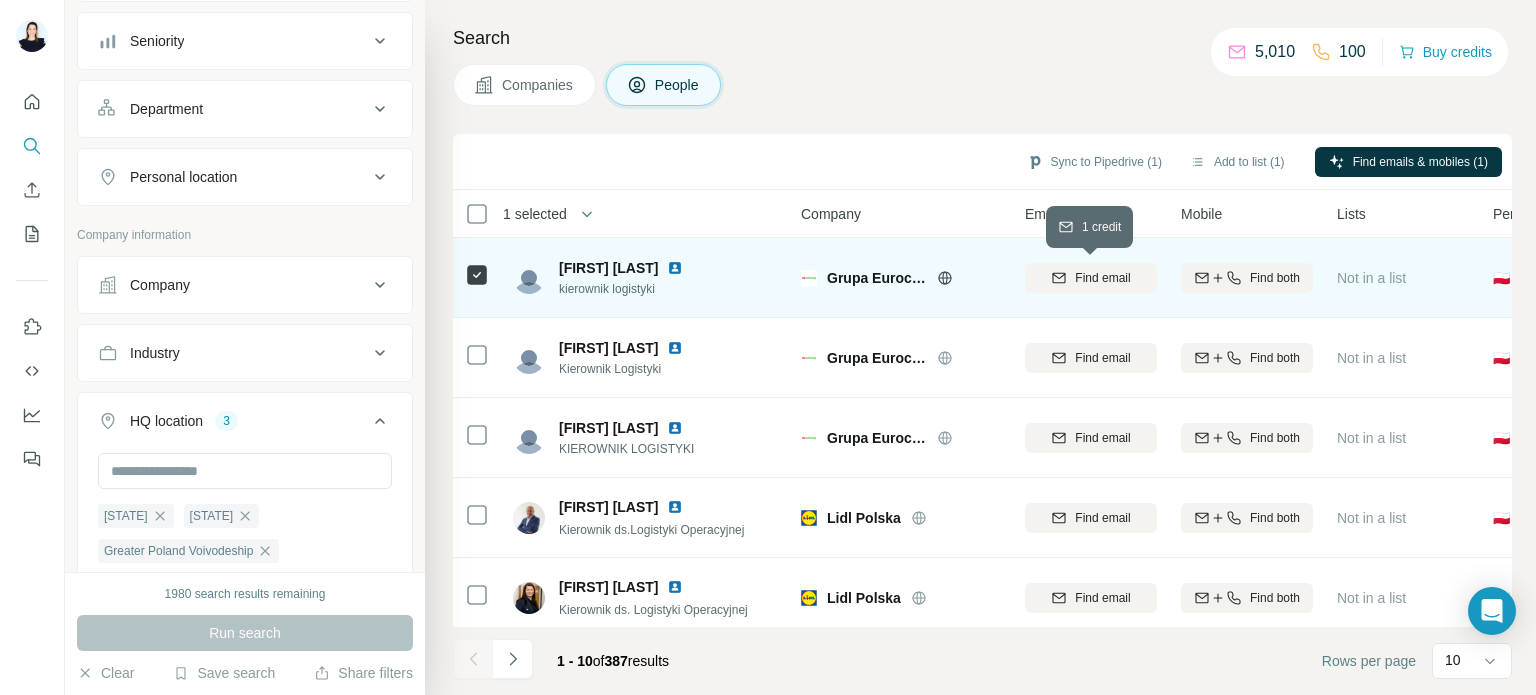 click on "Find email" at bounding box center [1102, 278] 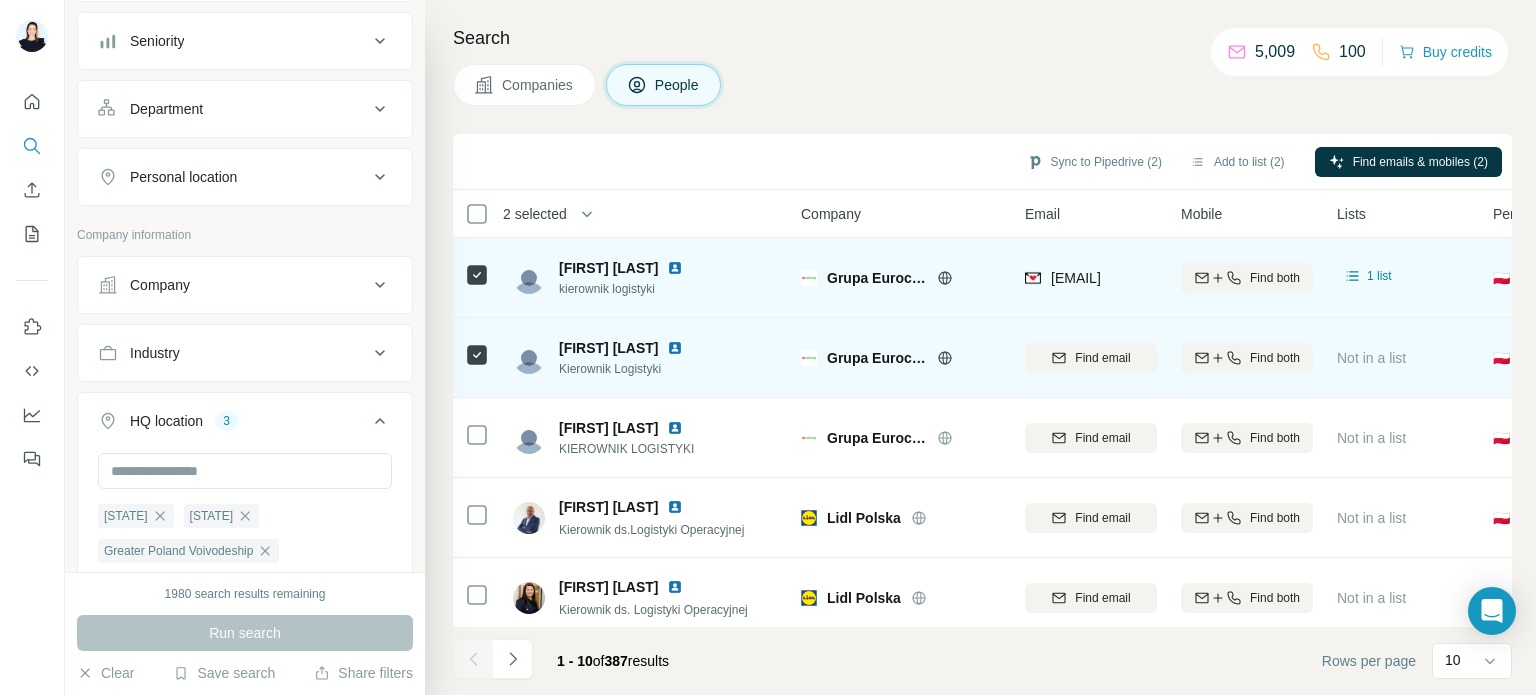 click on "Find email" at bounding box center (1102, 358) 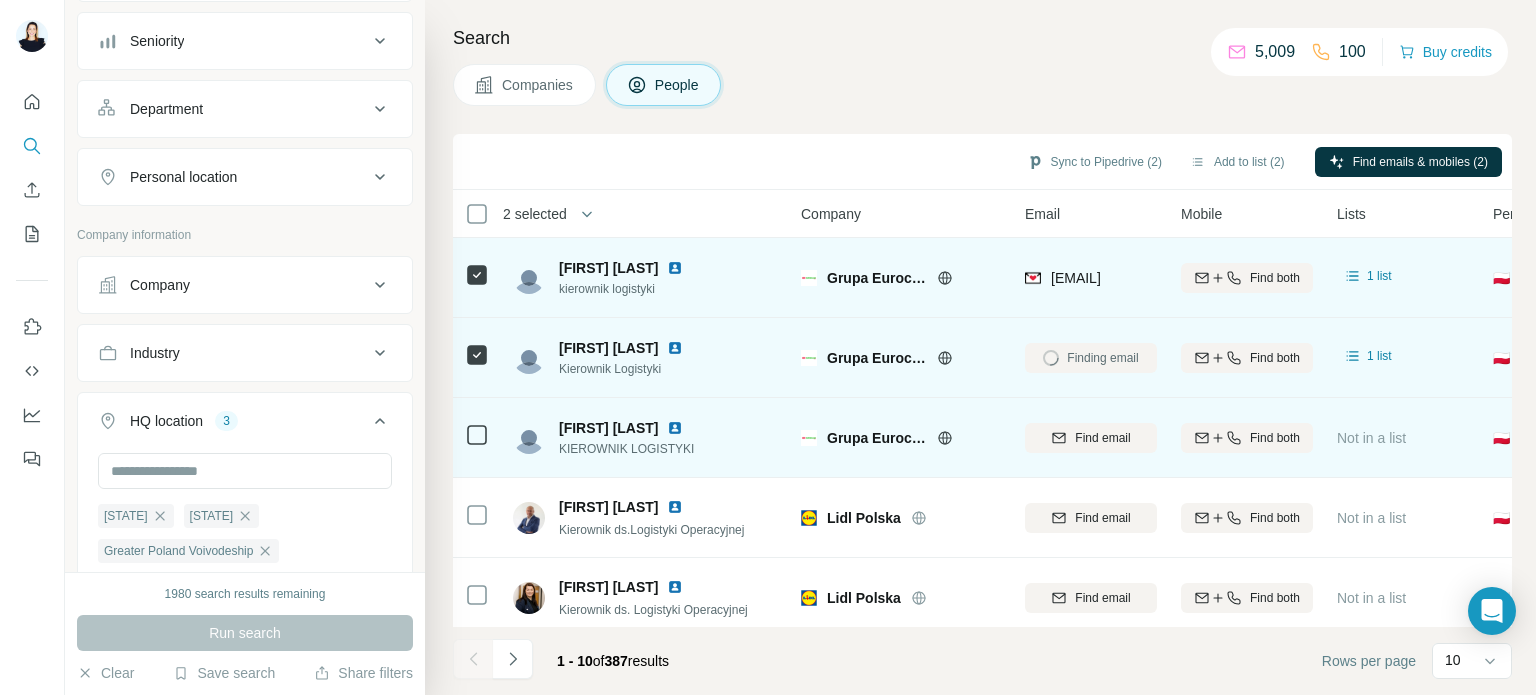 scroll, scrollTop: 100, scrollLeft: 0, axis: vertical 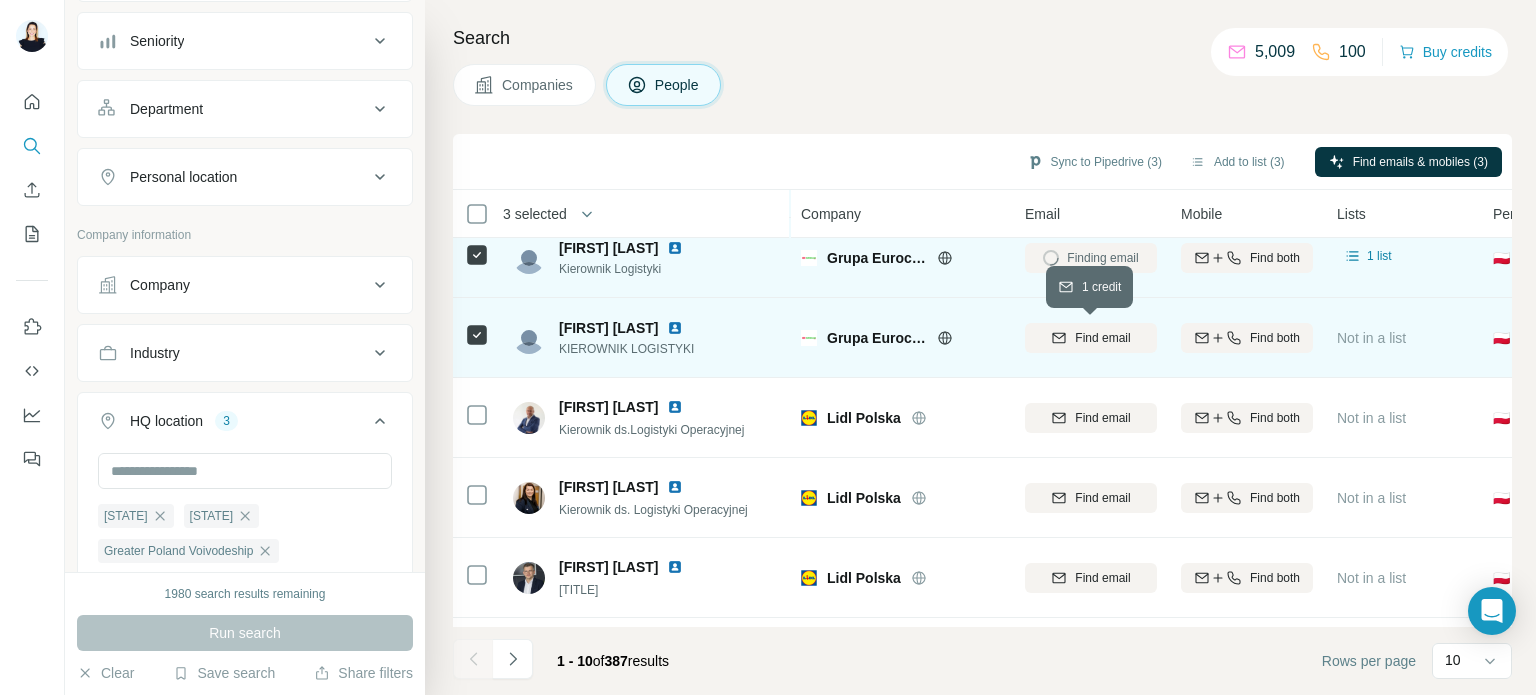 click on "Find email" at bounding box center [1102, 338] 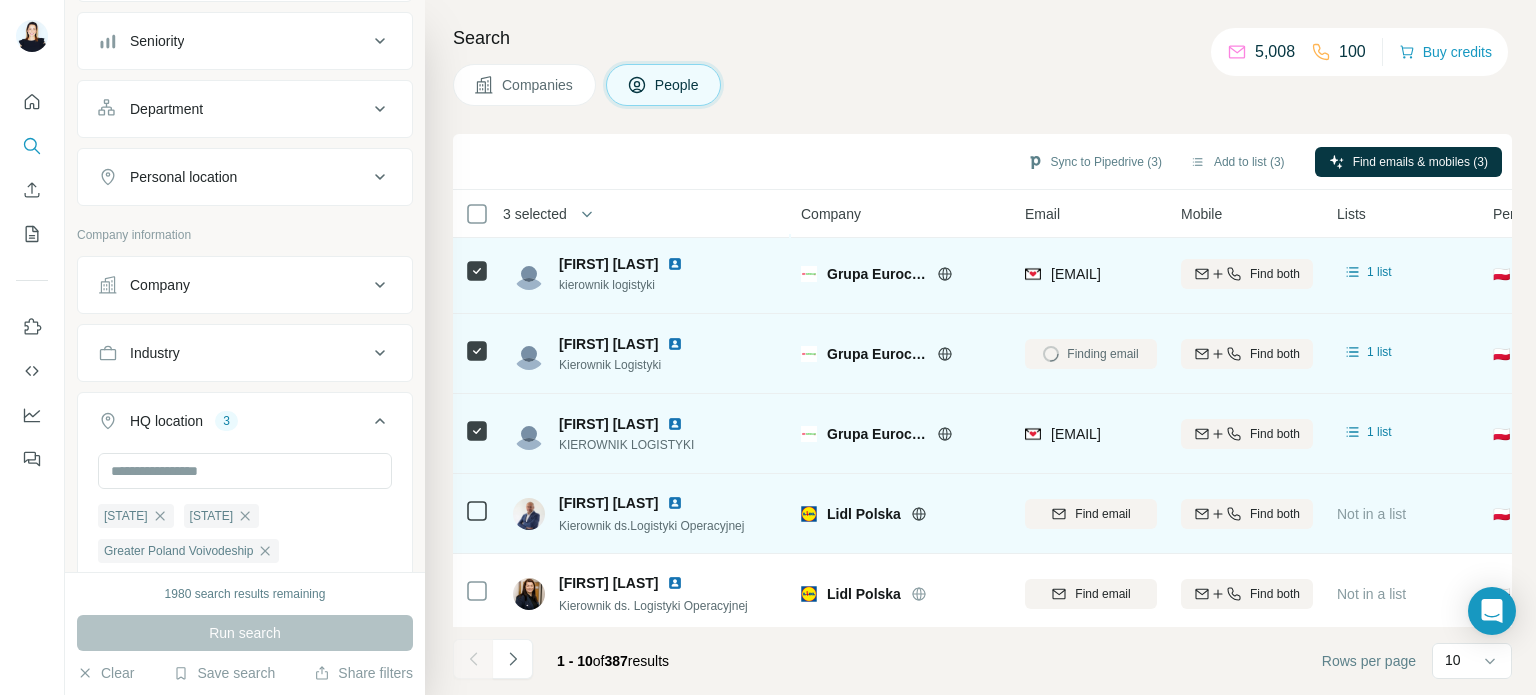 scroll, scrollTop: 0, scrollLeft: 0, axis: both 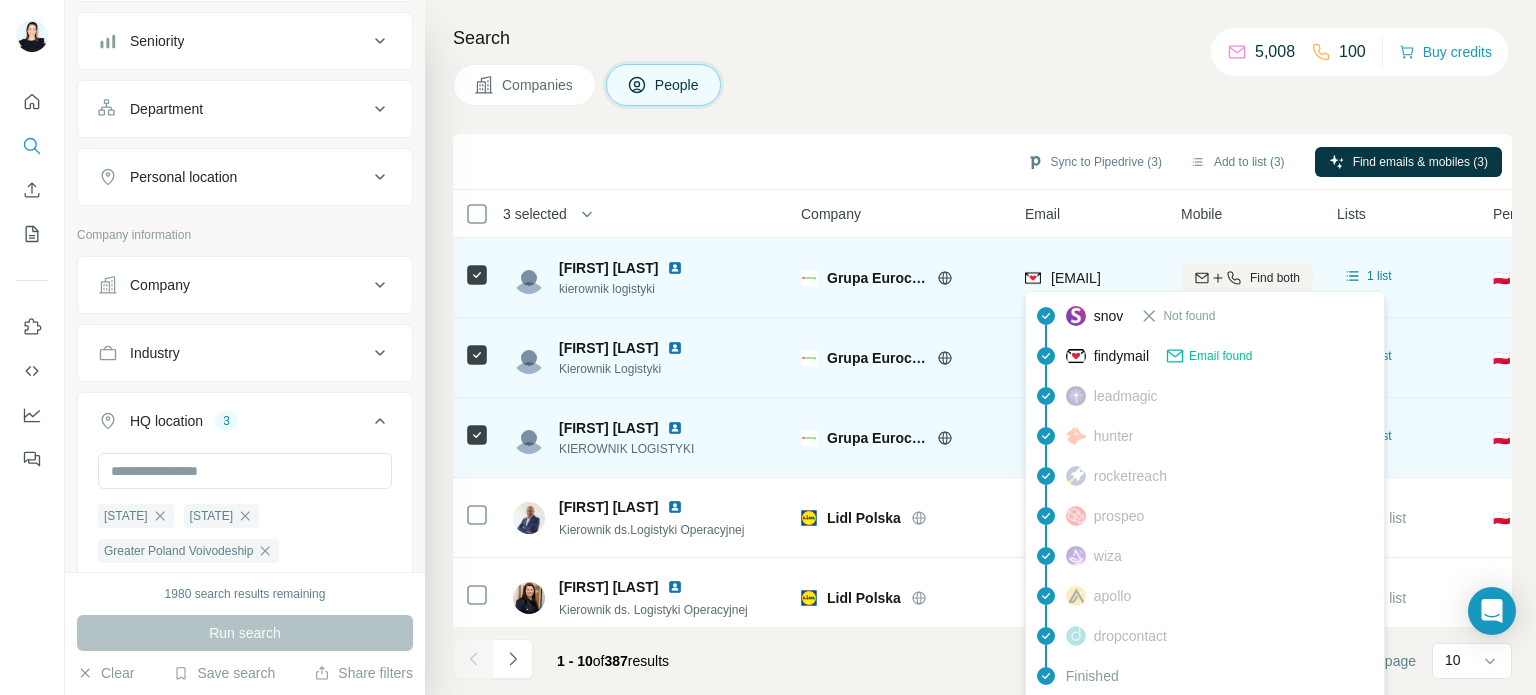 click on "[EMAIL]" at bounding box center [1076, 278] 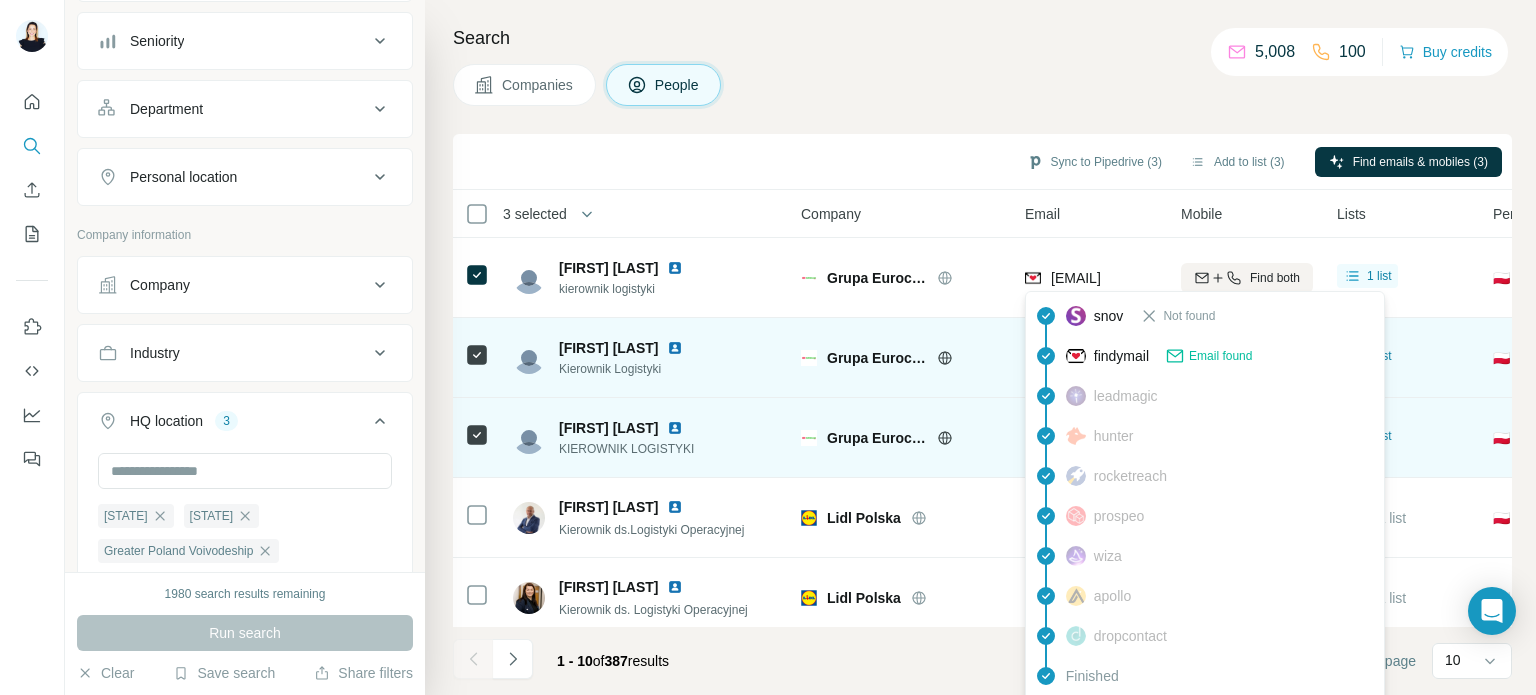 click on "[FIRST] [LAST] kierownik logistyki Grupa Eurocash [EMAIL] Find both 1 list 🇵🇱 Poland Manager Supply Chain Not found [FIRST] [LAST] Kierownik Logistyki Grupa Eurocash [EMAIL] Find both 1 list 🇵🇱 Poland Manager Supply Chain Not found [FIRST] [LAST] KIEROWNIK LOGISTYKI Grupa Eurocash [EMAIL] Find both 1 list 🇵🇱 Poland Manager Supply Chain Not found [FIRST] [LAST] Kierownik ds.Logistyki Operacyjnej Lidl Polska Find email Find both Not in a list 🇵🇱 Poland Manager Supply Chain Find email first [FIRST] [LAST] Kierownik ds. Logistyki Operacyjnej, Centrum Dystrybucyjne Lidl Polska of" at bounding box center (980, 347) 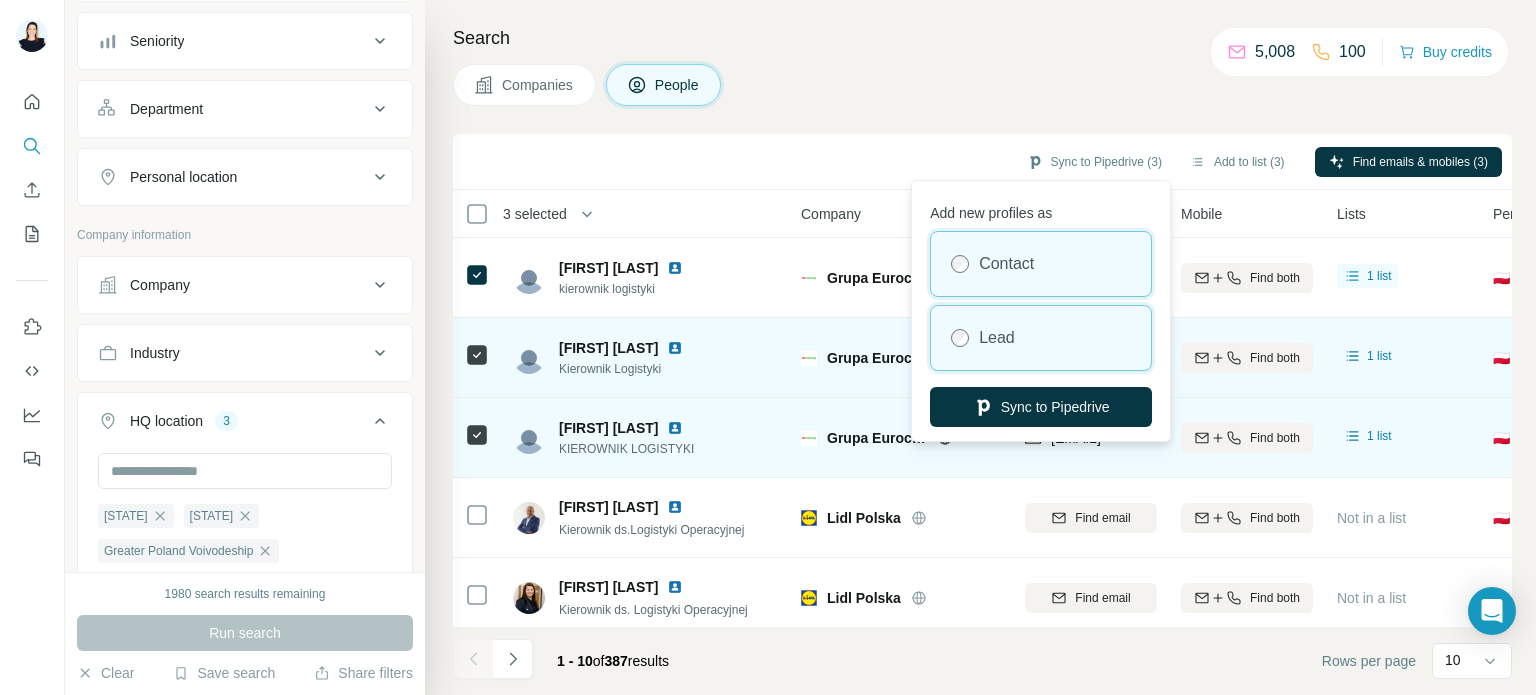 click on "Lead" at bounding box center [1041, 338] 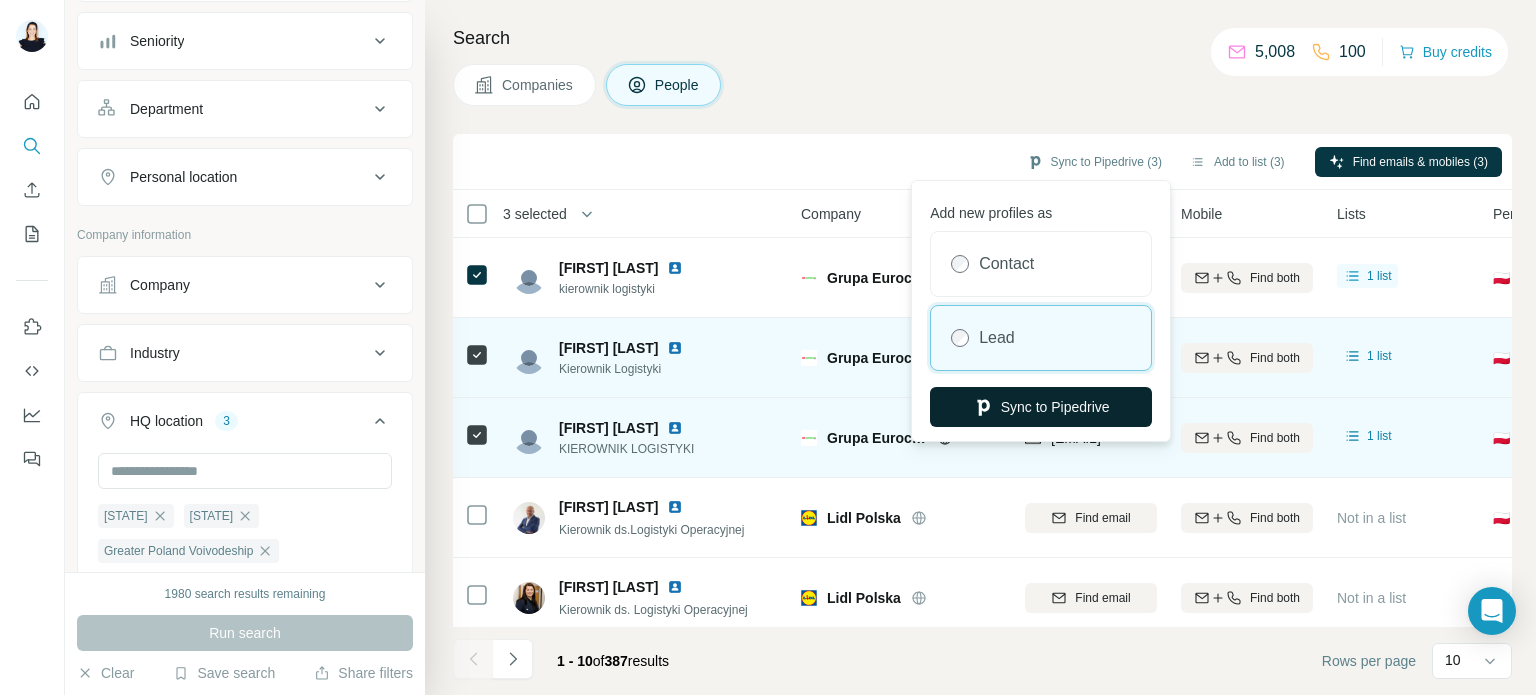 click on "Sync to Pipedrive" at bounding box center (1041, 407) 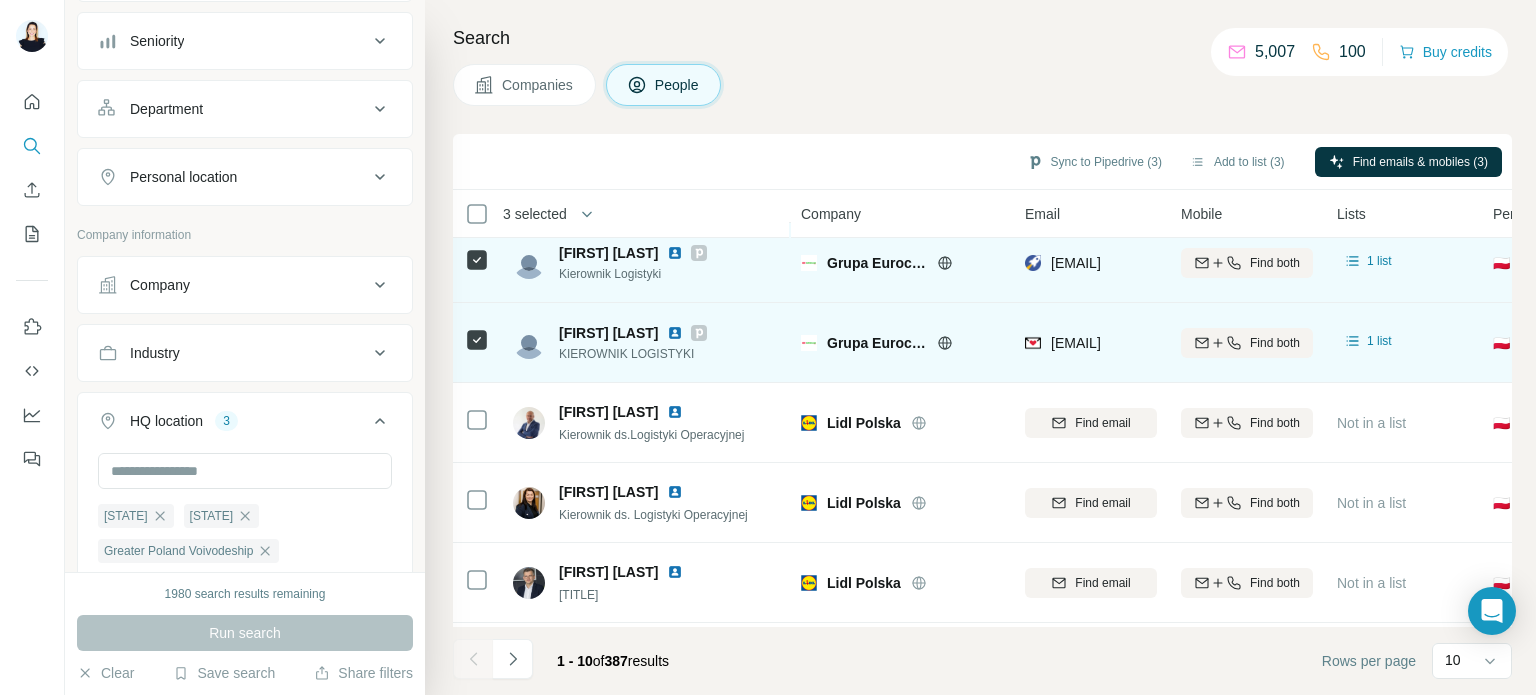 scroll, scrollTop: 100, scrollLeft: 0, axis: vertical 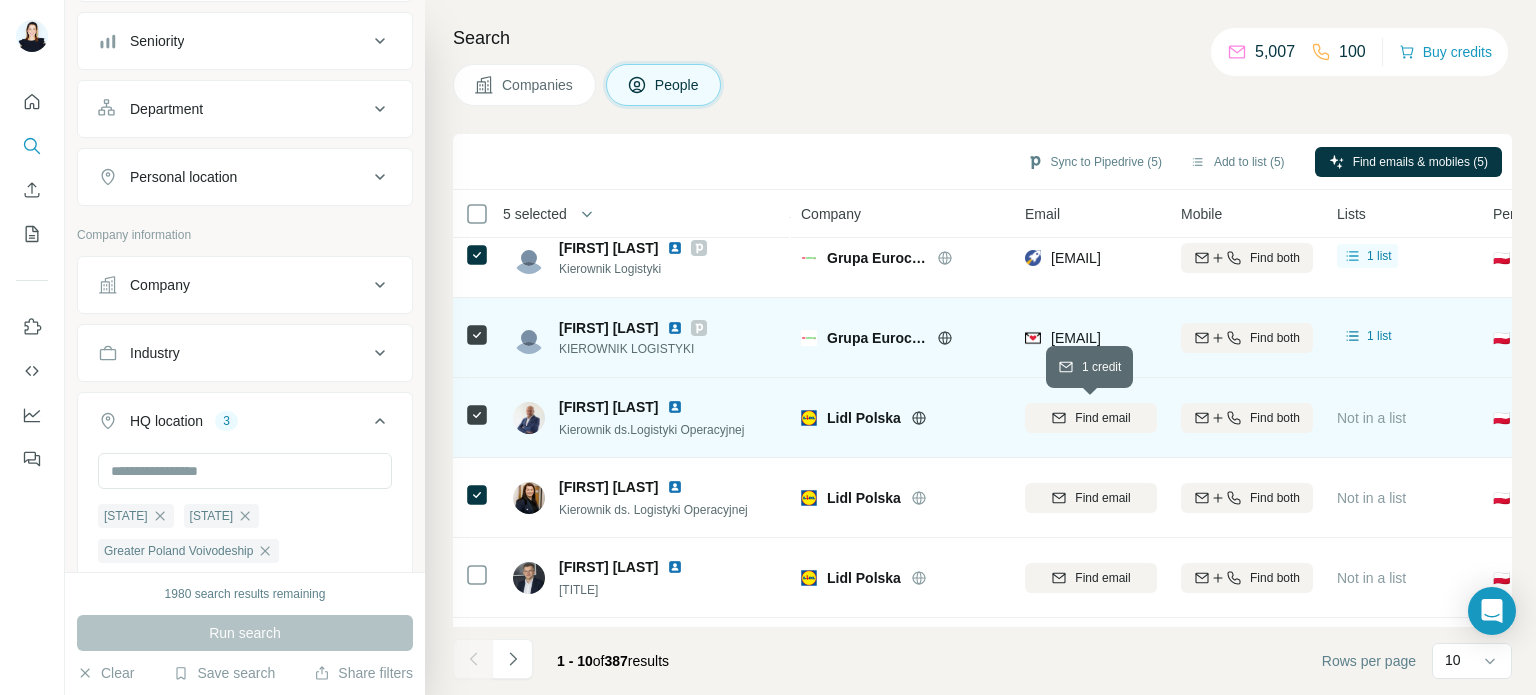 click on "Find email" at bounding box center [1102, 418] 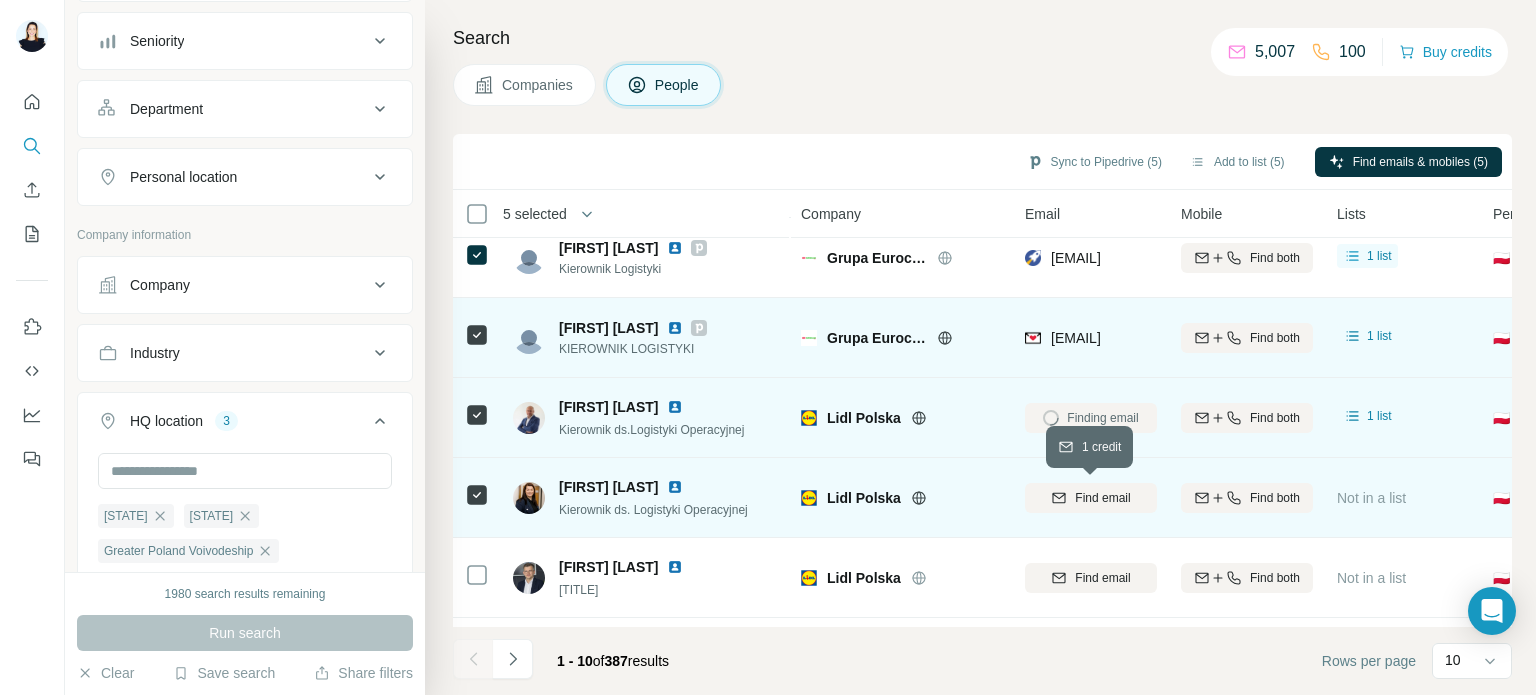 click on "Find email" at bounding box center [1102, 498] 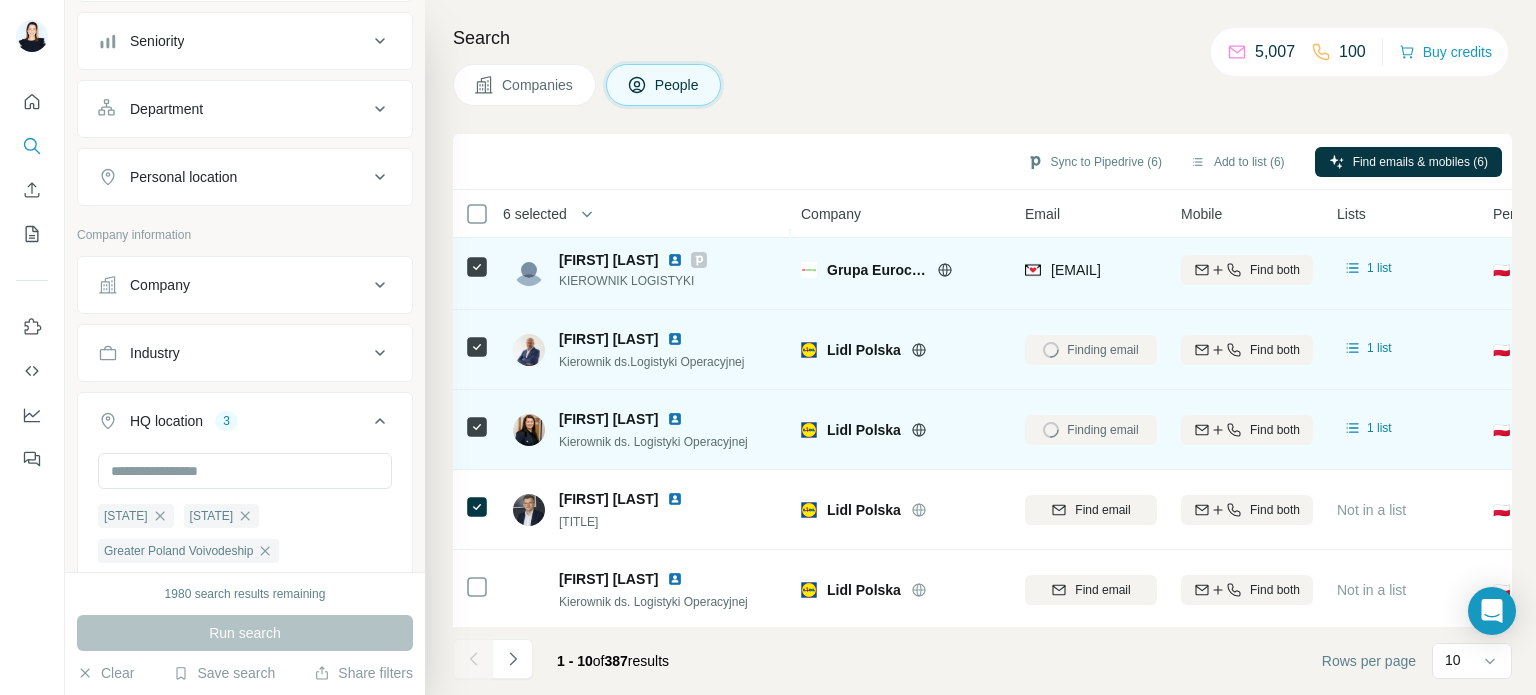 scroll, scrollTop: 200, scrollLeft: 0, axis: vertical 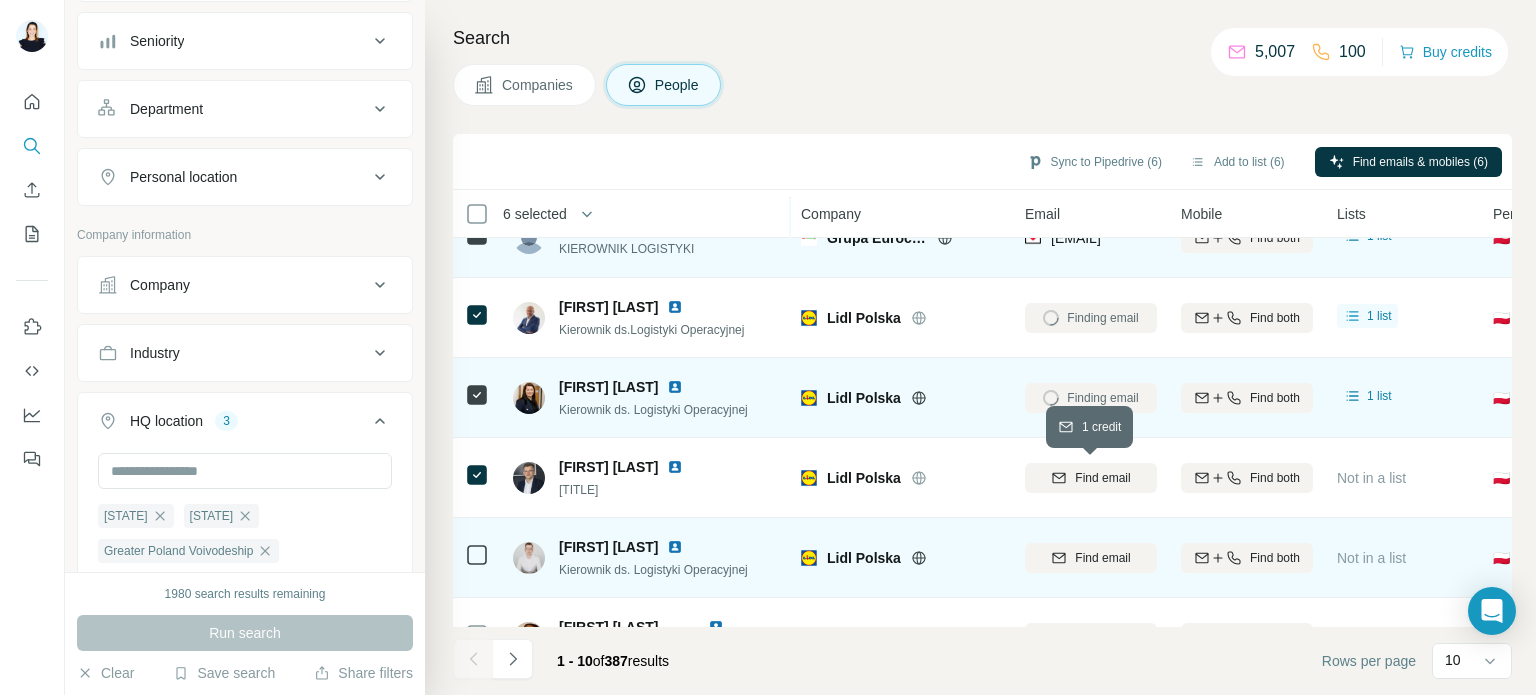 click on "Find email" at bounding box center (1102, 478) 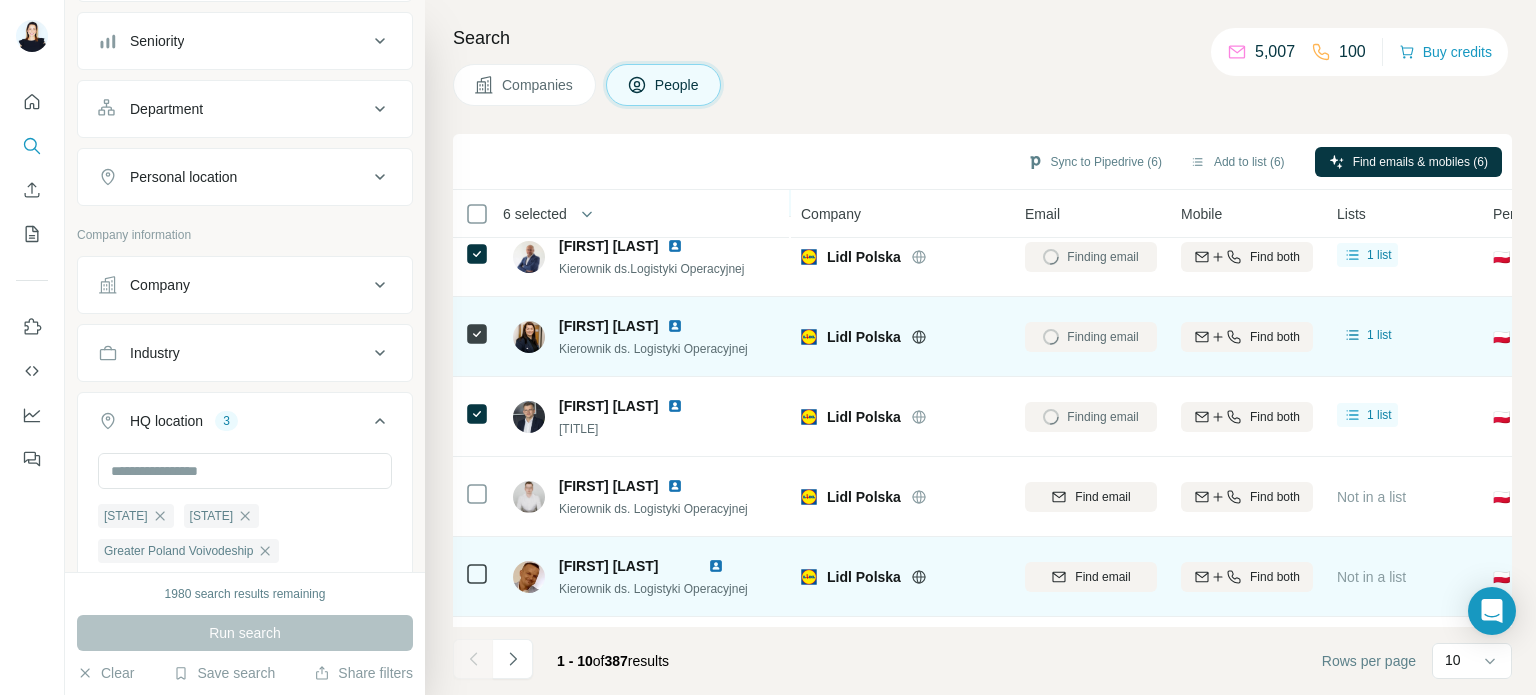 scroll, scrollTop: 300, scrollLeft: 0, axis: vertical 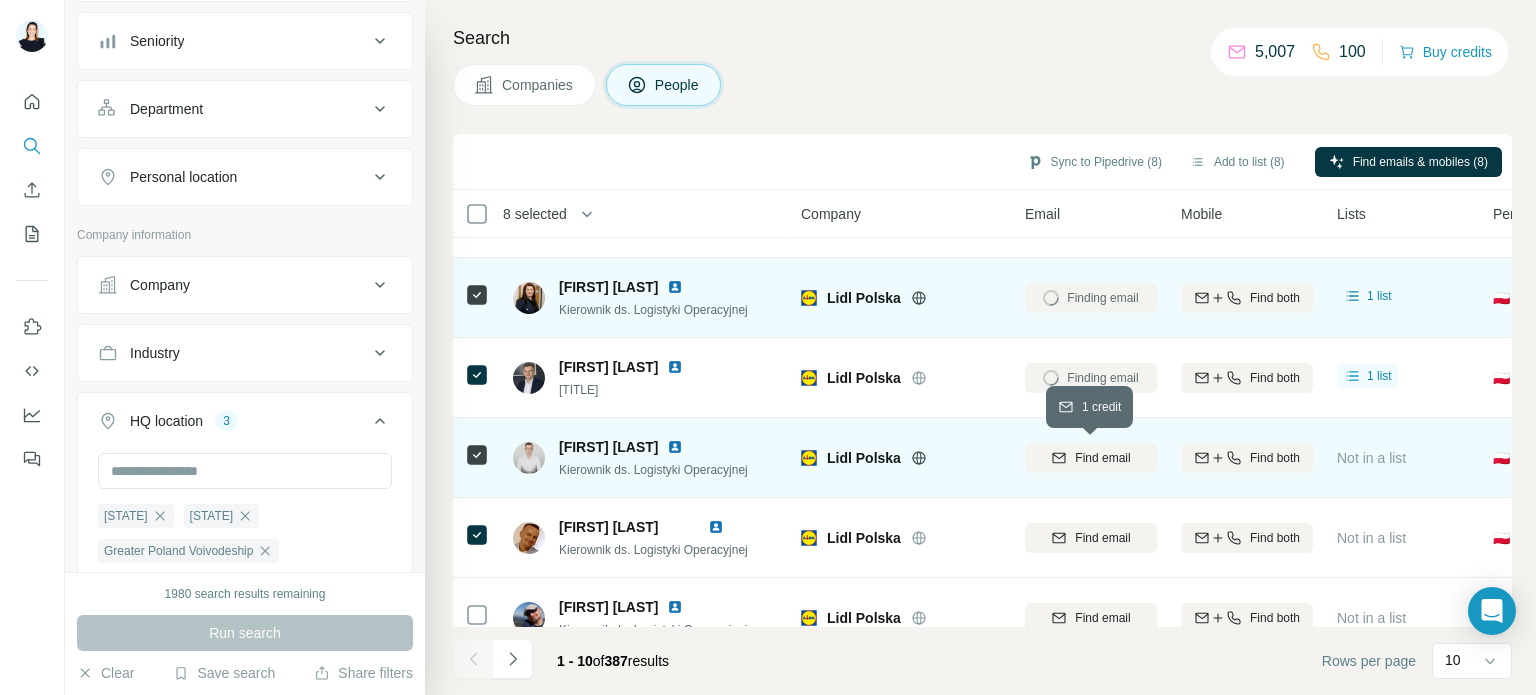 click on "Find email" at bounding box center [1102, 458] 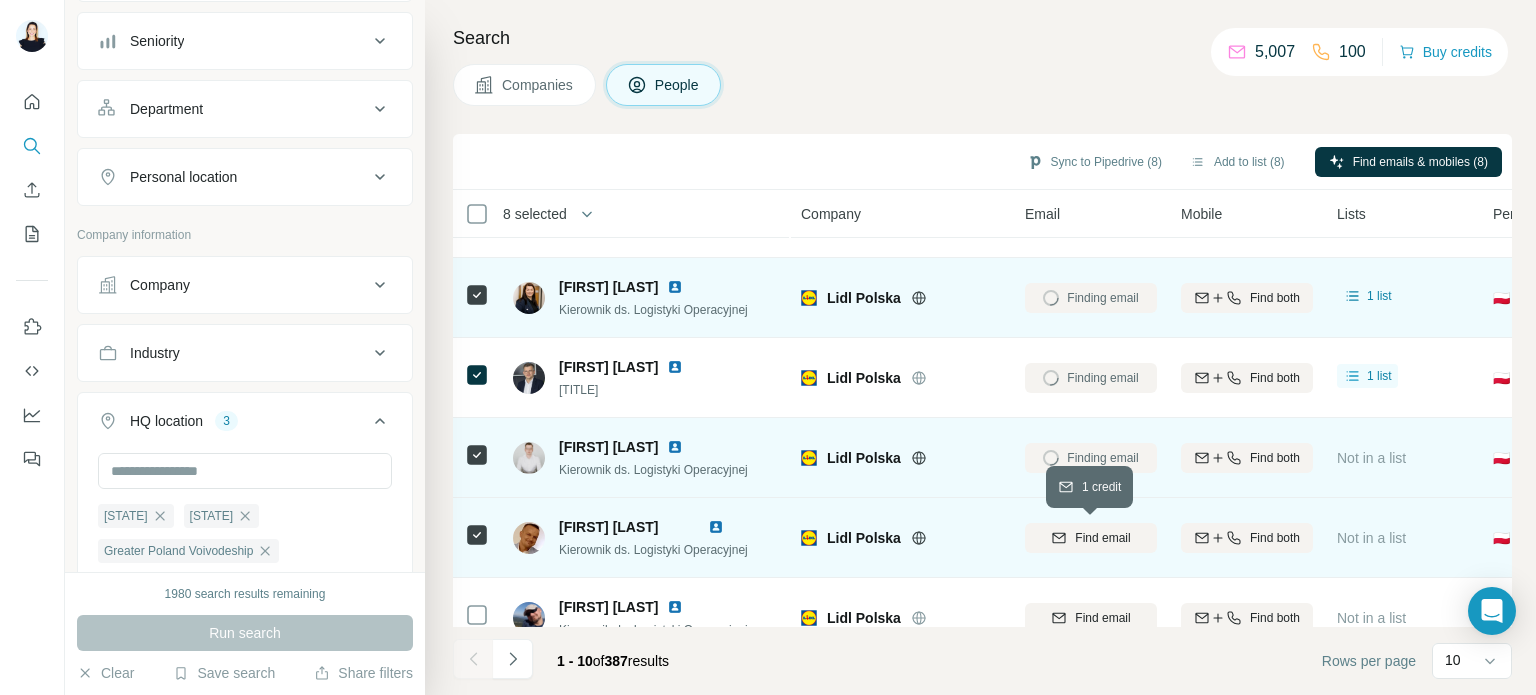 click on "Find email" at bounding box center (1102, 538) 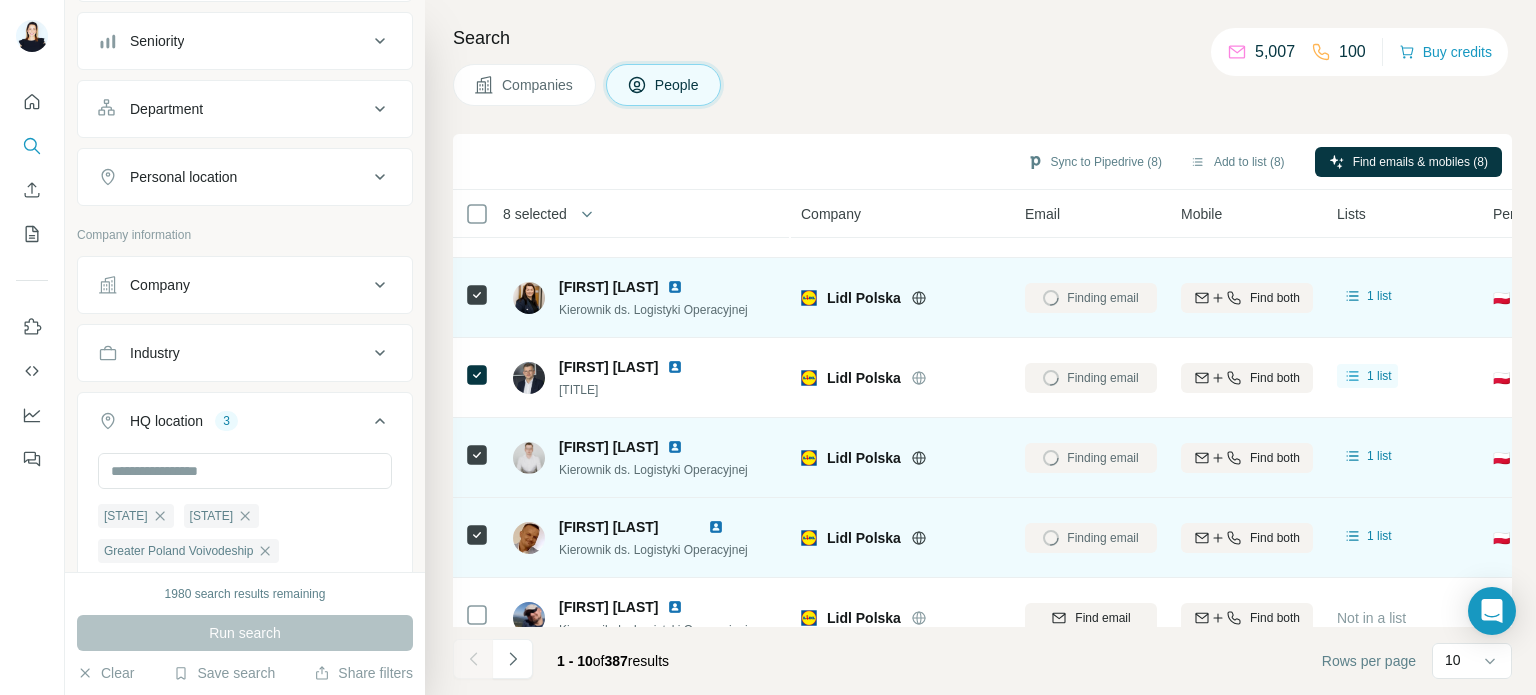 scroll, scrollTop: 400, scrollLeft: 0, axis: vertical 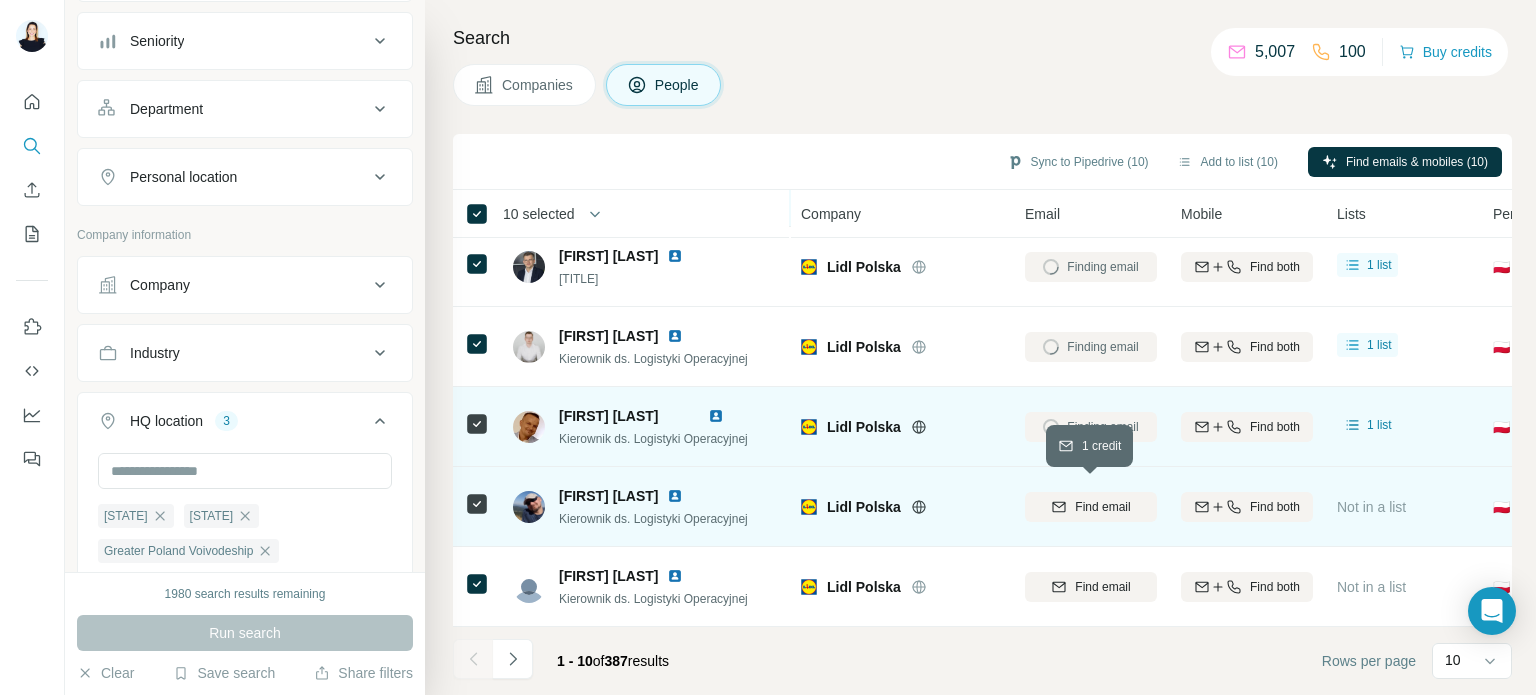 click on "Find email" at bounding box center (1102, 507) 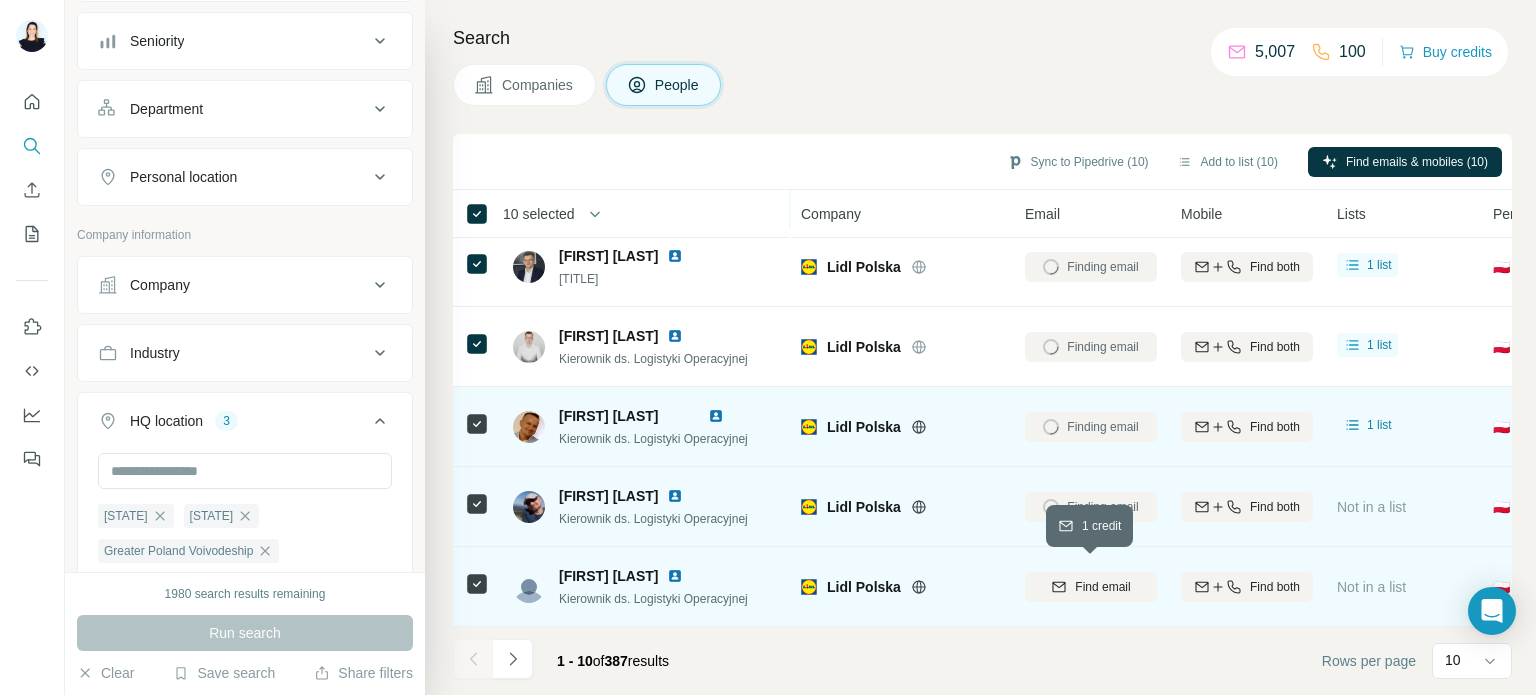 click on "Find email" at bounding box center [1102, 587] 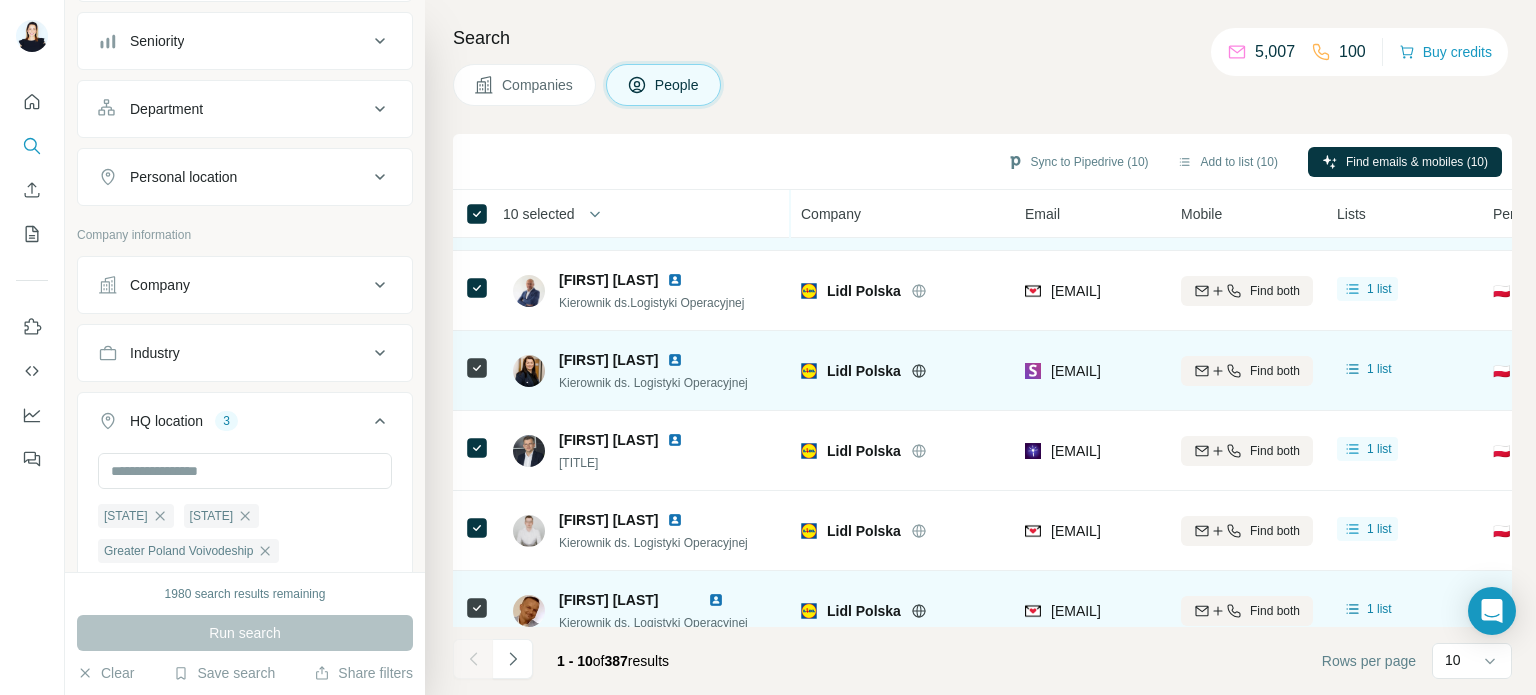 scroll, scrollTop: 220, scrollLeft: 0, axis: vertical 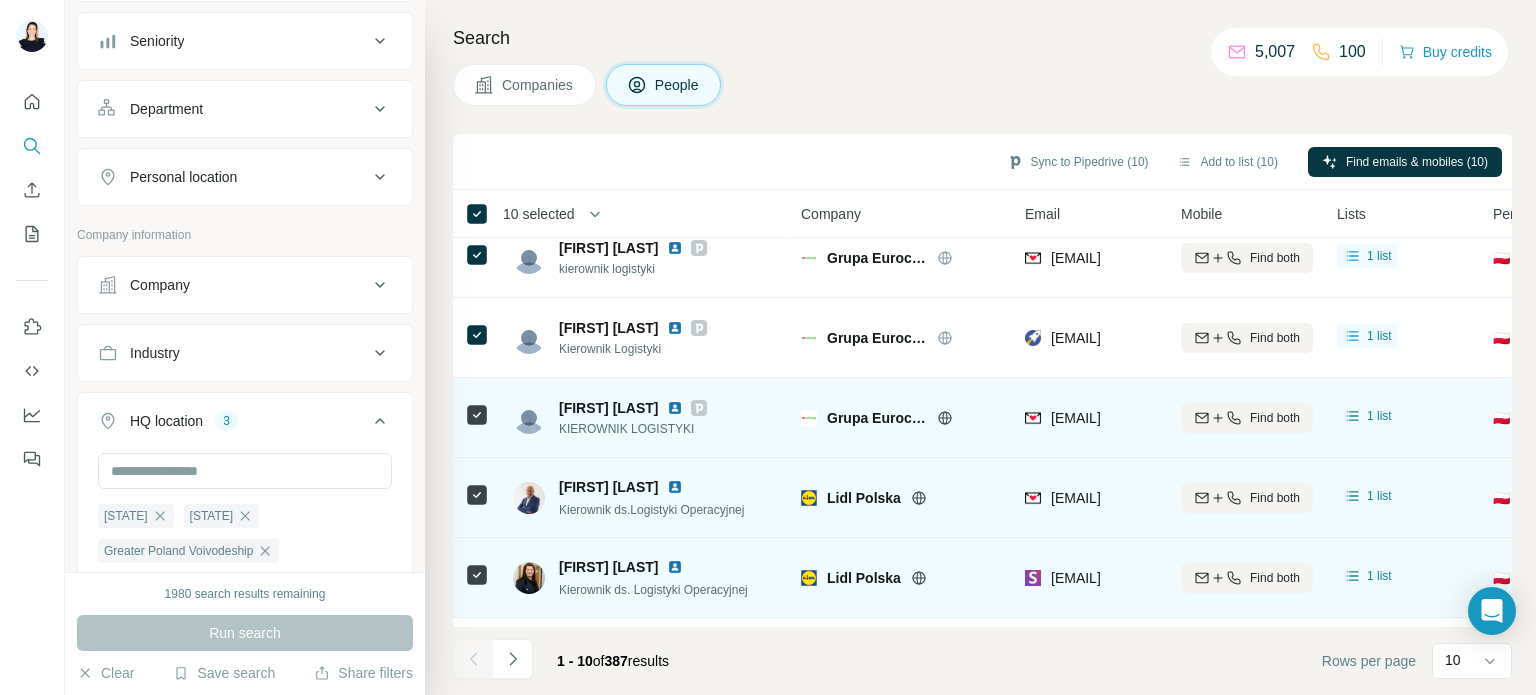 click on "[FIRST] [LAST]" at bounding box center (609, 487) 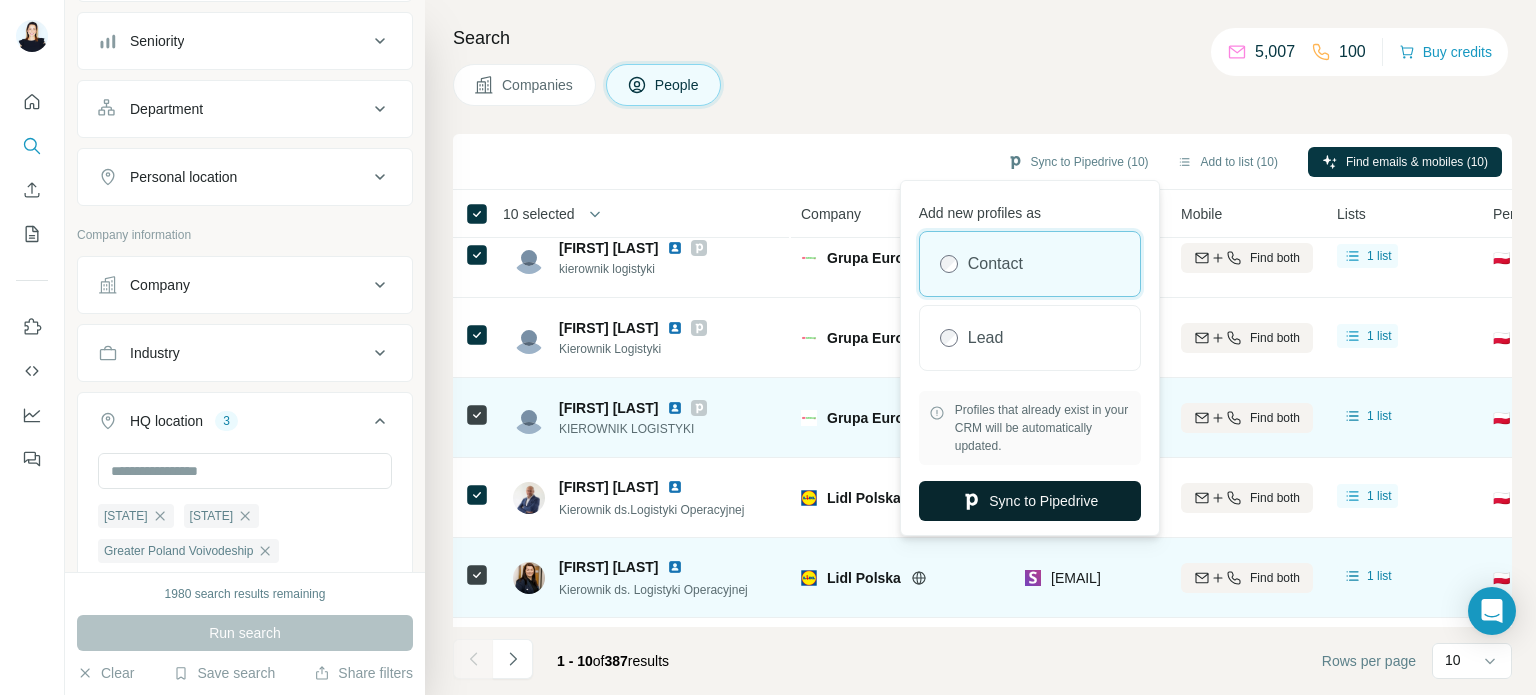 click on "Sync to Pipedrive" at bounding box center (1030, 501) 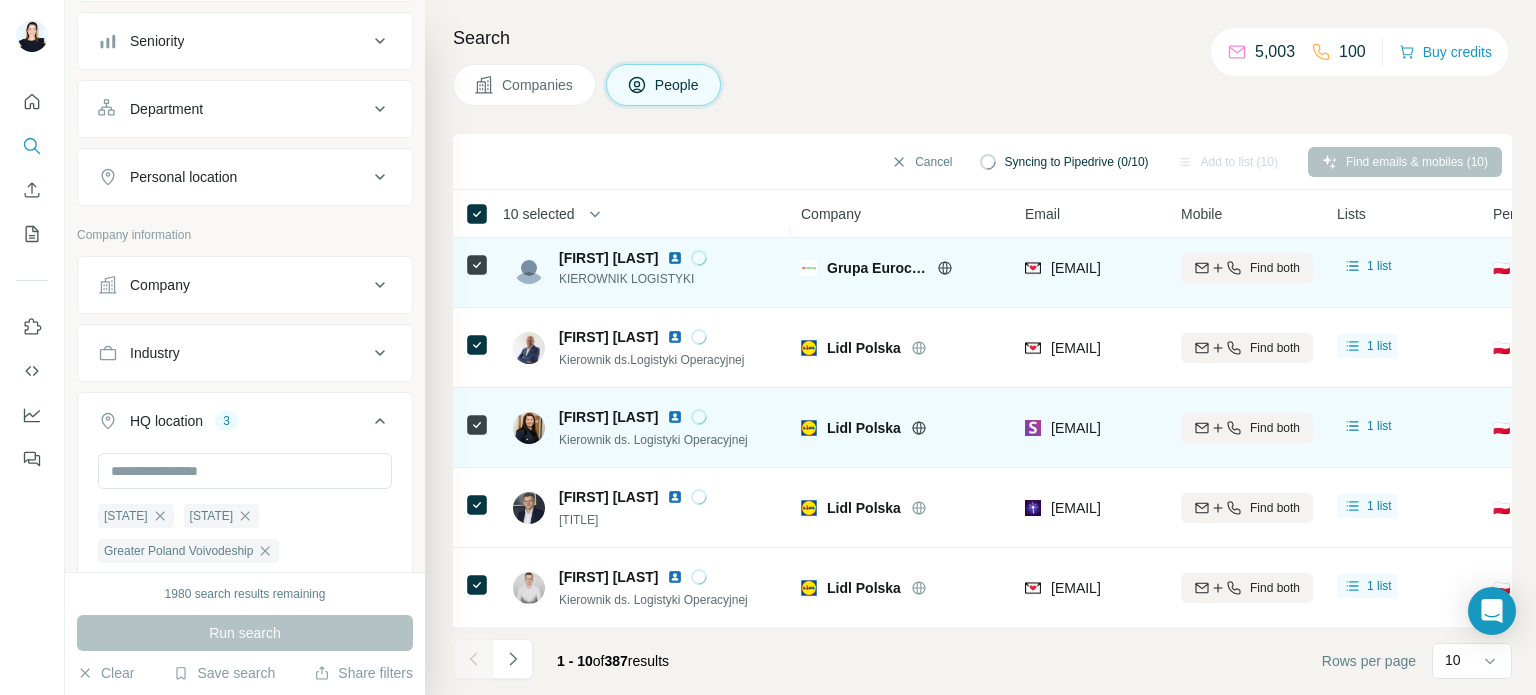 scroll, scrollTop: 320, scrollLeft: 0, axis: vertical 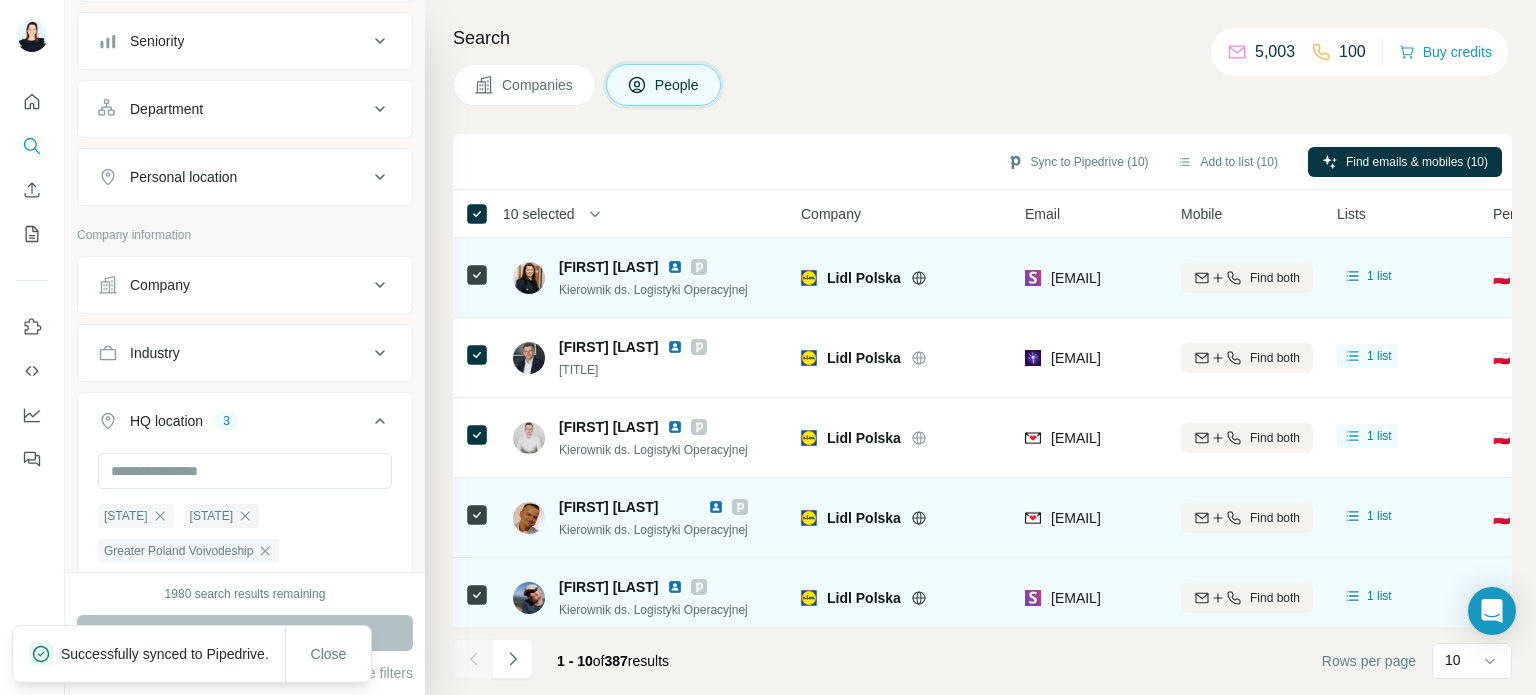 click on "1 - 10  of  387  results" at bounding box center (569, 661) 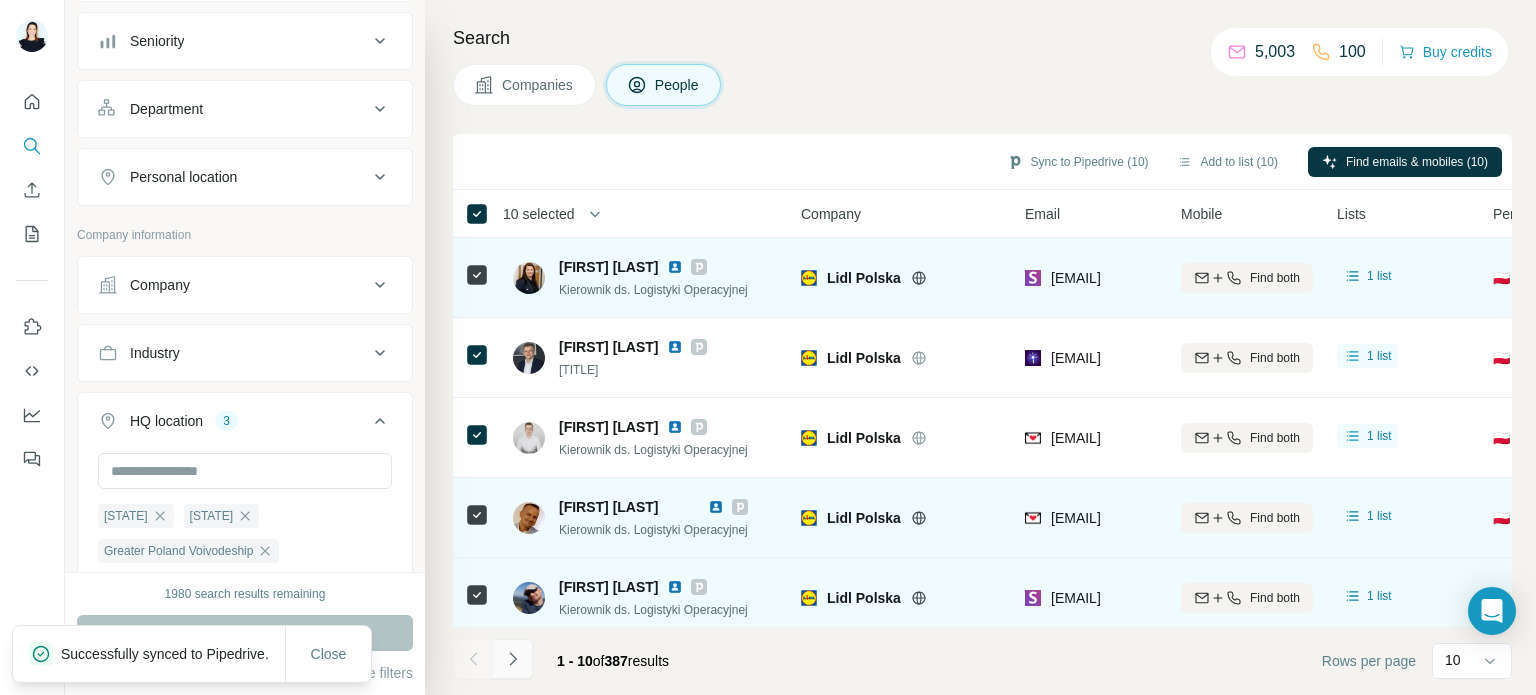 click at bounding box center (513, 659) 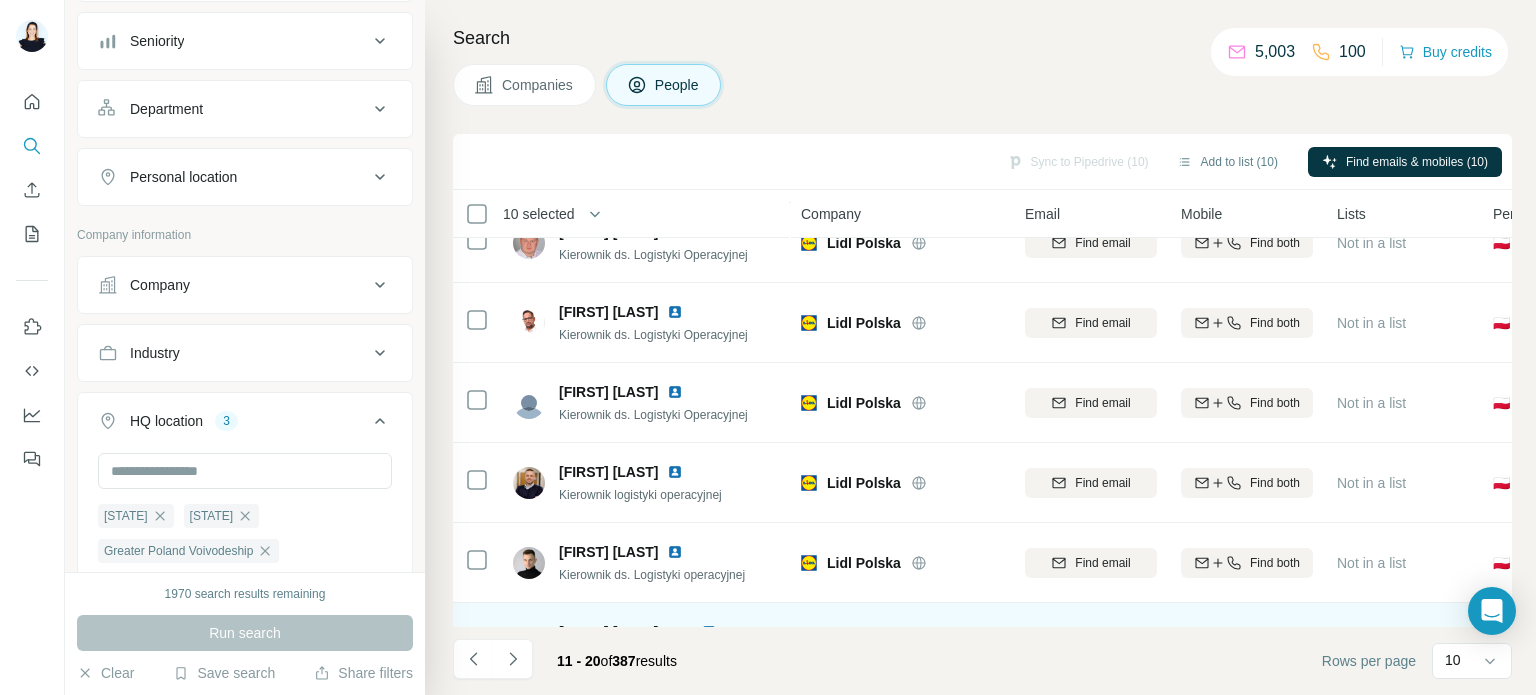 scroll, scrollTop: 420, scrollLeft: 0, axis: vertical 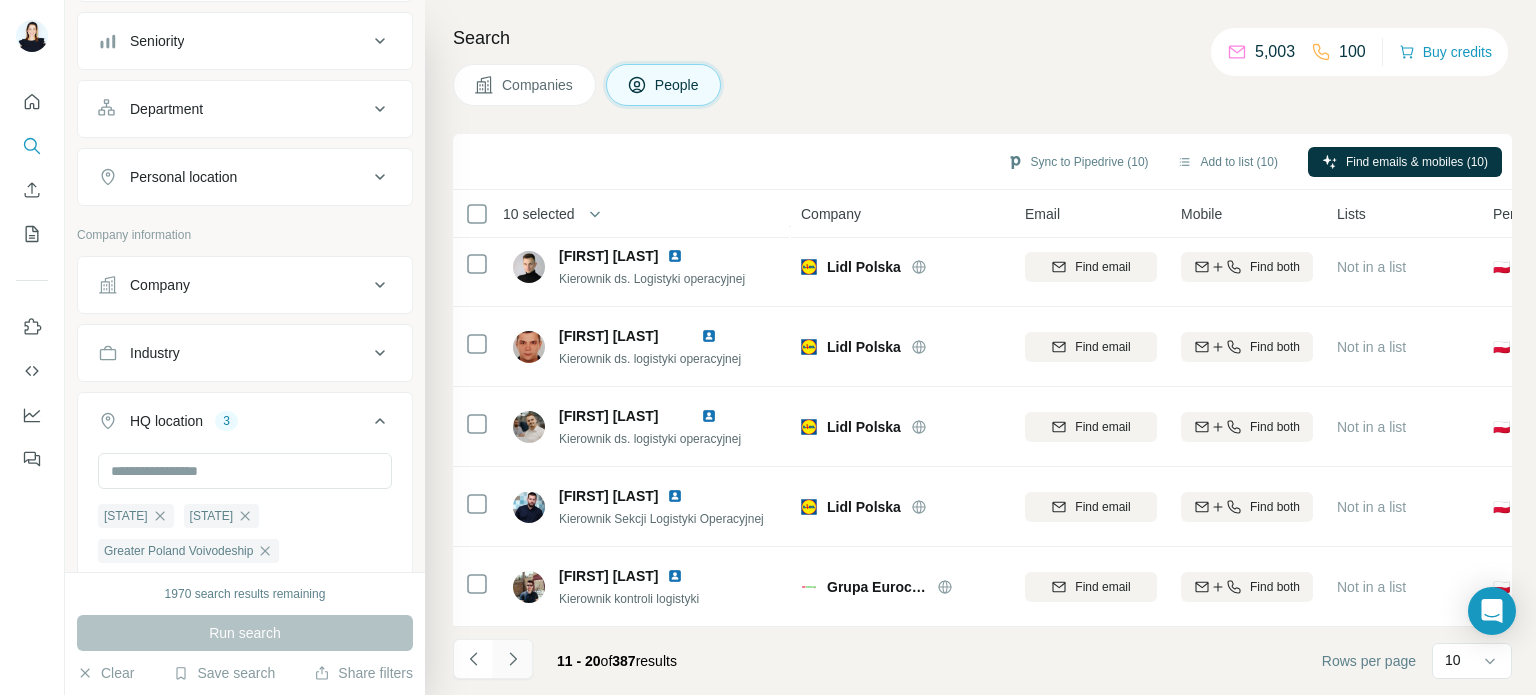 click 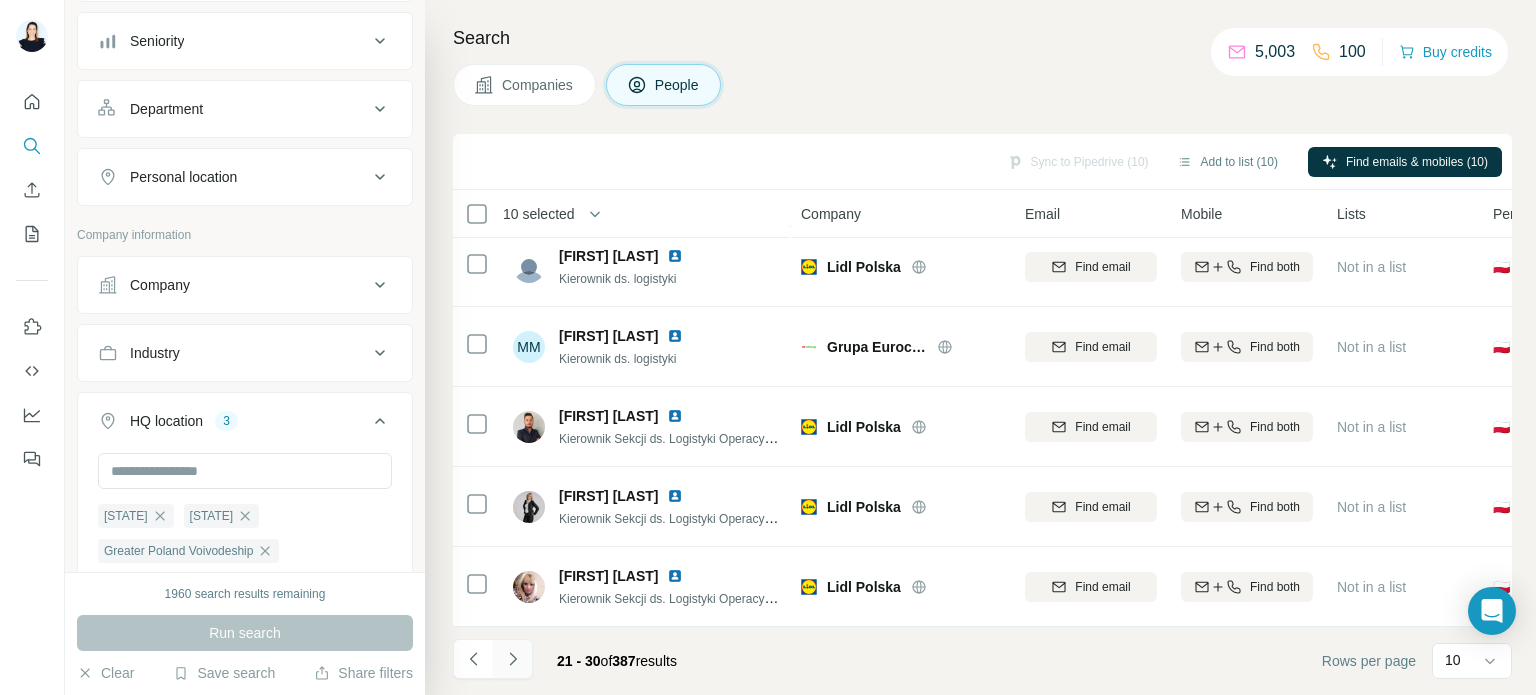 click 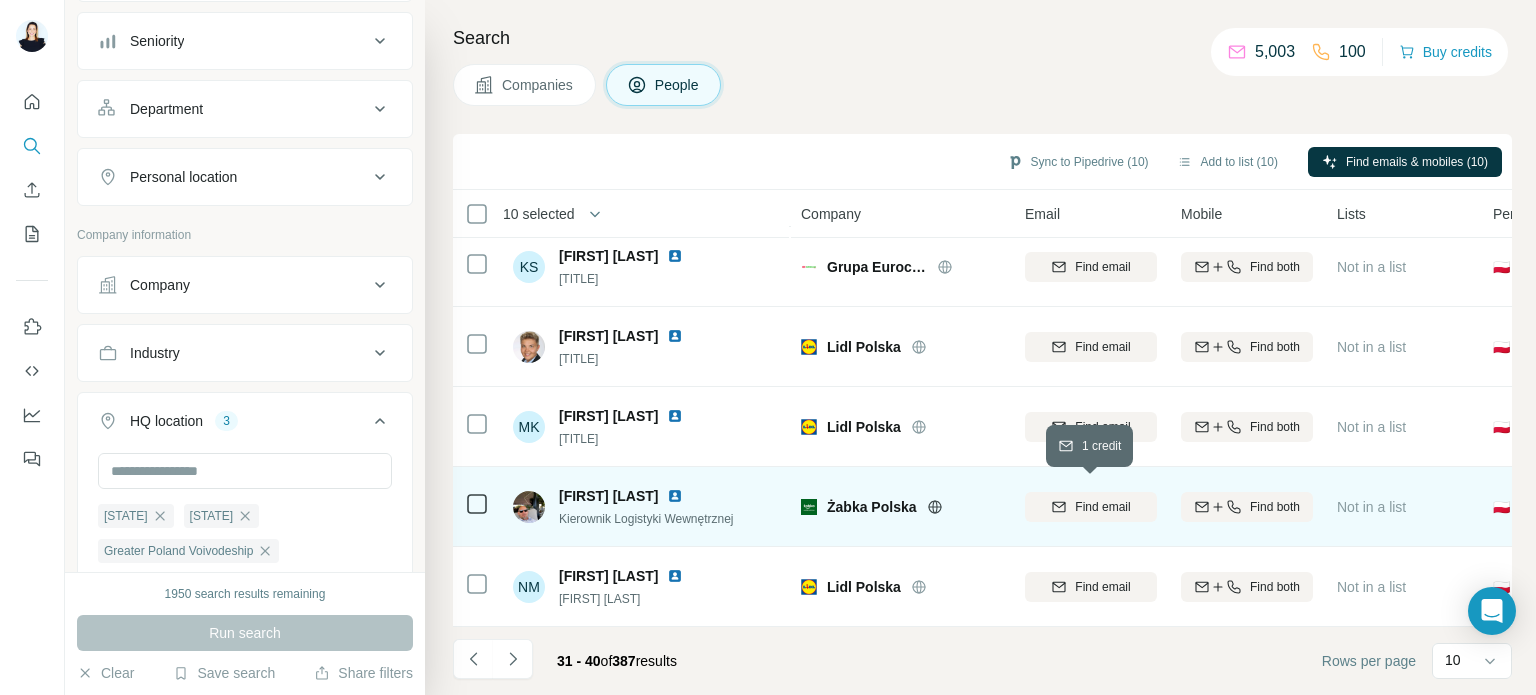 click on "Find email" at bounding box center (1102, 507) 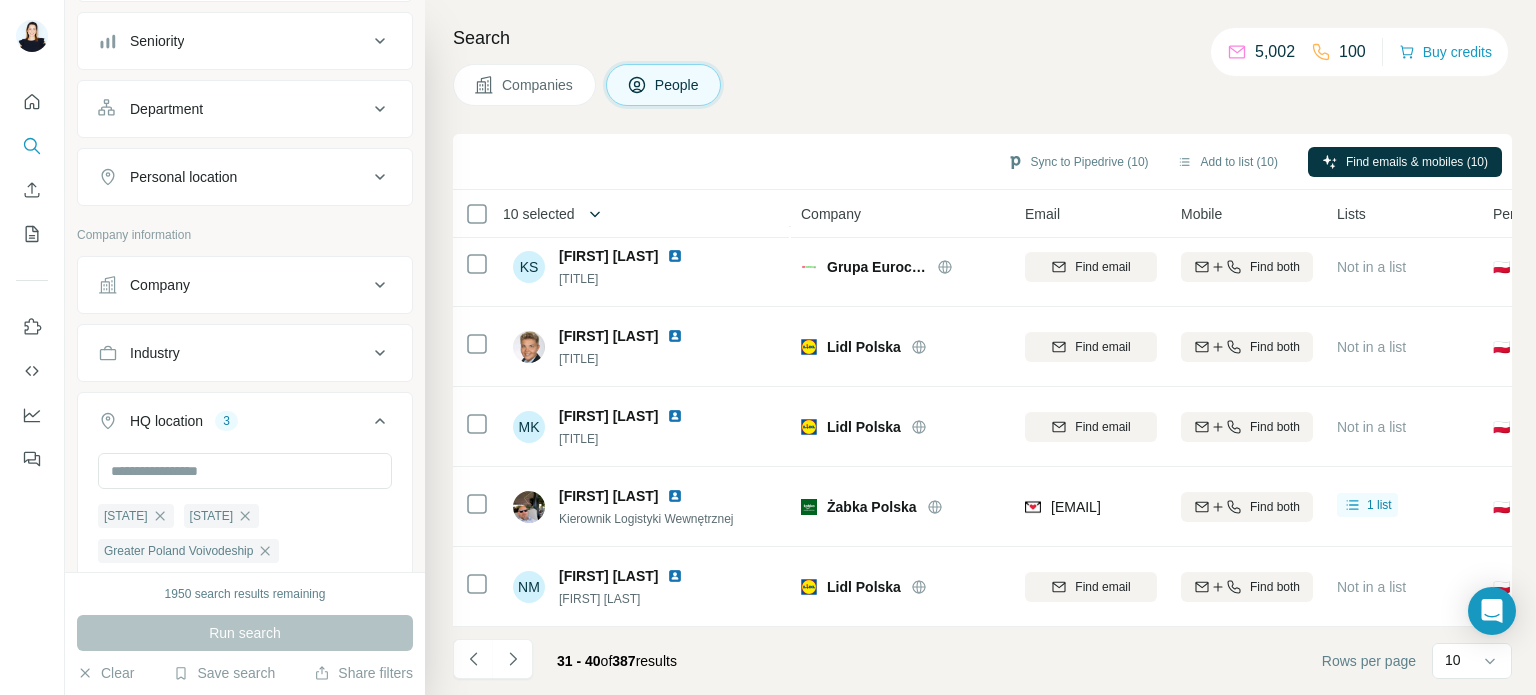 click 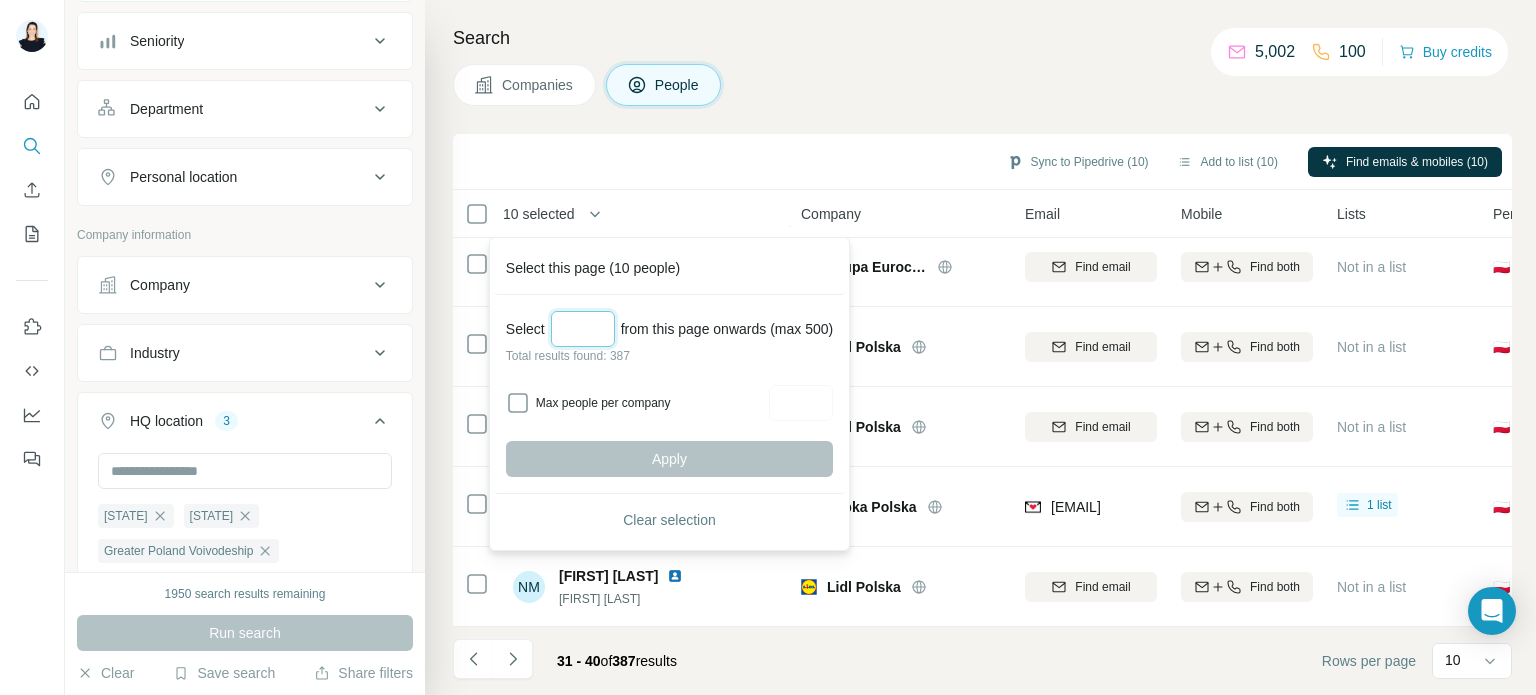 click at bounding box center (583, 329) 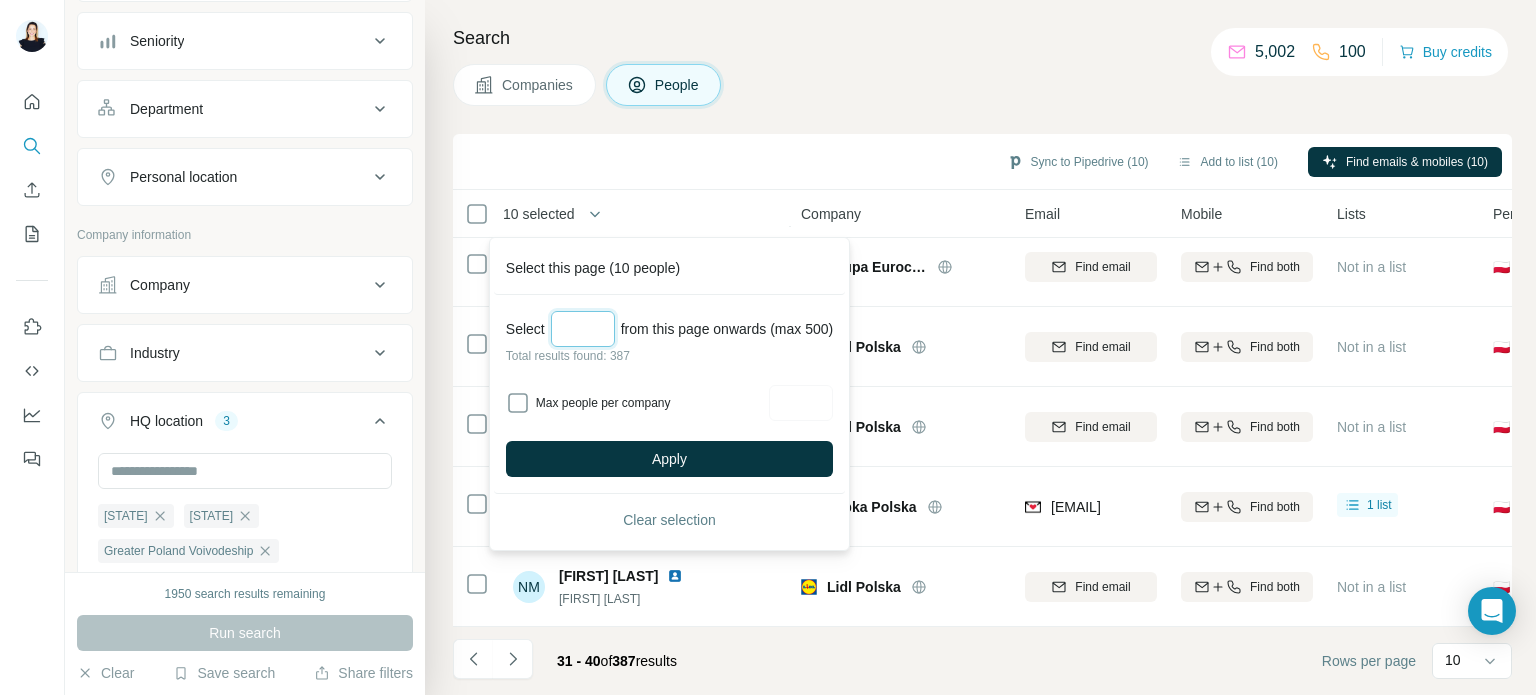 type on "*" 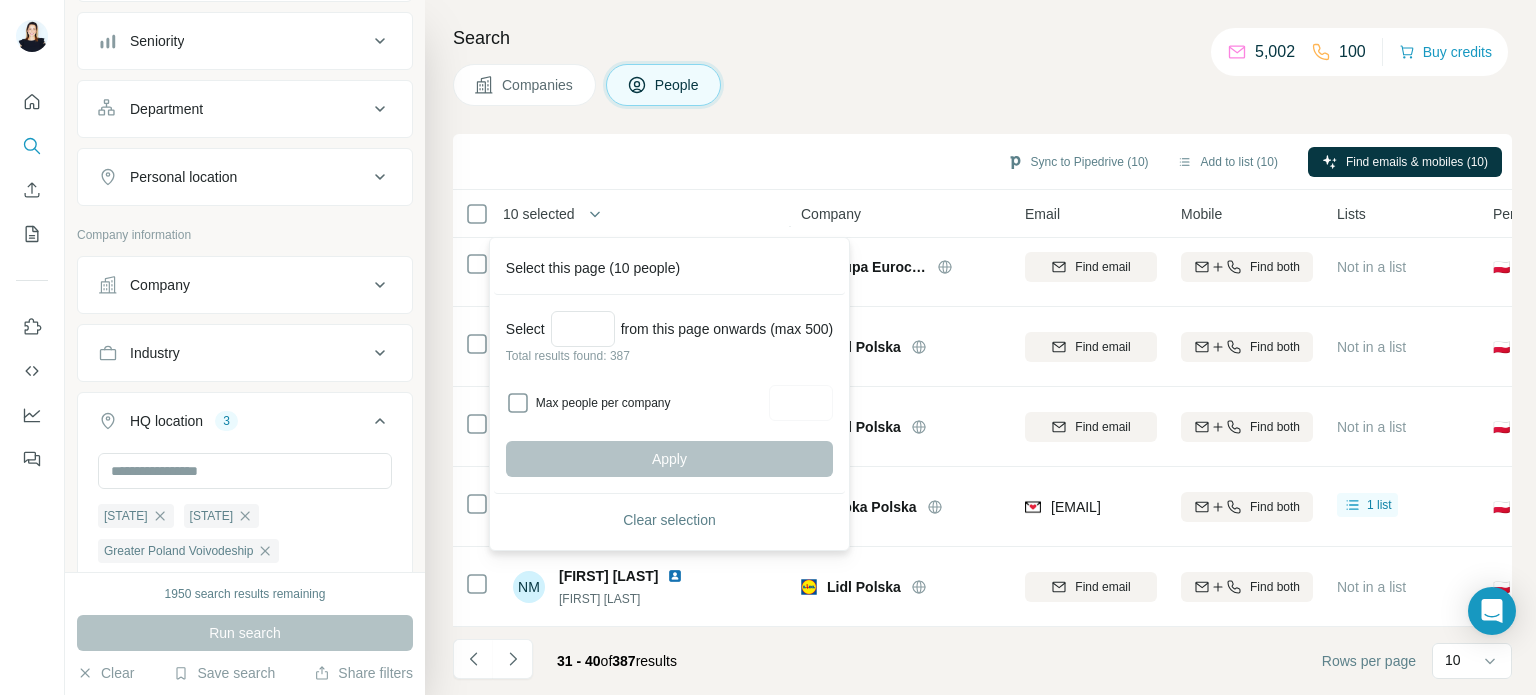 click on "[FIRST] [LAST] Kierownik Sekcji ds. Logistyki Operacyjnej Centrum Dystrybucji Lidl Polska Lidl Polska Find email Find both Not in a list 🇵🇱 Poland Head Supply Chain Find email first [FIRST] [LAST] Kierownik Sekcji ds. Logistyki Operacyjnej Lidl Polska Find email Find both Not in a list 🇵🇱 Poland Head Supply Chain Find email first [FIRST] [LAST] Kierownik Sekcji ds. Logistyki Operacyjnej Lidl Polska Find email Find both Not in a list 🇵🇱 Poland Head Supply Chain Find email first [FIRST] [LAST] Kierownik Sekcji ds. Logistyki Operacyjnej Lidl Polska Find email Find both Not in a list 🇵🇱 Poland Head Supply Chain Find email first [FIRST] [LAST] Kierownik Sekcji ds Logistyki Operacyjnej Lidl Polska Find email Find both Not in a list 🇵🇱 Poland Head Supply Chain Find email first [FIRST] [LAST] Find email [INITIAL]" at bounding box center [980, 347] 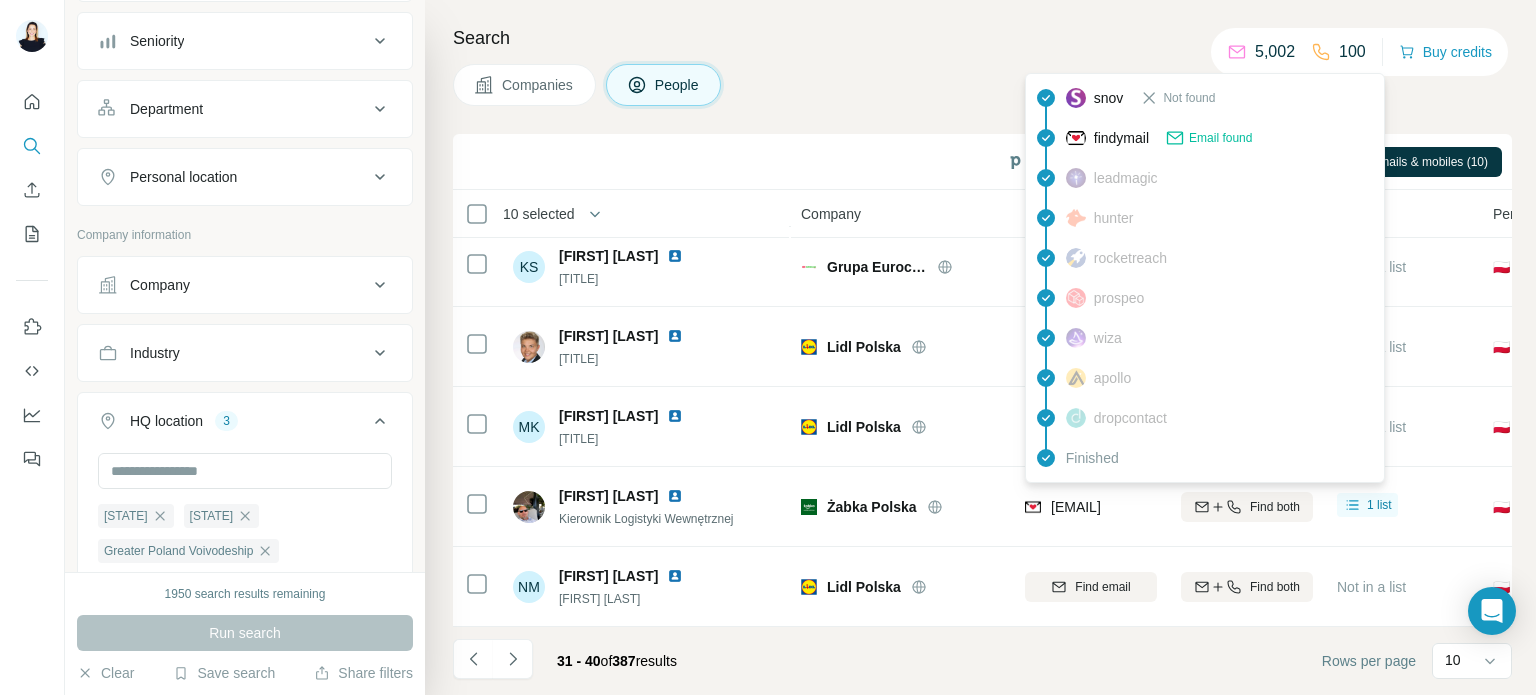 drag, startPoint x: 1082, startPoint y: 495, endPoint x: 876, endPoint y: 33, distance: 505.84583 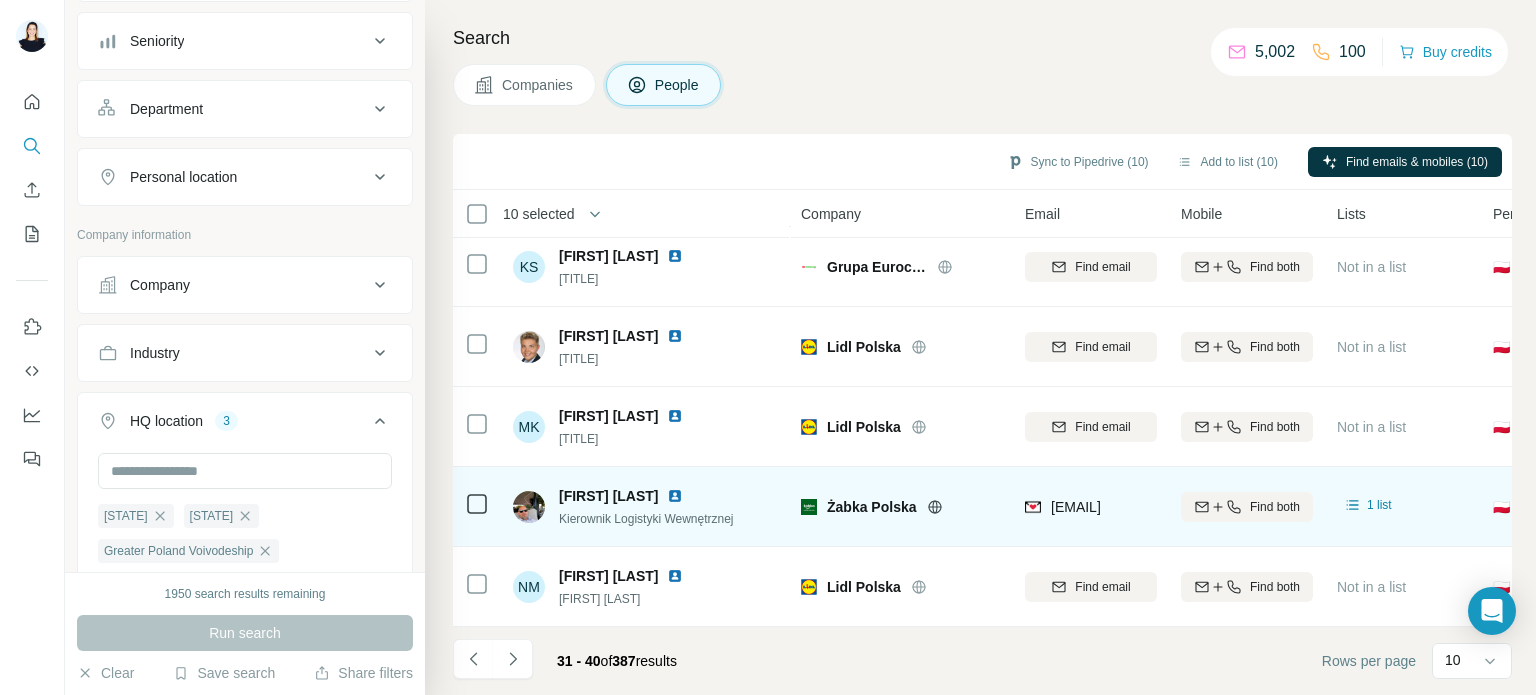 click on "[FIRST] [LAST]" at bounding box center (609, 496) 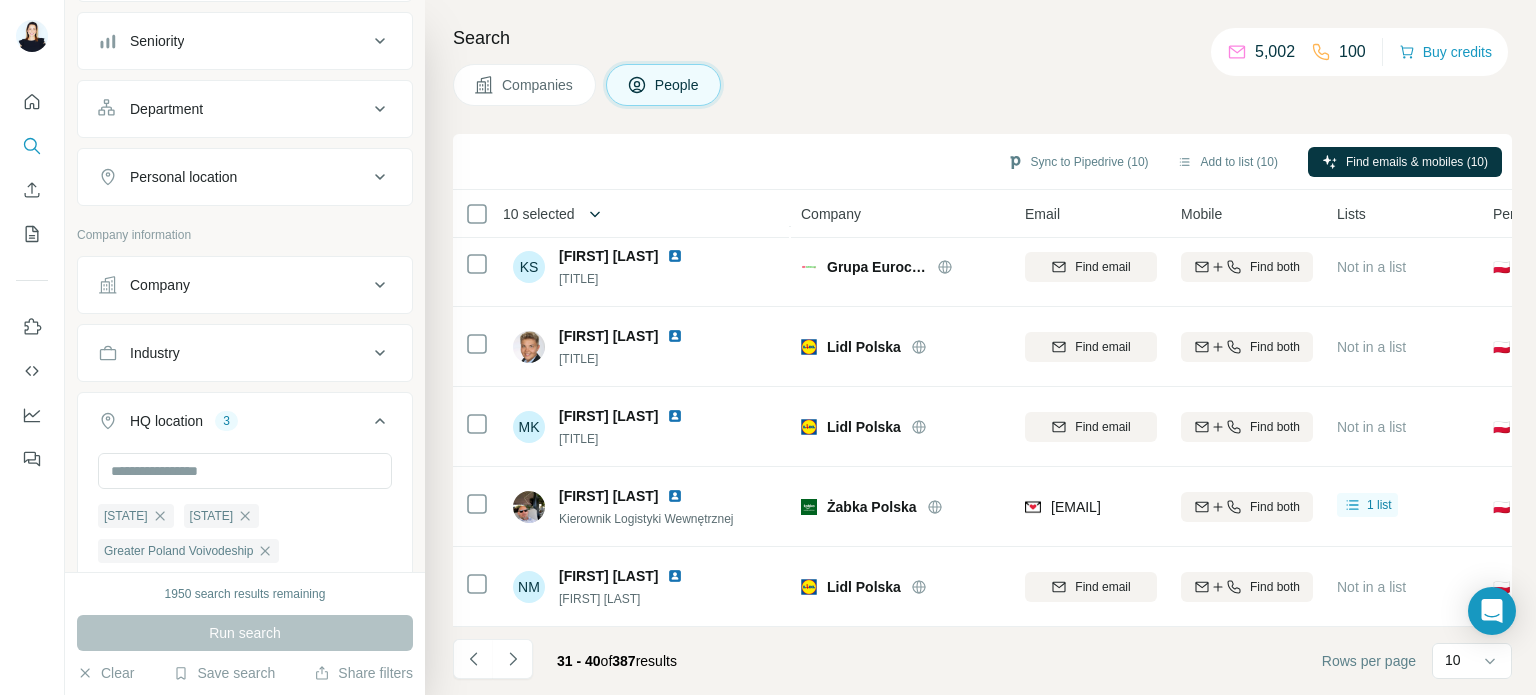 click 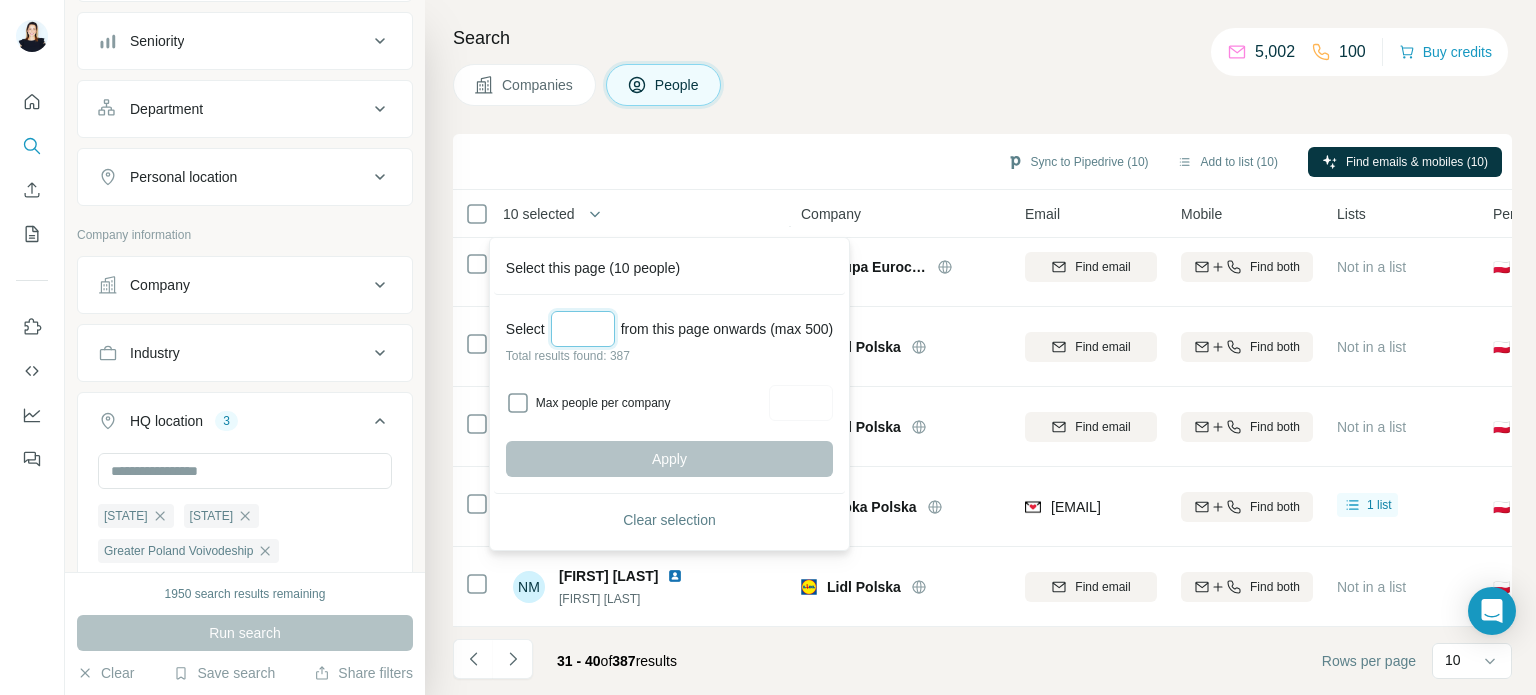 click on "*" at bounding box center [583, 329] 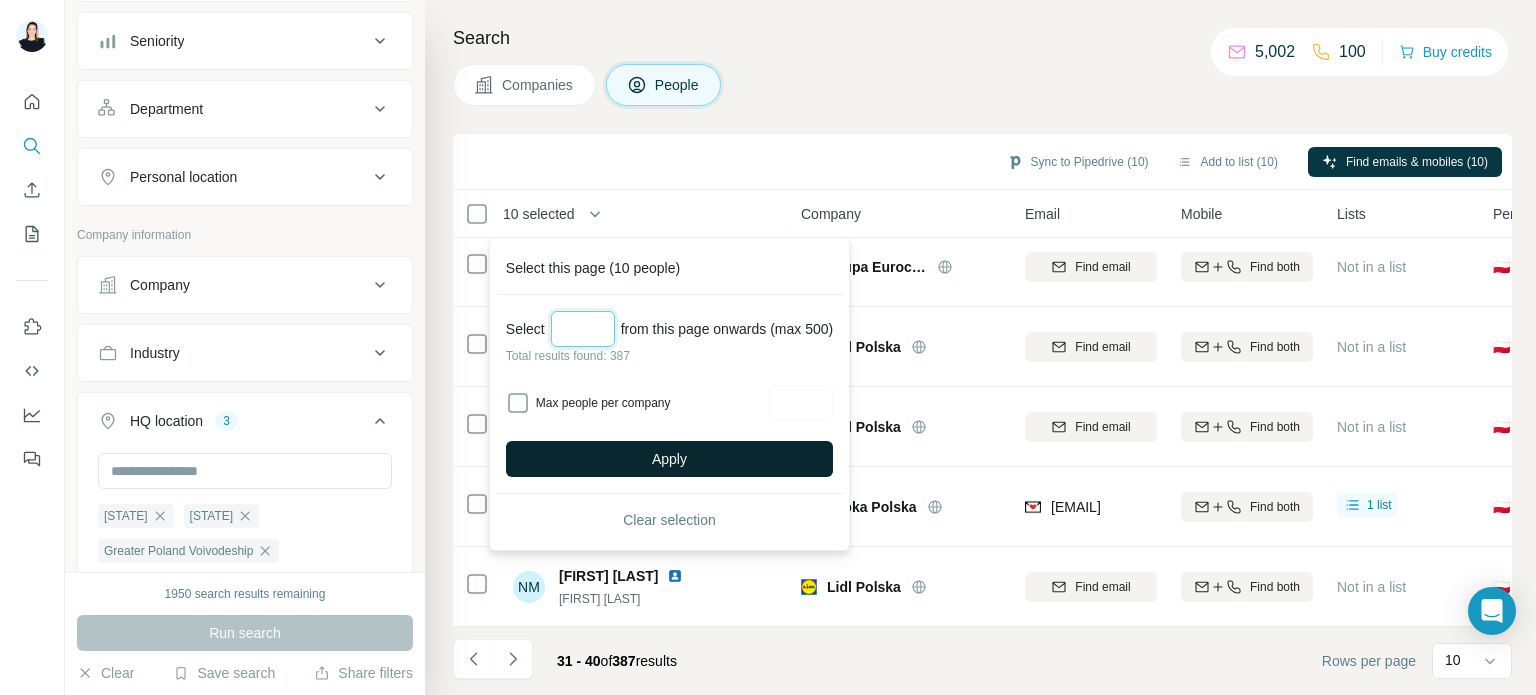 type on "*" 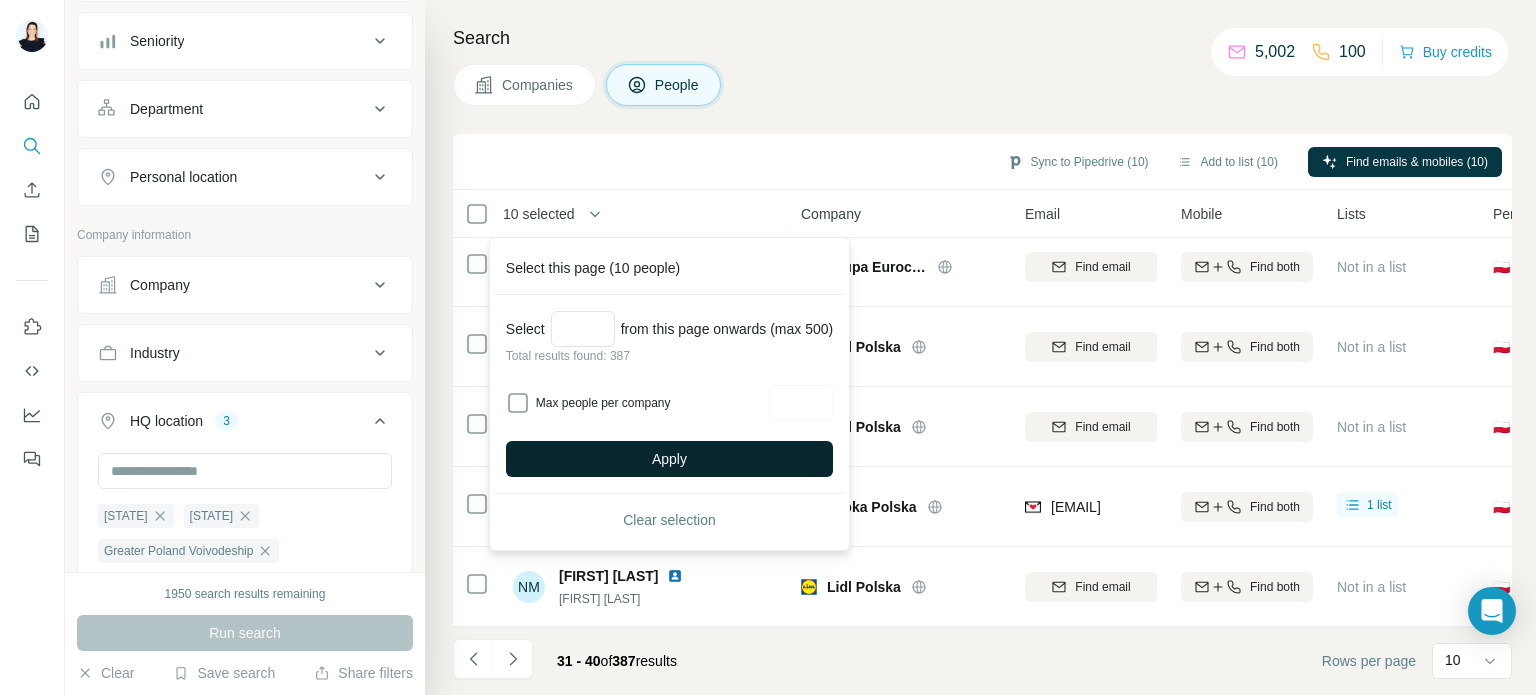 click on "Apply" at bounding box center [669, 459] 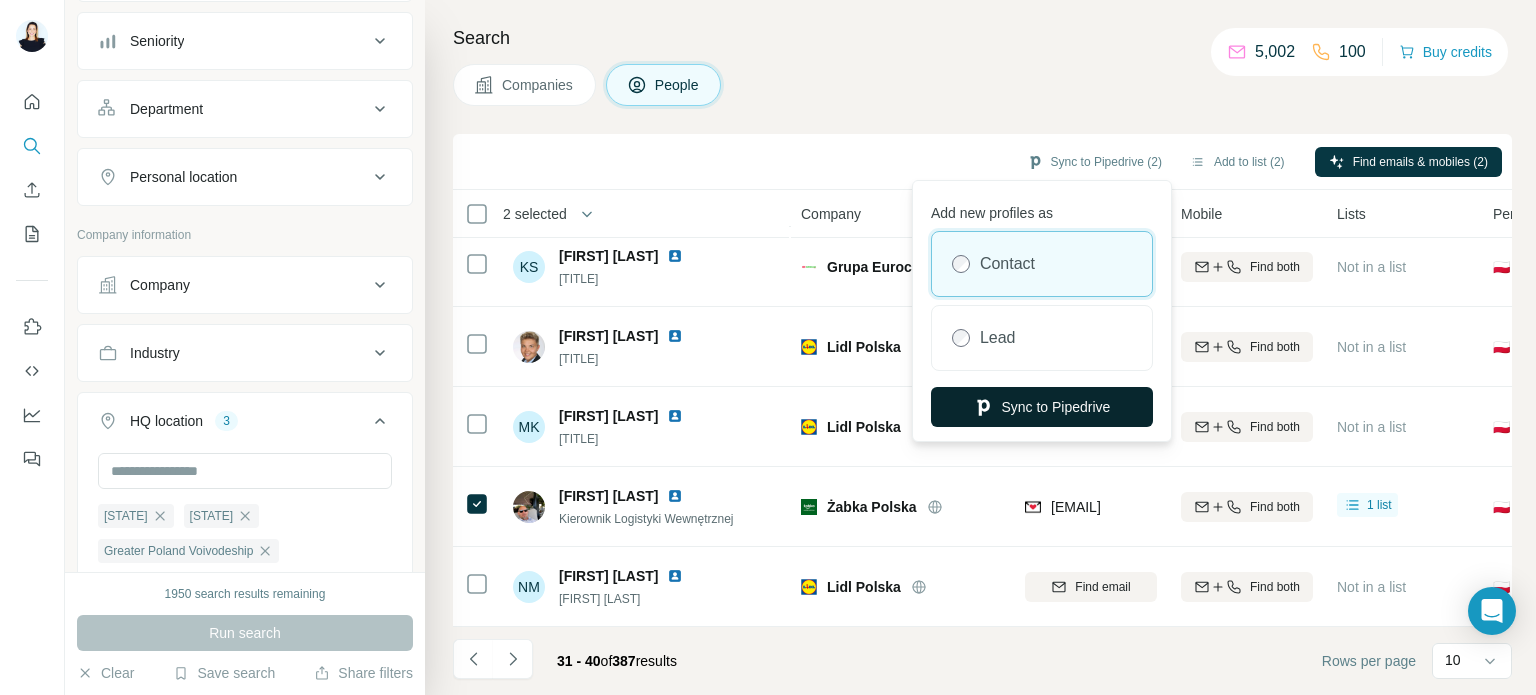 click on "Sync to Pipedrive" at bounding box center [1042, 407] 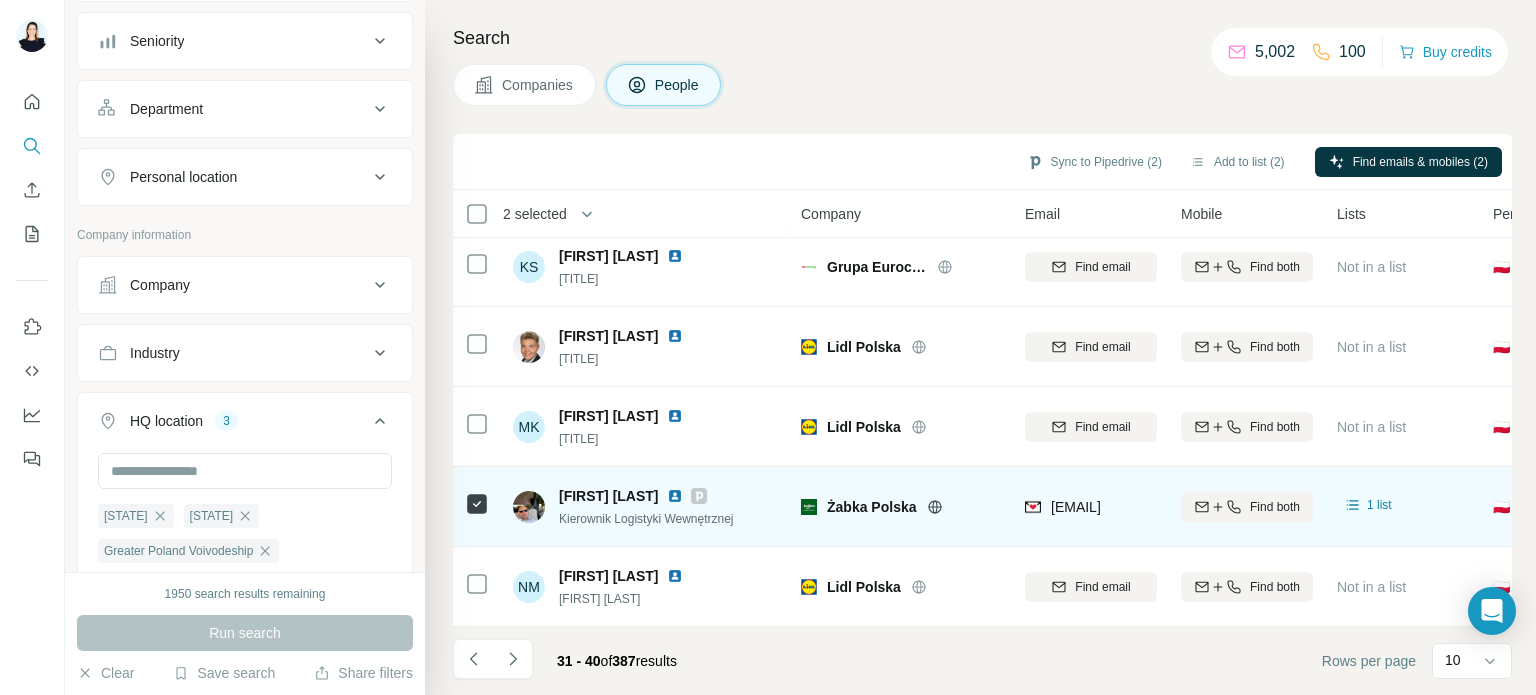 click 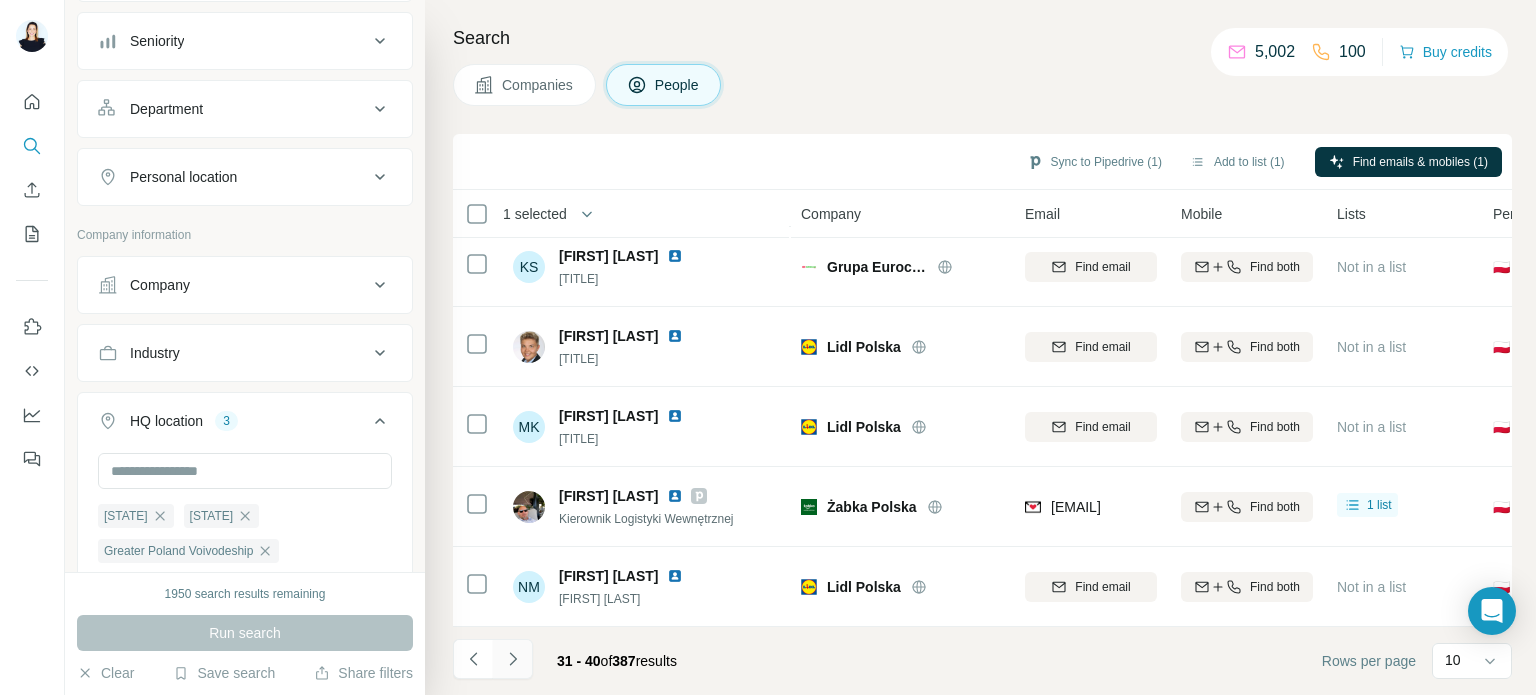 click at bounding box center [513, 659] 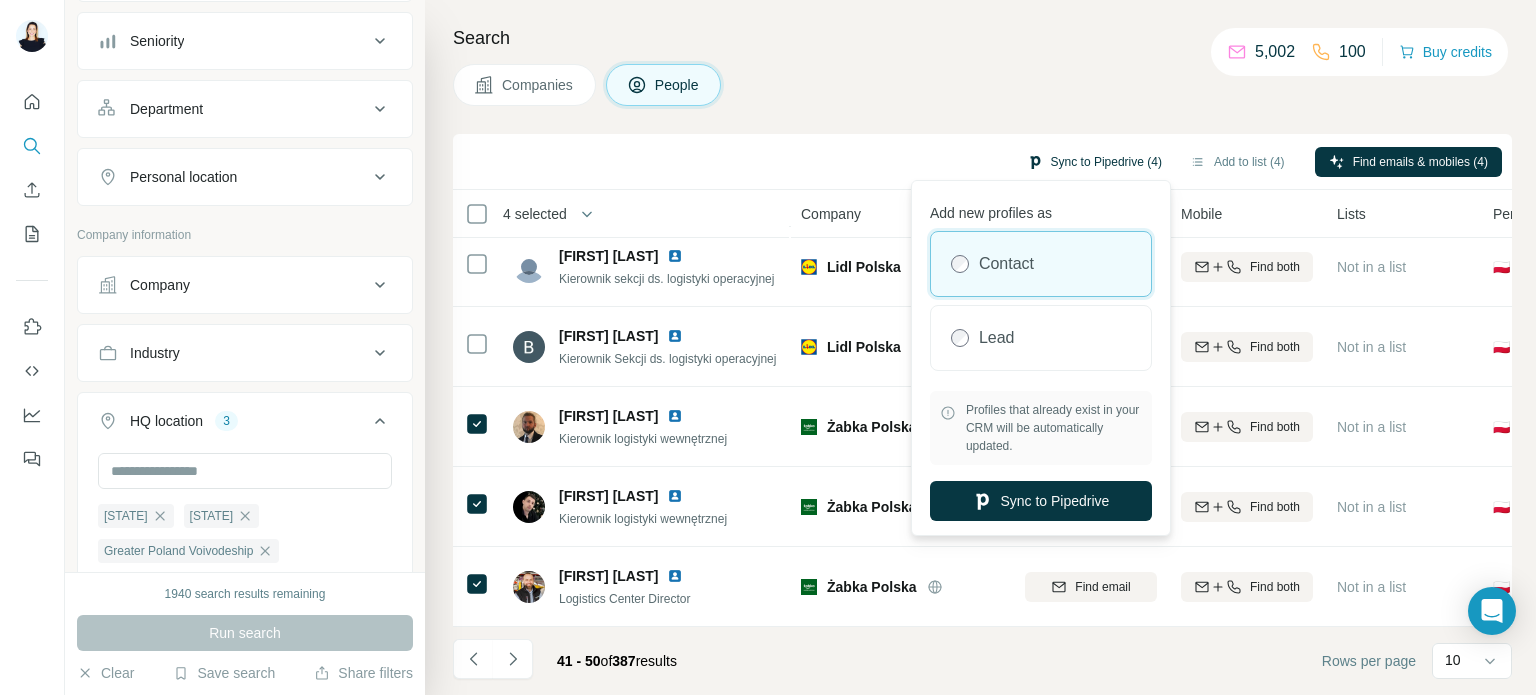 click on "Sync to Pipedrive (4)" at bounding box center (1094, 162) 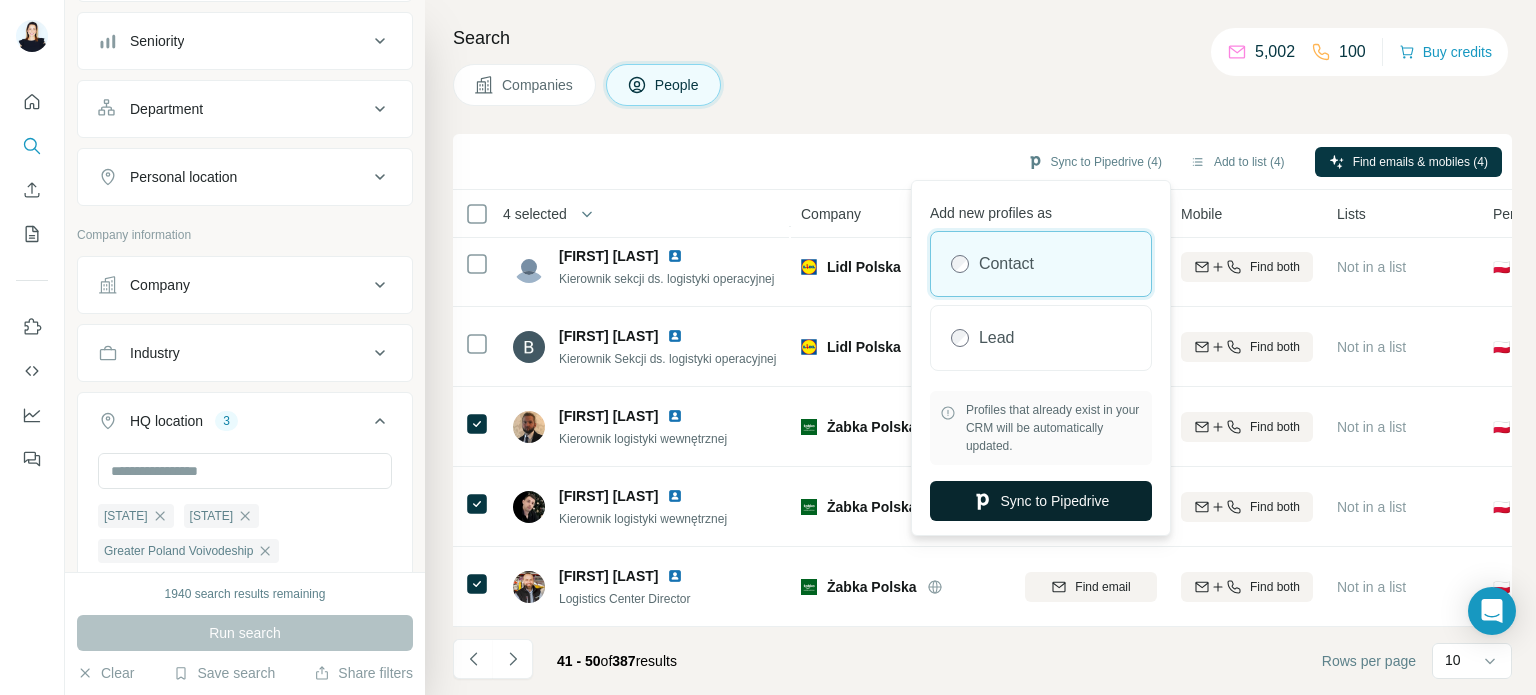click on "Sync to Pipedrive" at bounding box center (1041, 501) 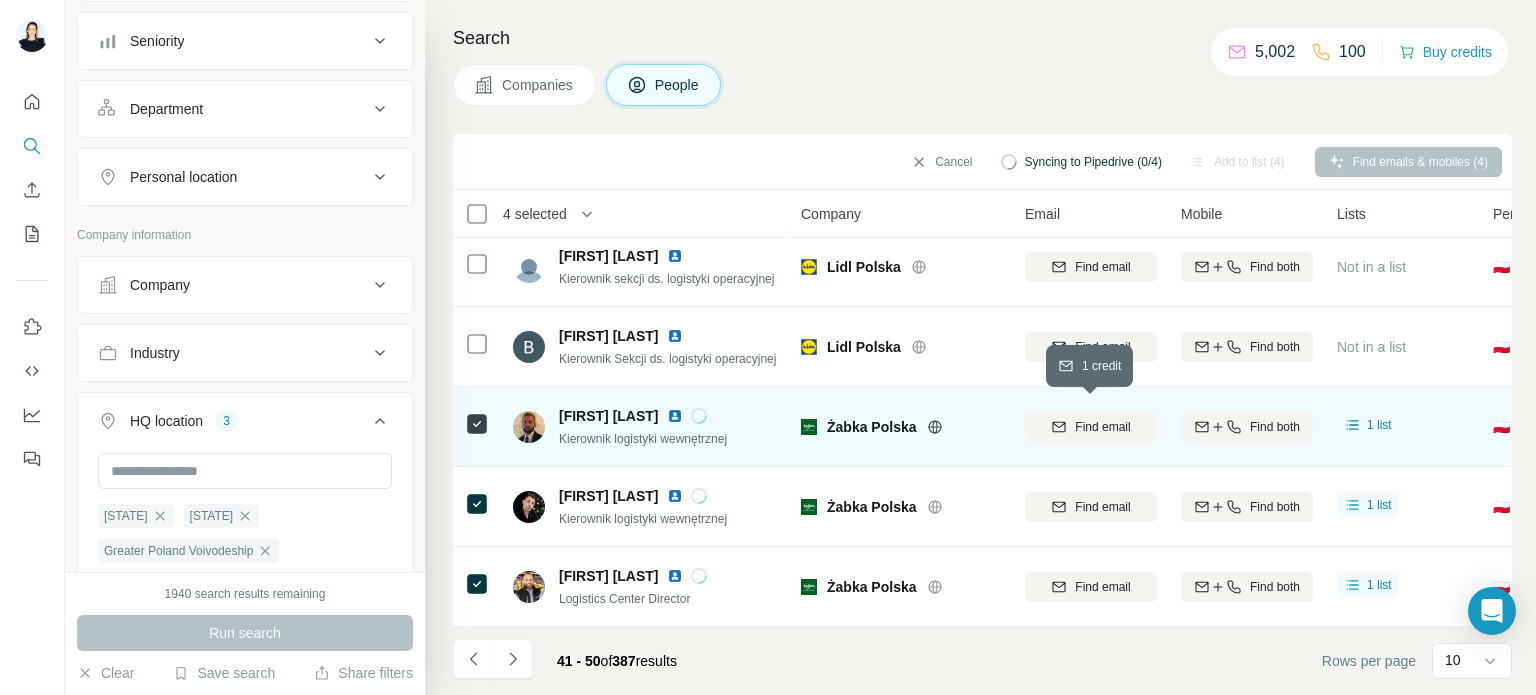 click on "Find email" at bounding box center [1102, 427] 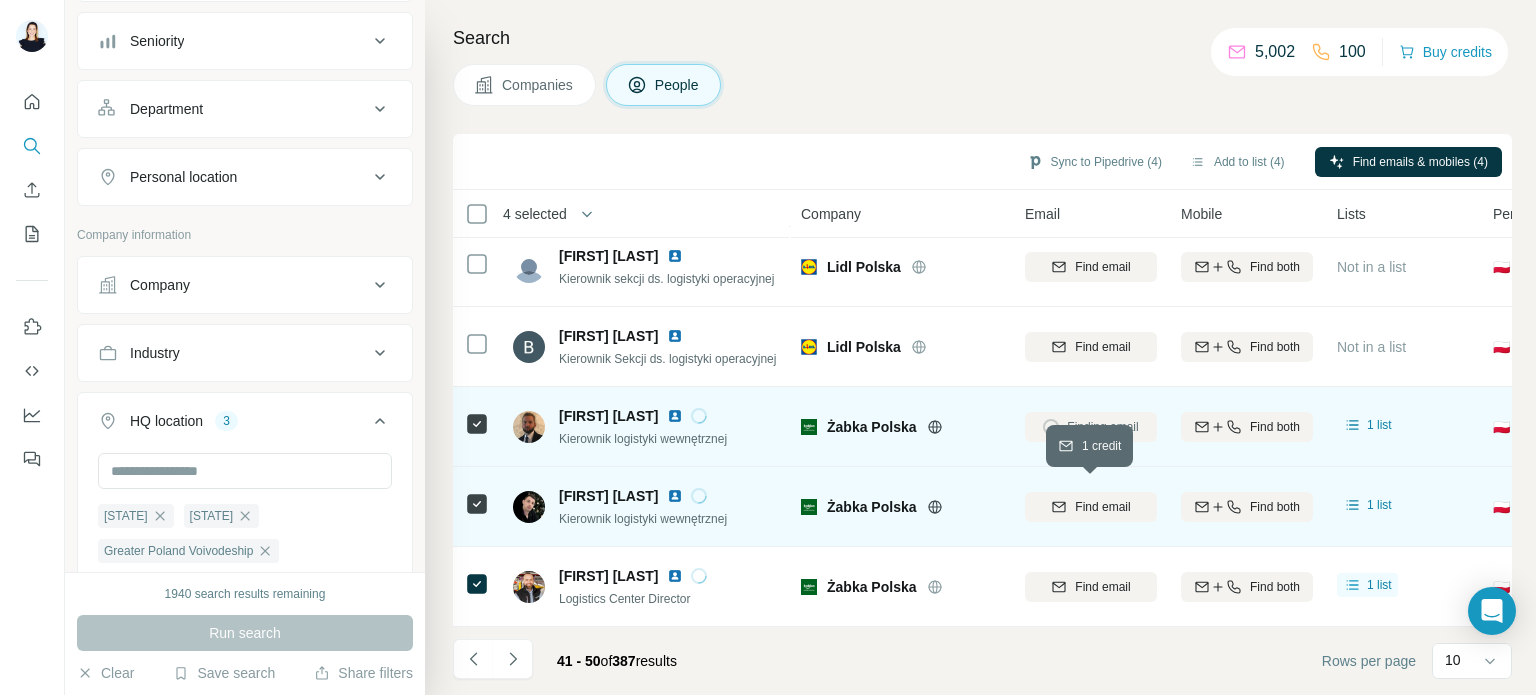 click on "Find email" at bounding box center [1102, 507] 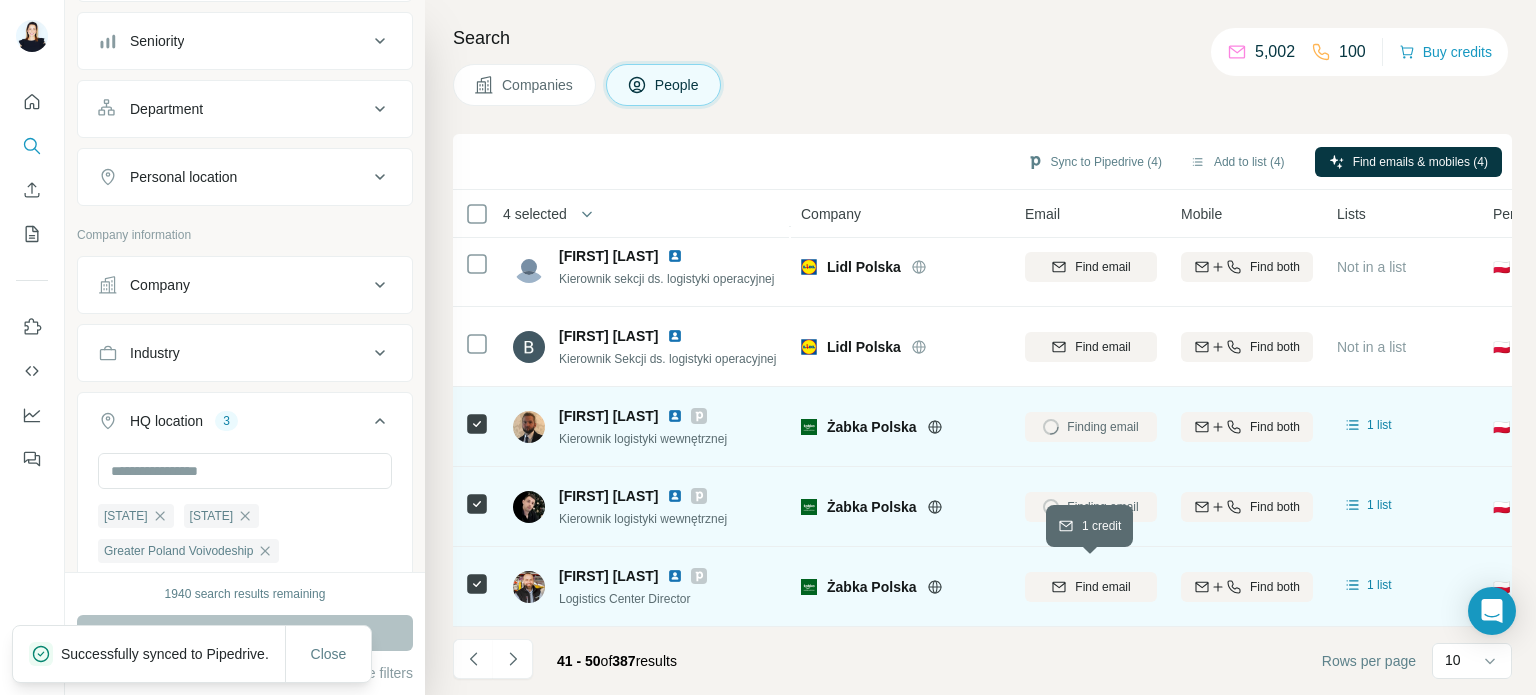 click on "Find email" at bounding box center [1102, 587] 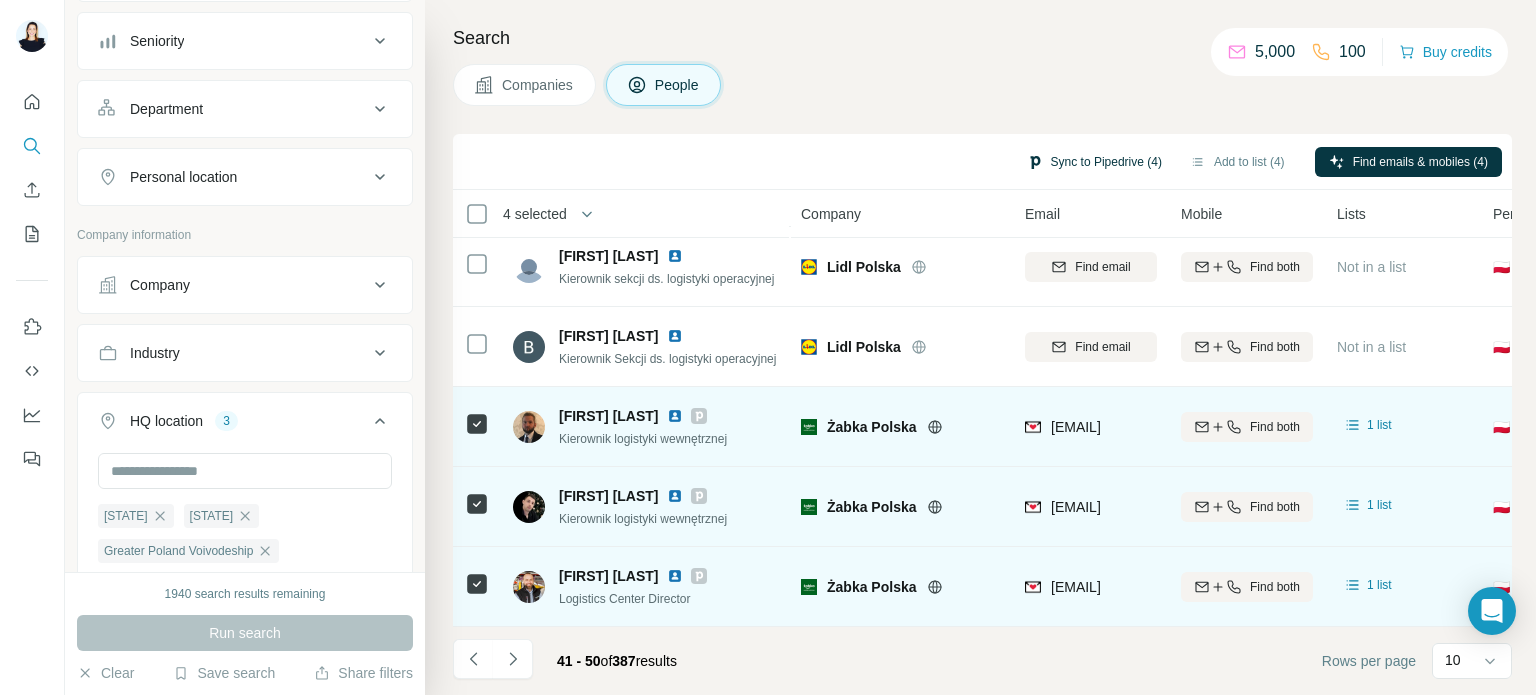 click on "Sync to Pipedrive (4)" at bounding box center (1094, 162) 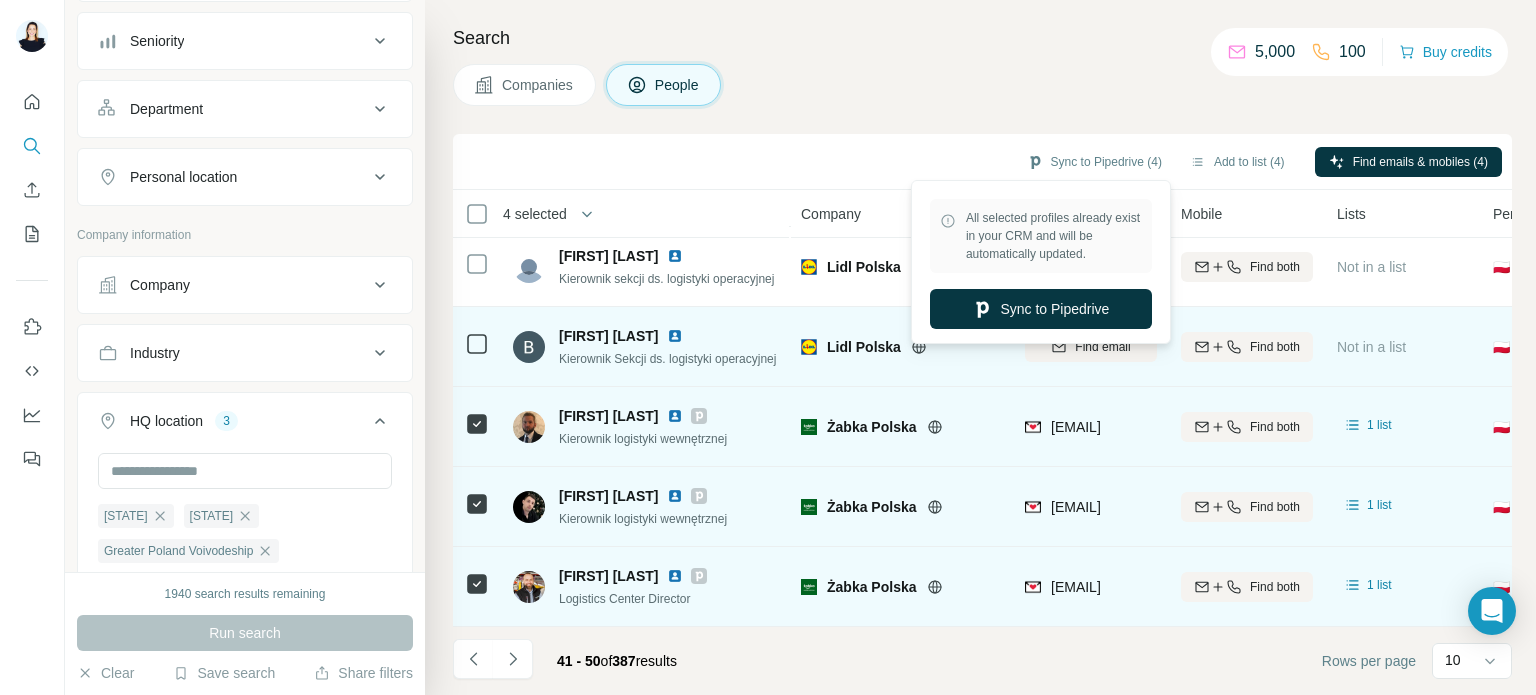 click on "Sync to Pipedrive" at bounding box center [1041, 309] 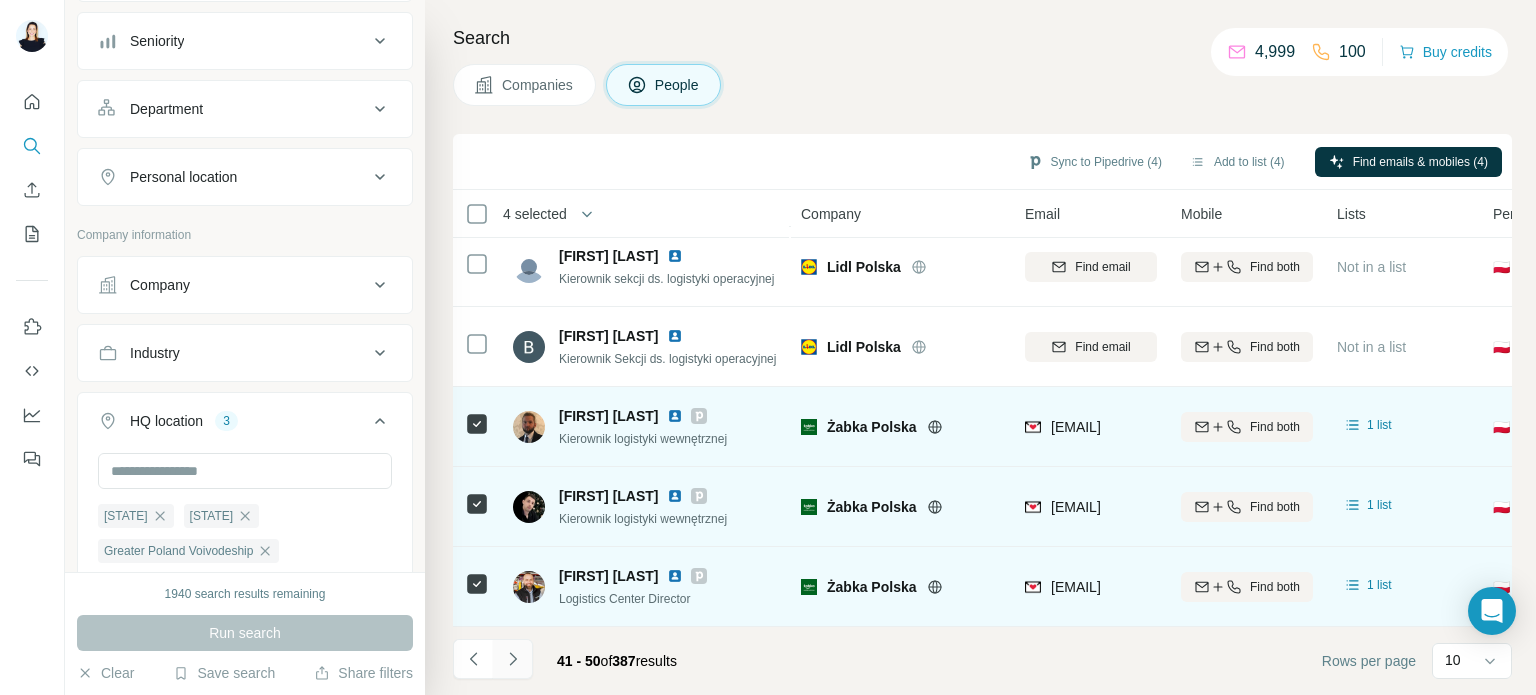 click 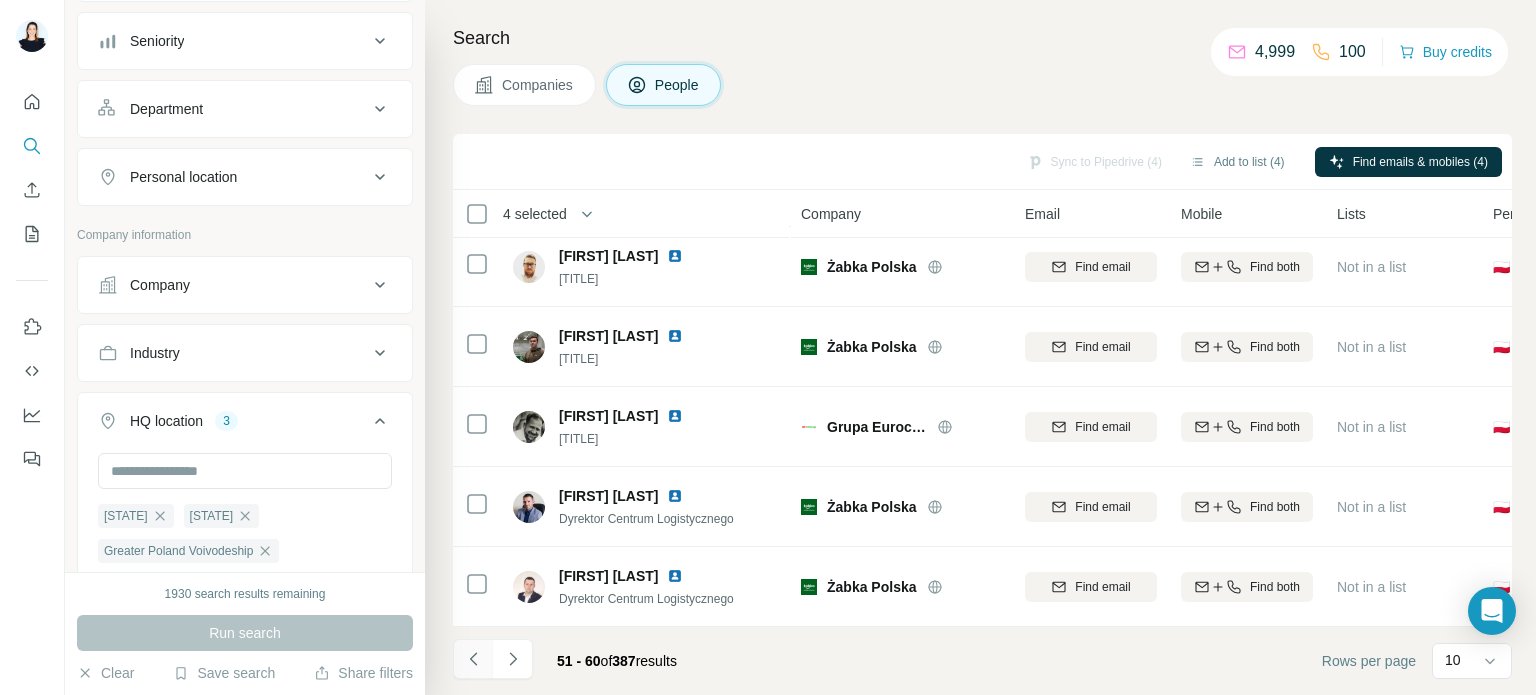 click 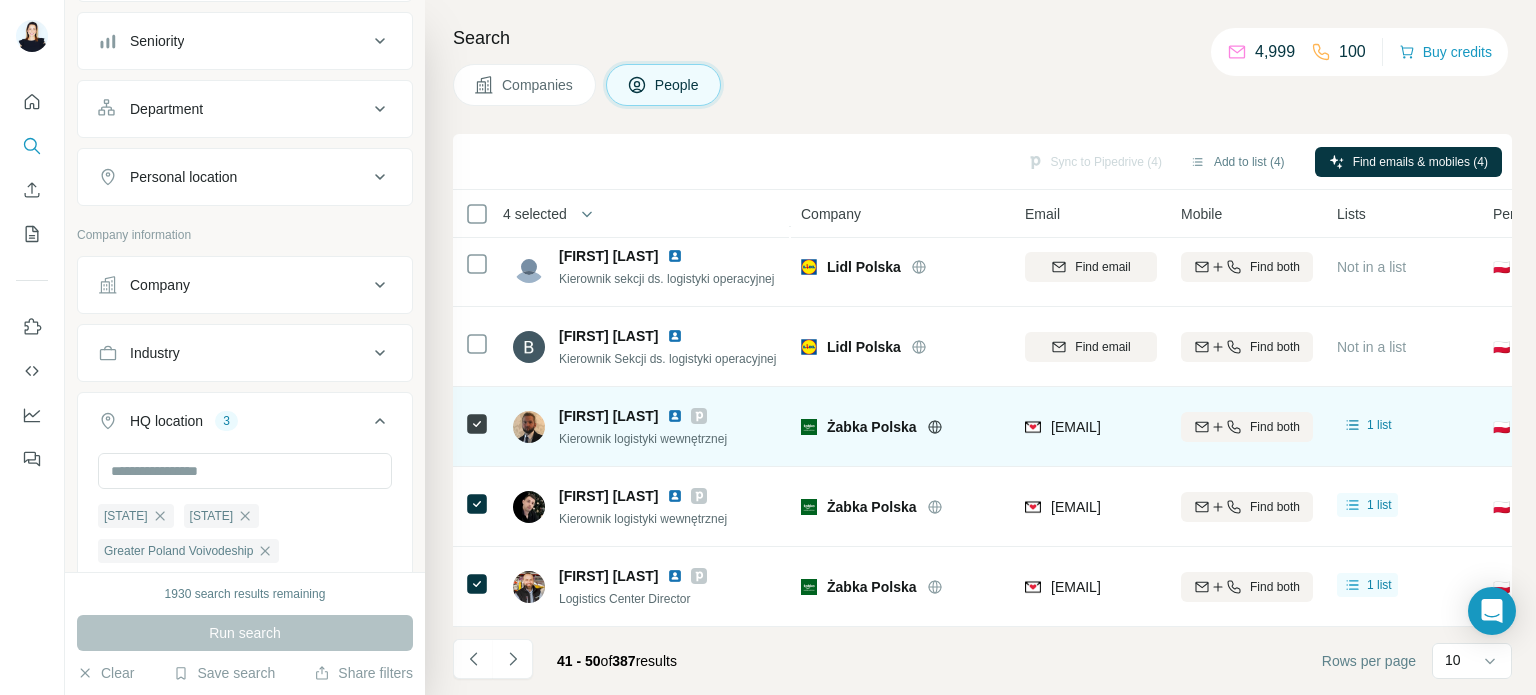 click 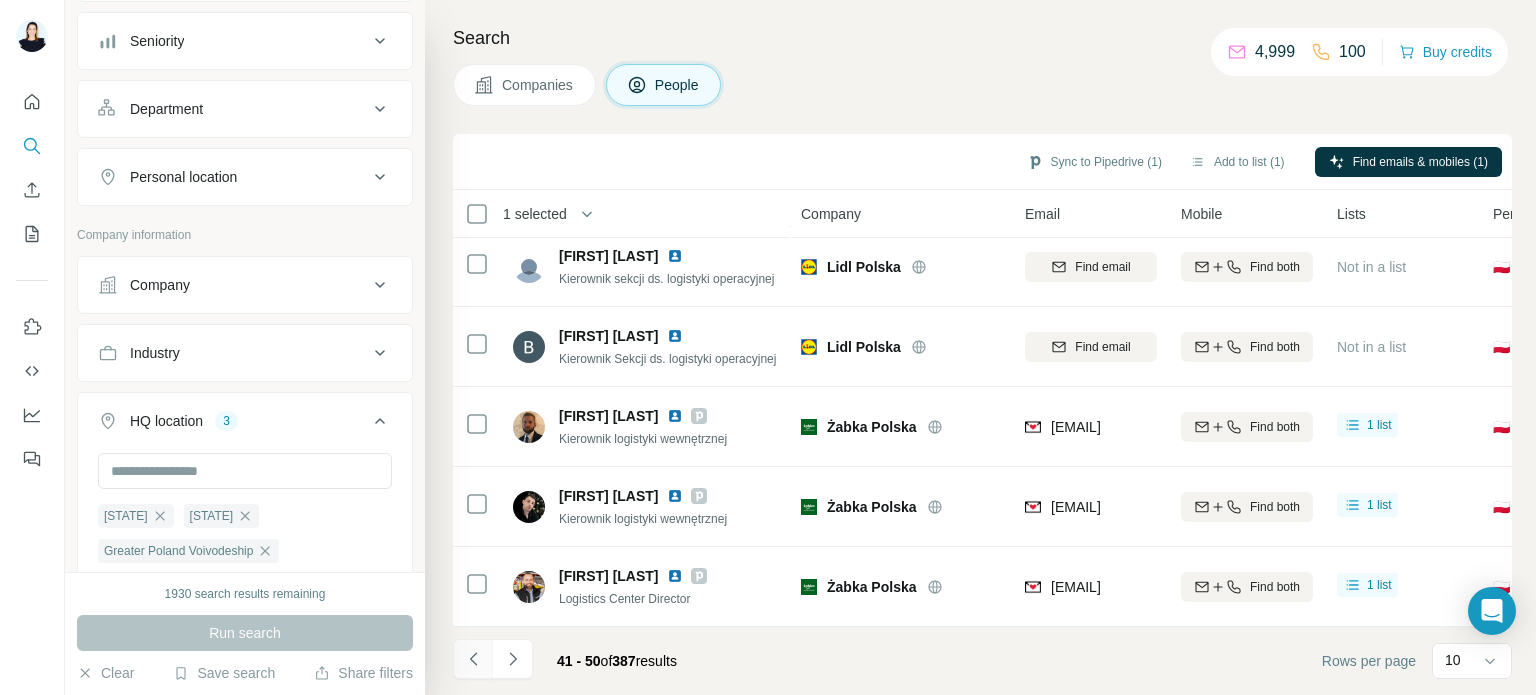 click at bounding box center (473, 659) 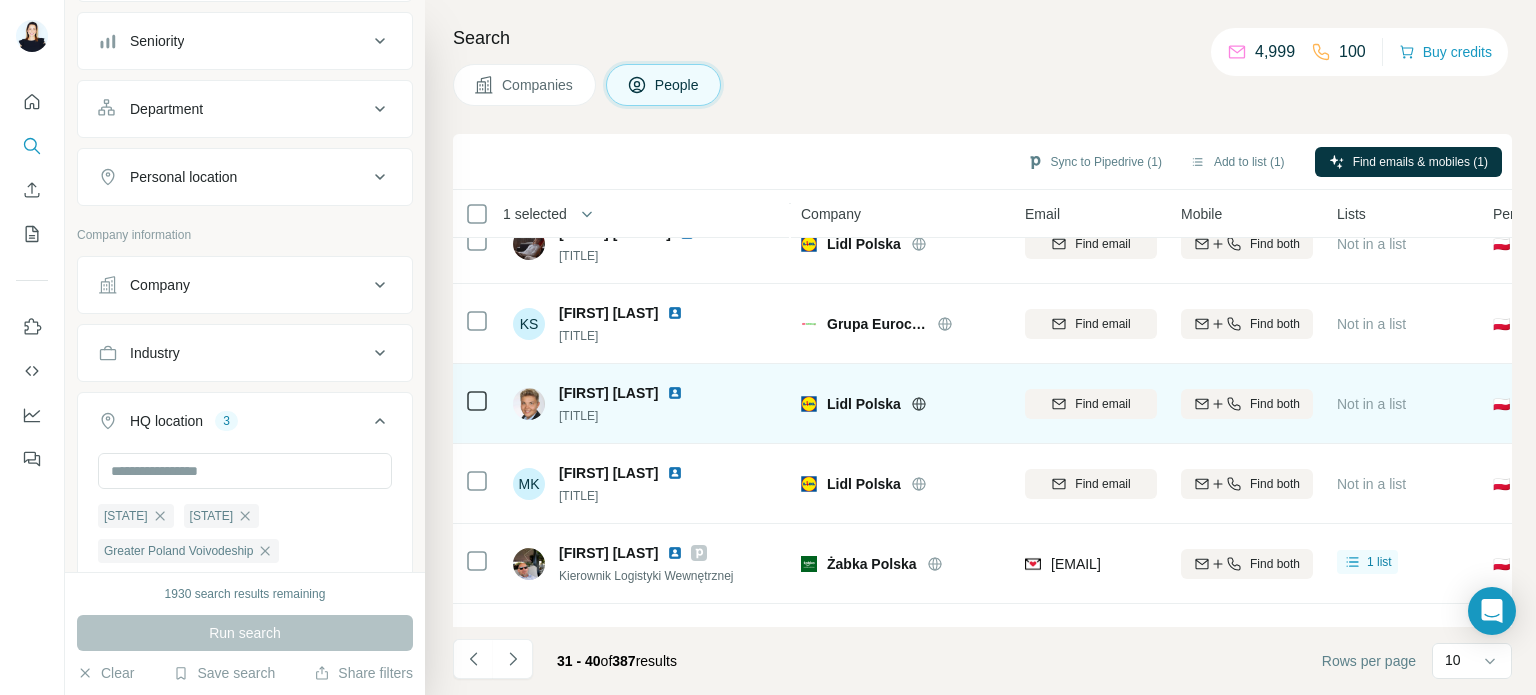 scroll, scrollTop: 0, scrollLeft: 0, axis: both 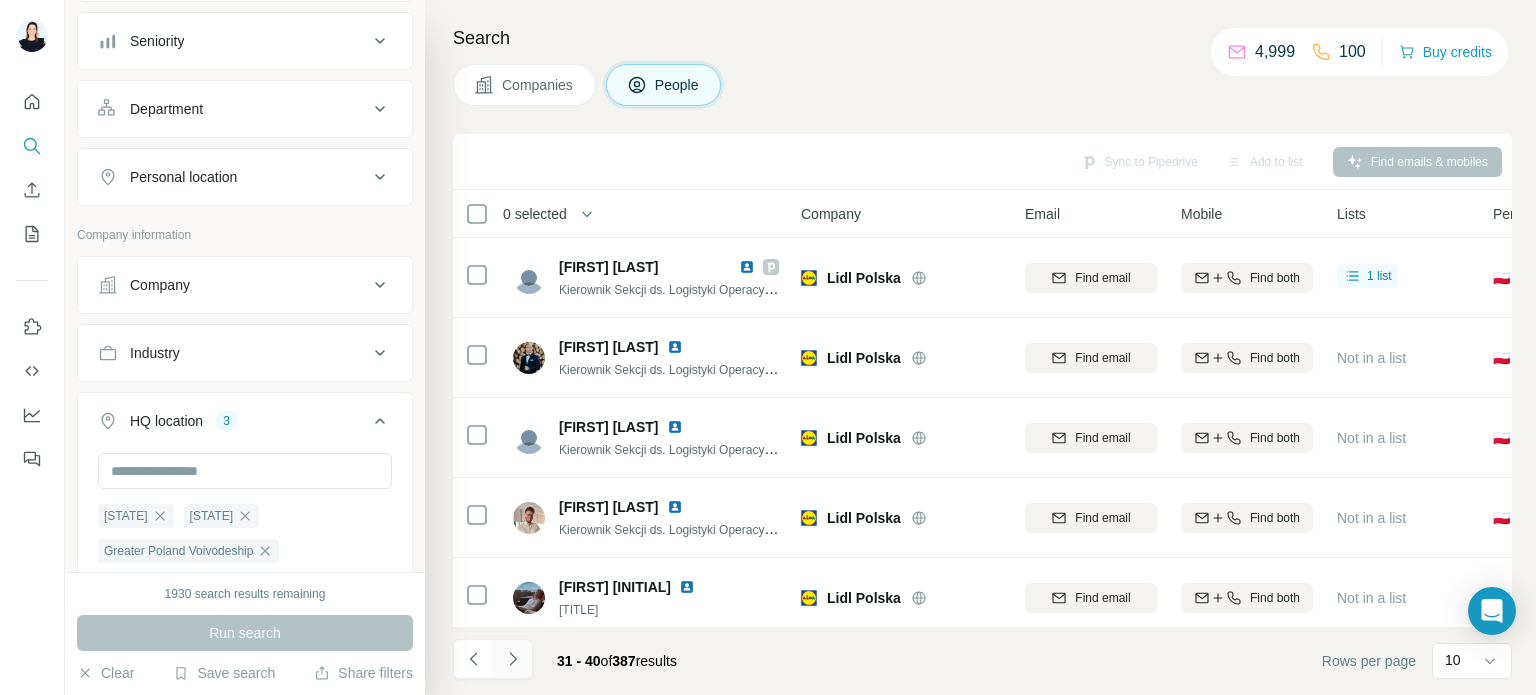 click 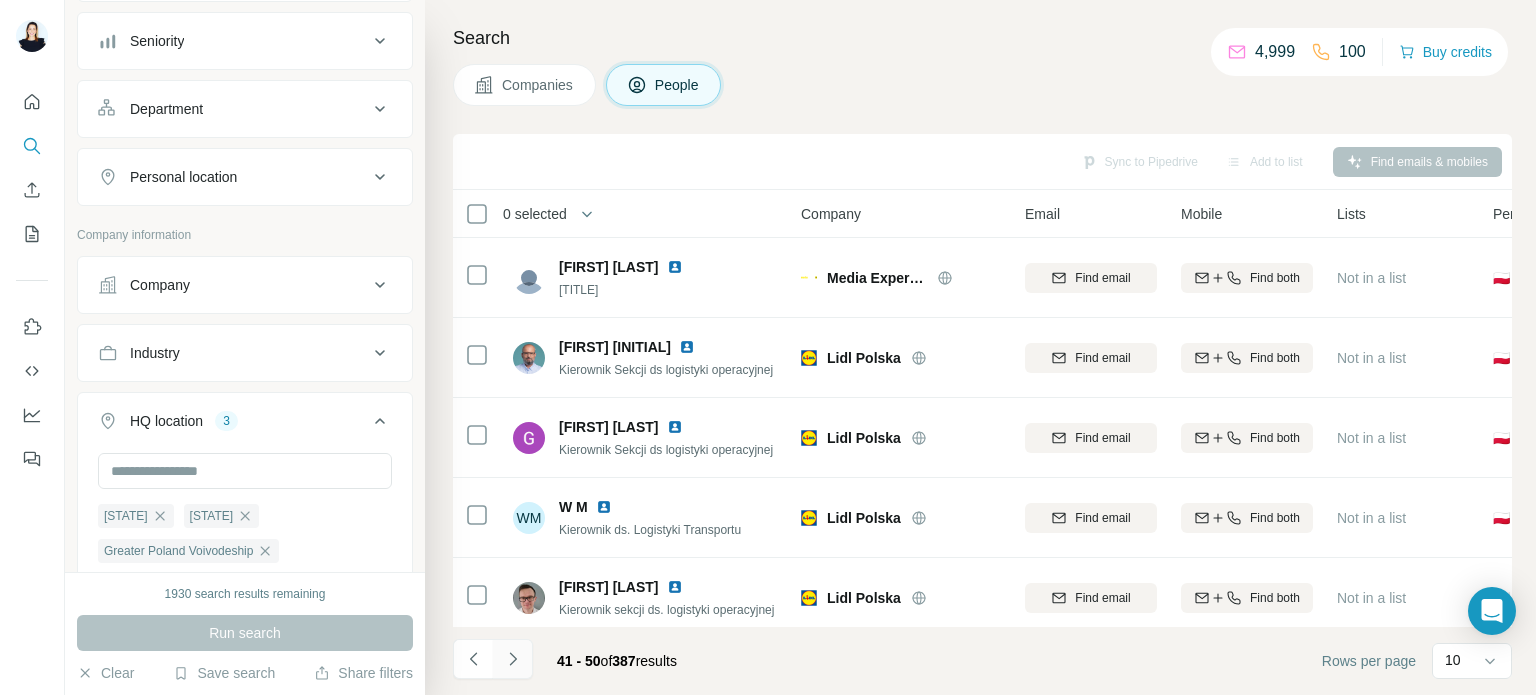 click 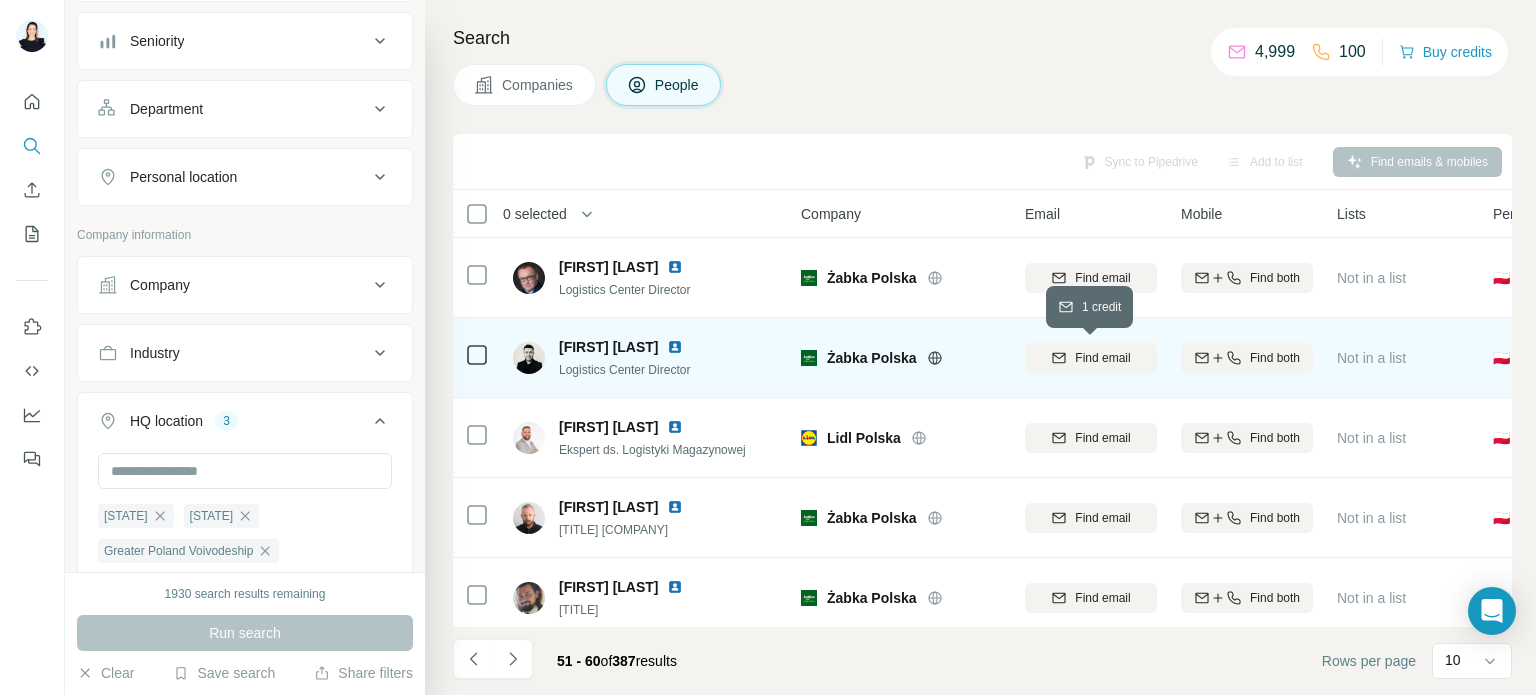 click on "Find email" at bounding box center [1102, 358] 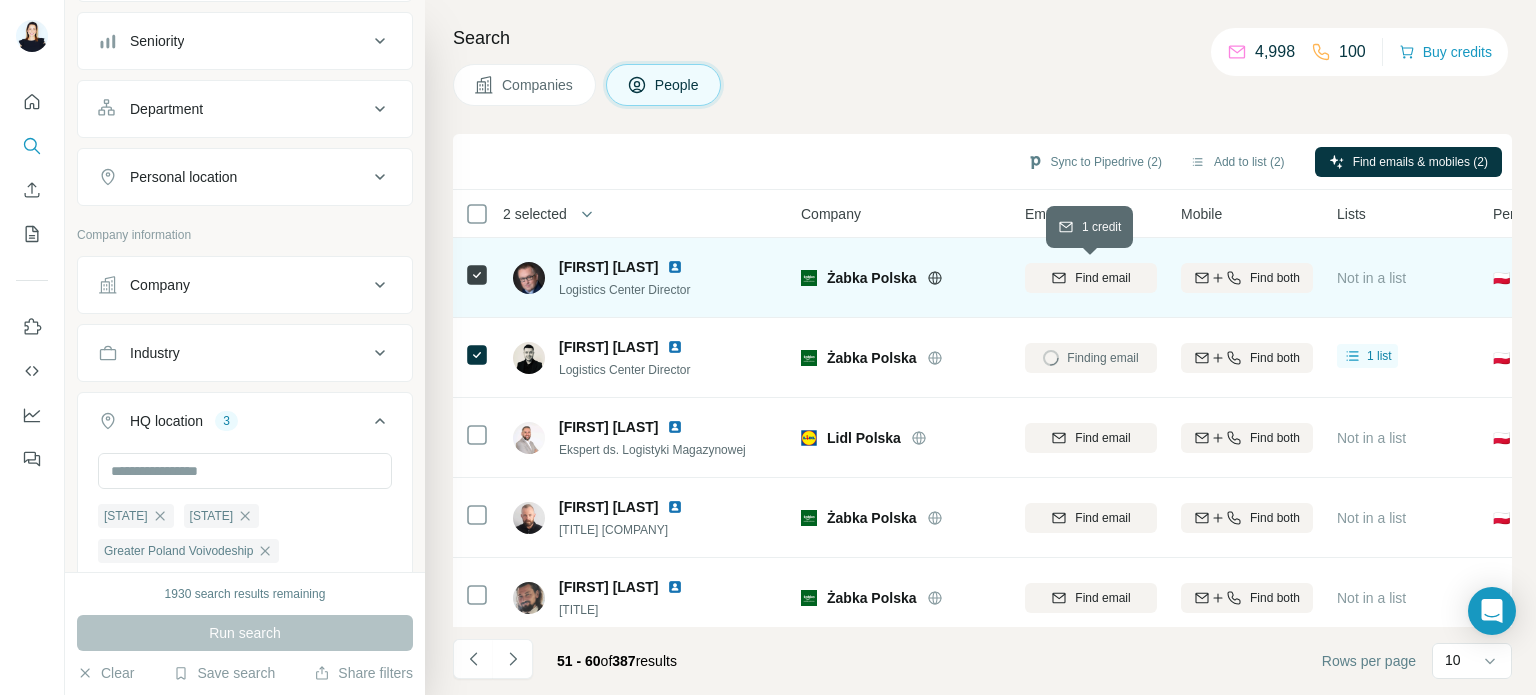 click on "Find email" at bounding box center (1102, 278) 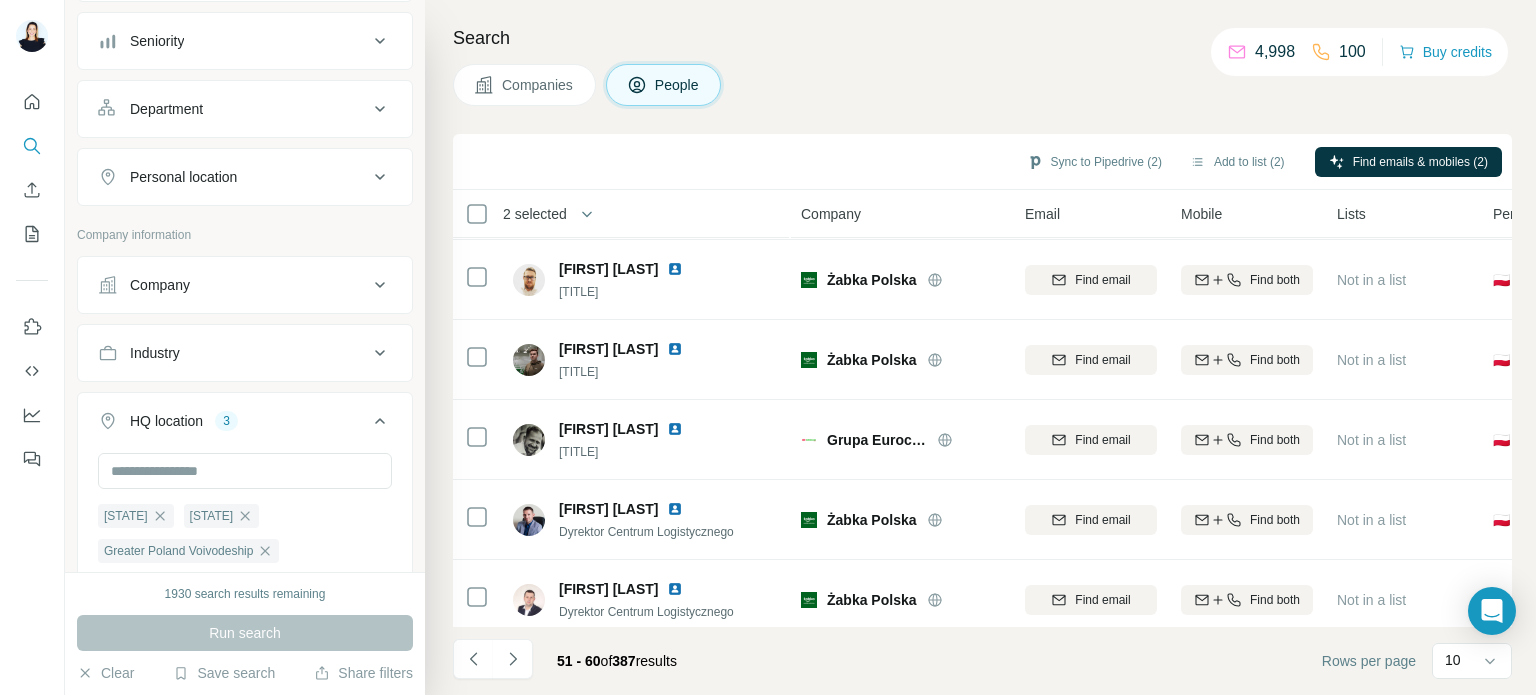 scroll, scrollTop: 400, scrollLeft: 0, axis: vertical 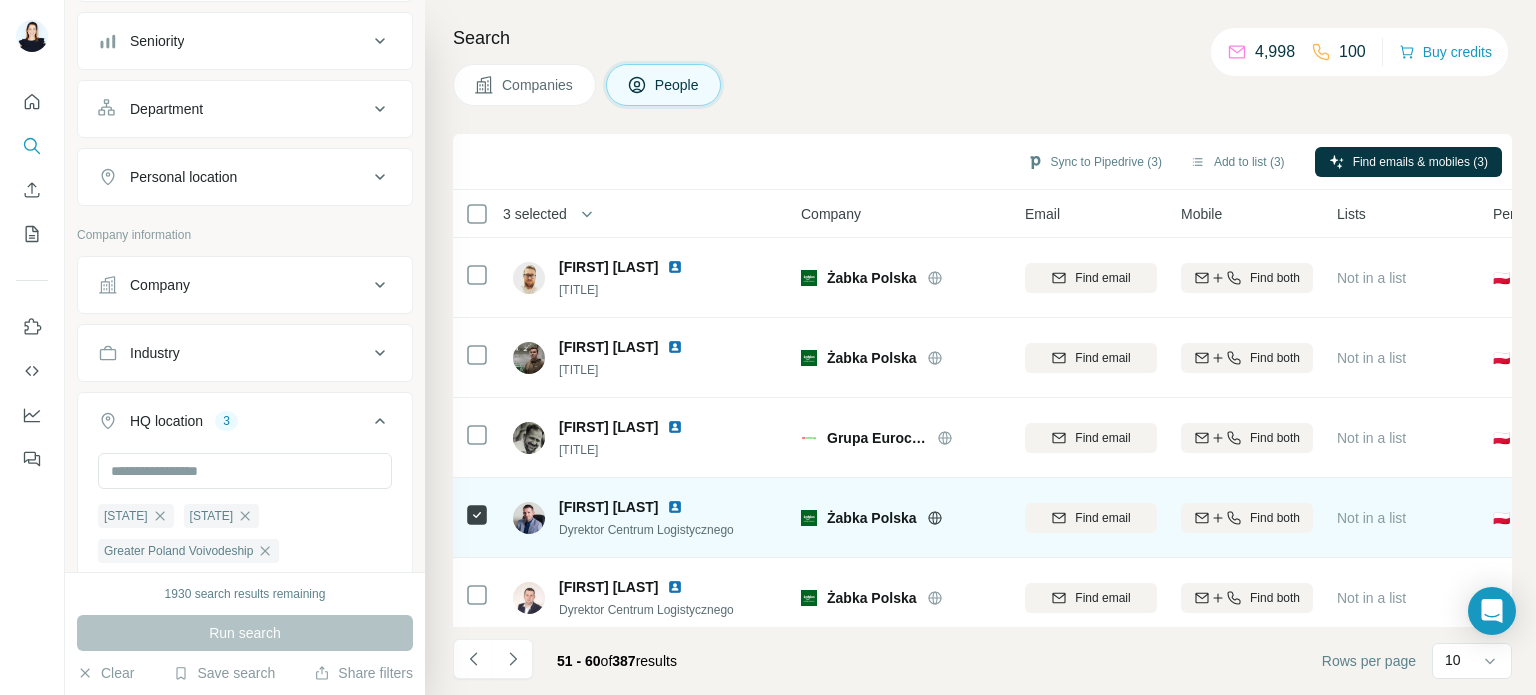 click on "Find email" at bounding box center [1102, 518] 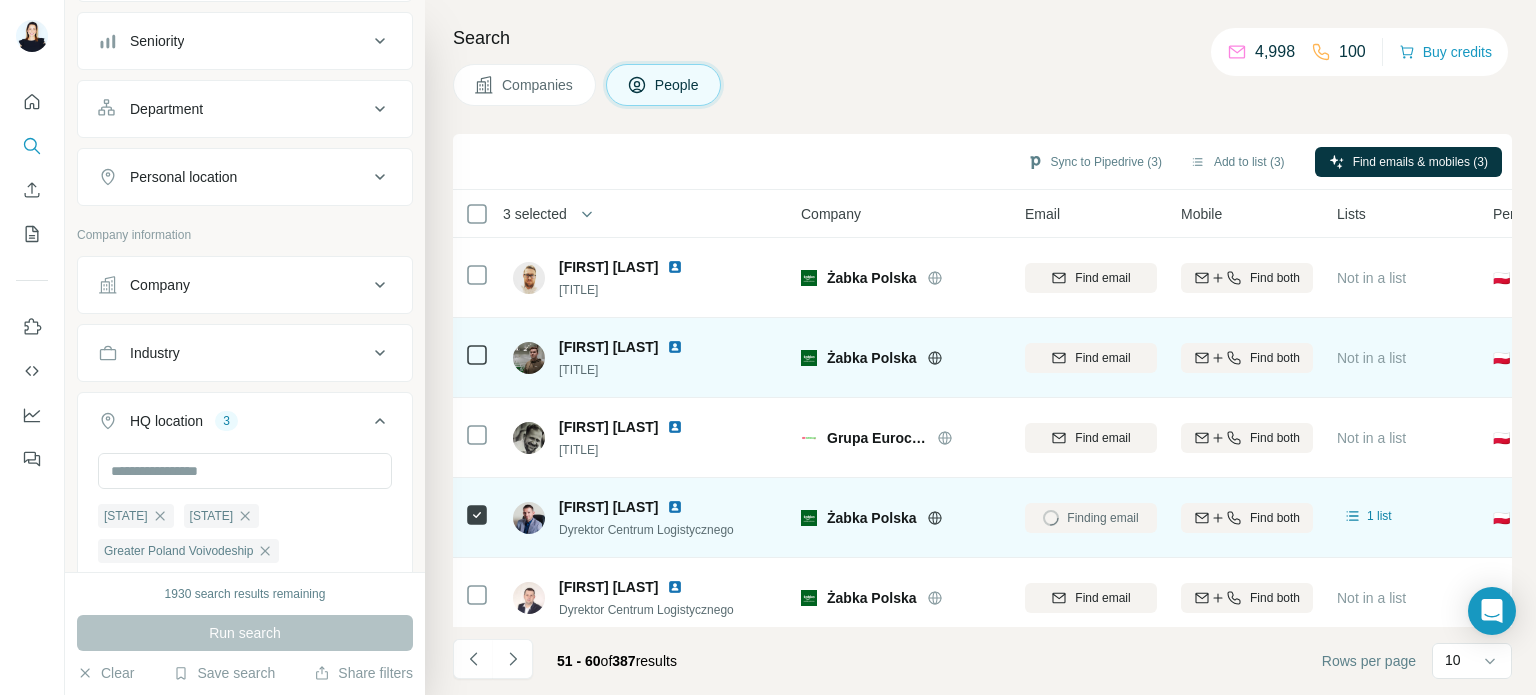 scroll, scrollTop: 420, scrollLeft: 0, axis: vertical 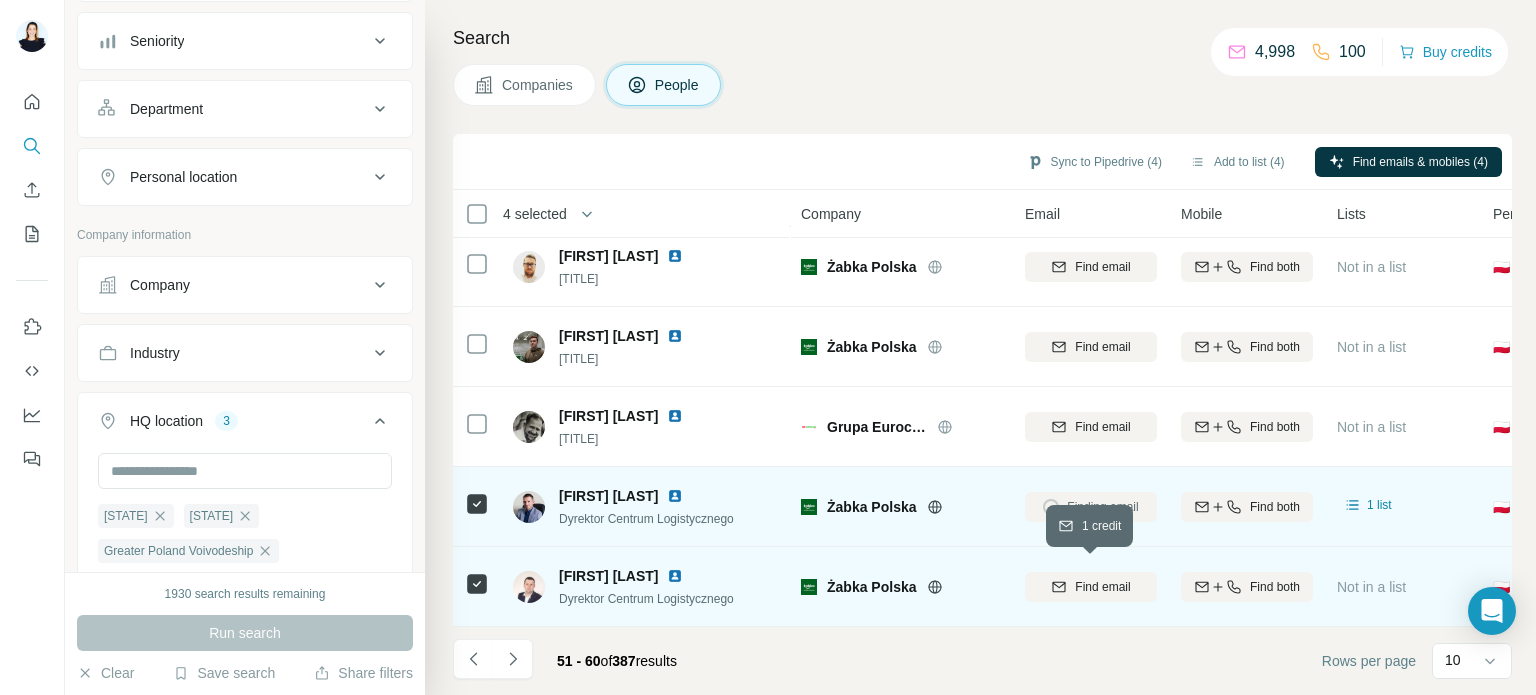 click on "Find email" at bounding box center (1091, 587) 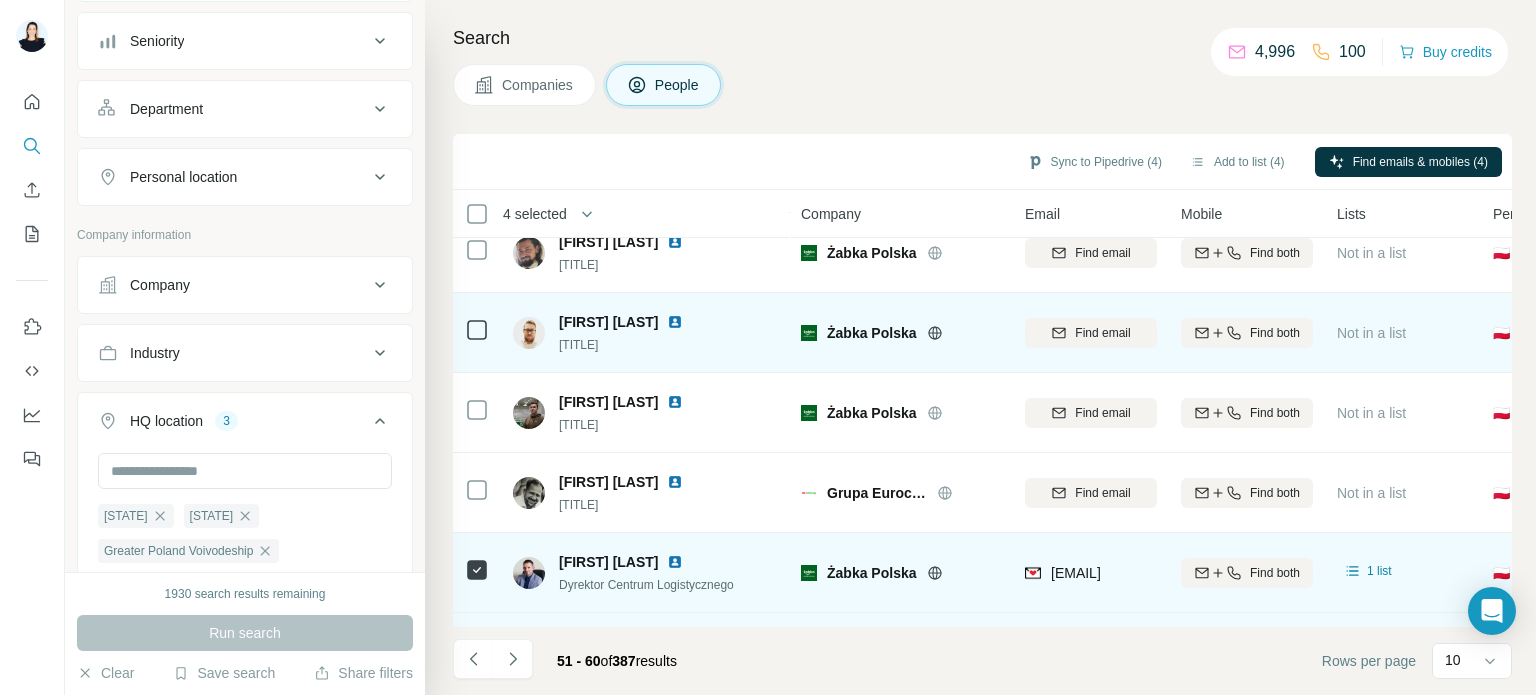 scroll, scrollTop: 420, scrollLeft: 0, axis: vertical 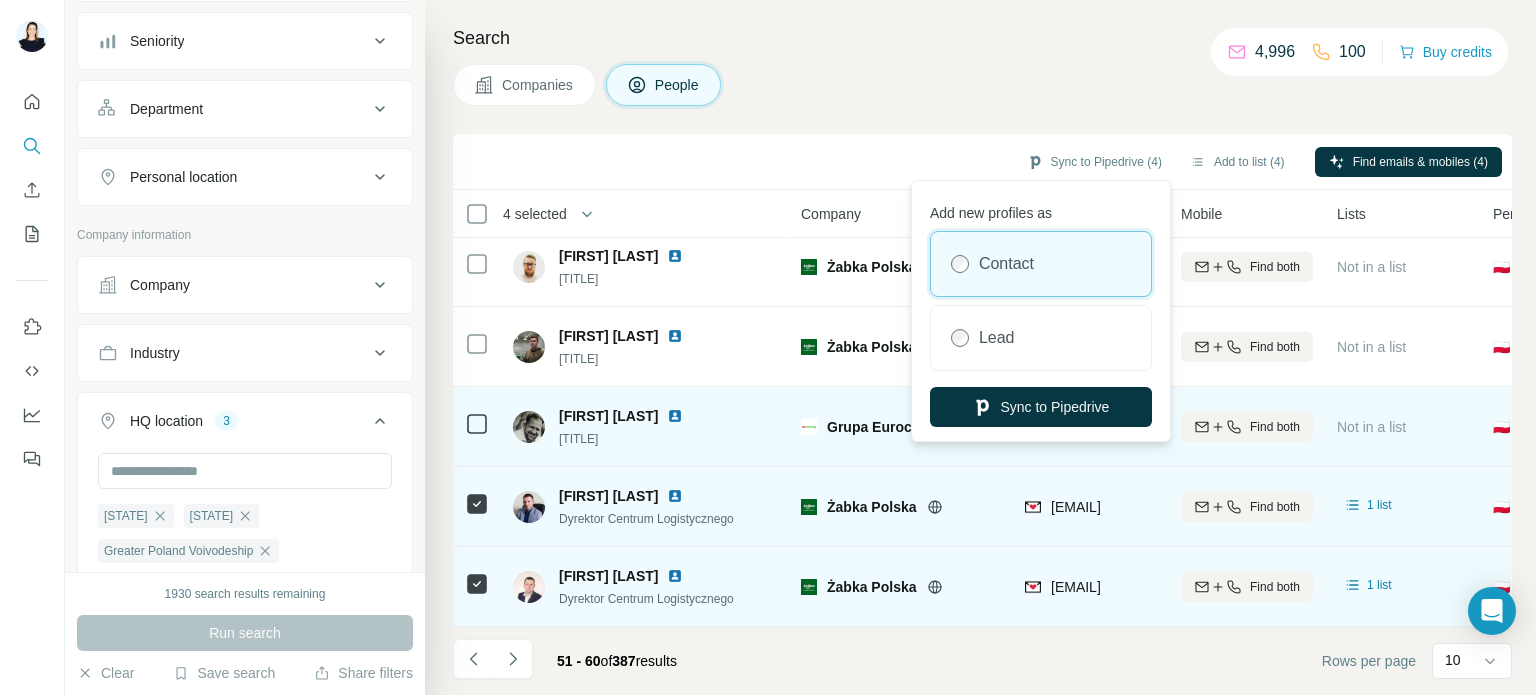 click on "Sync to Pipedrive" at bounding box center (1041, 407) 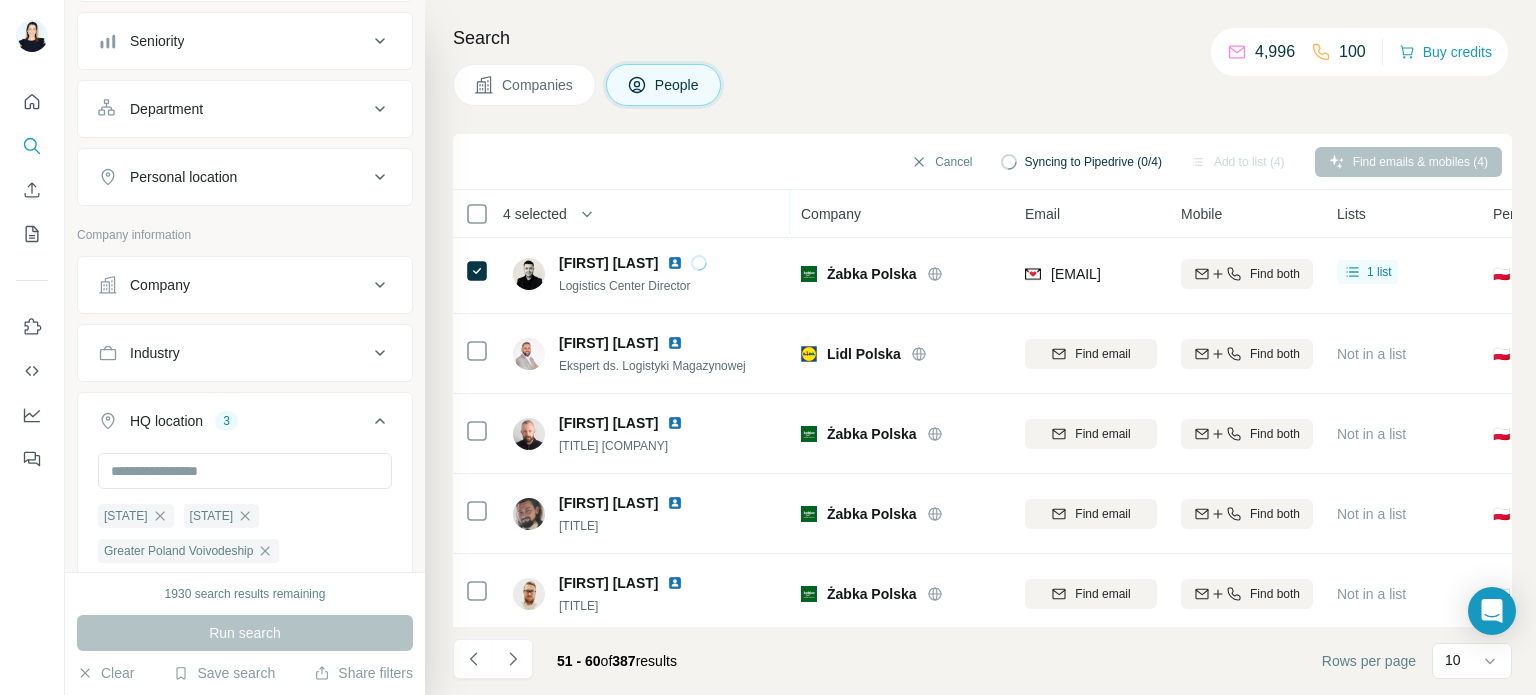 scroll, scrollTop: 0, scrollLeft: 0, axis: both 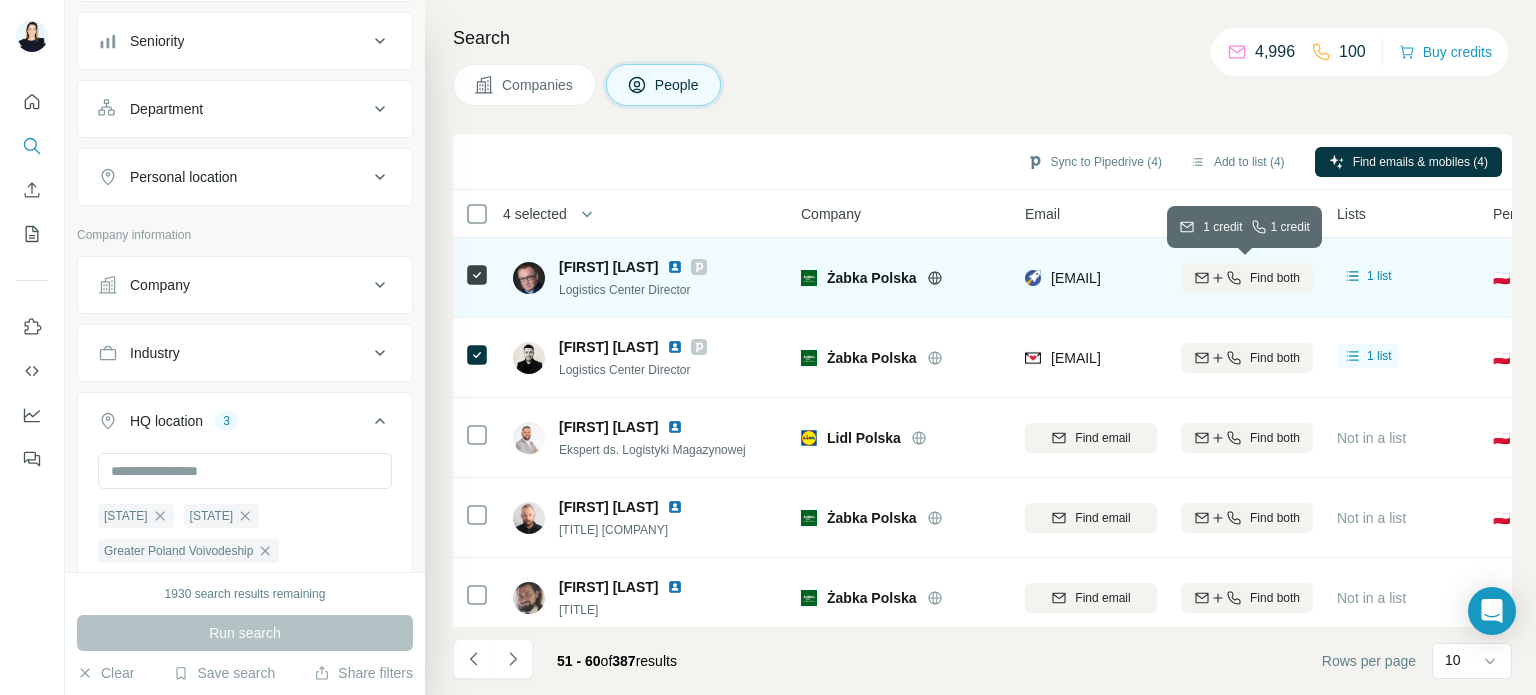 click on "Find both" at bounding box center (1275, 278) 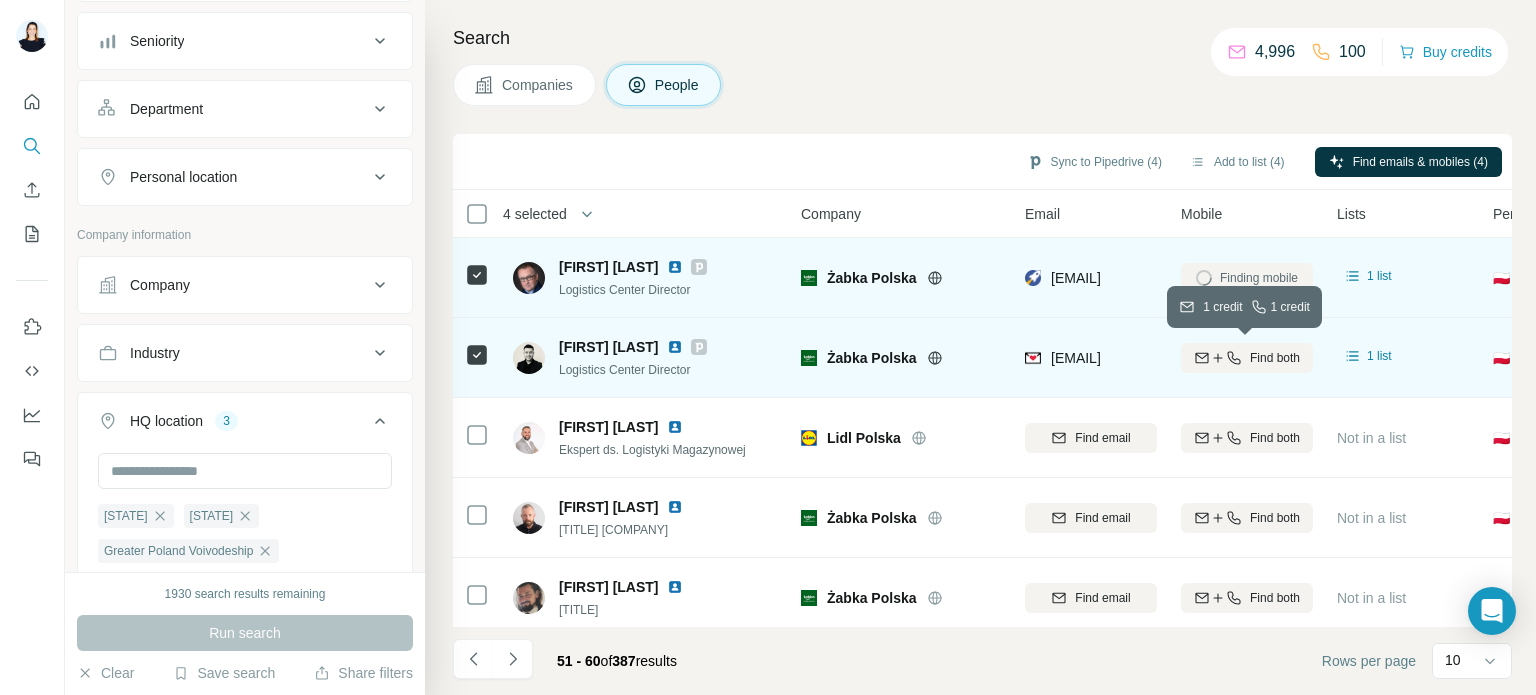click on "Find both" at bounding box center [1275, 358] 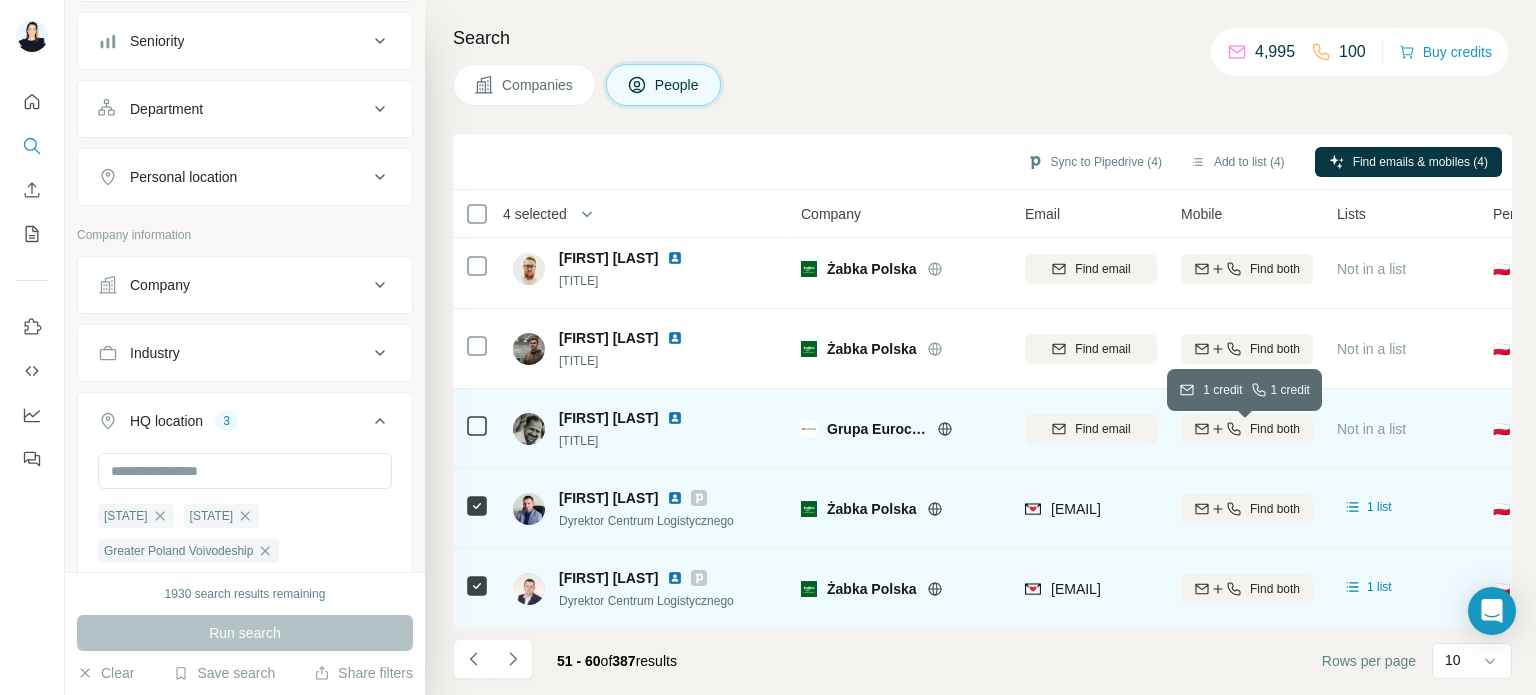scroll, scrollTop: 420, scrollLeft: 0, axis: vertical 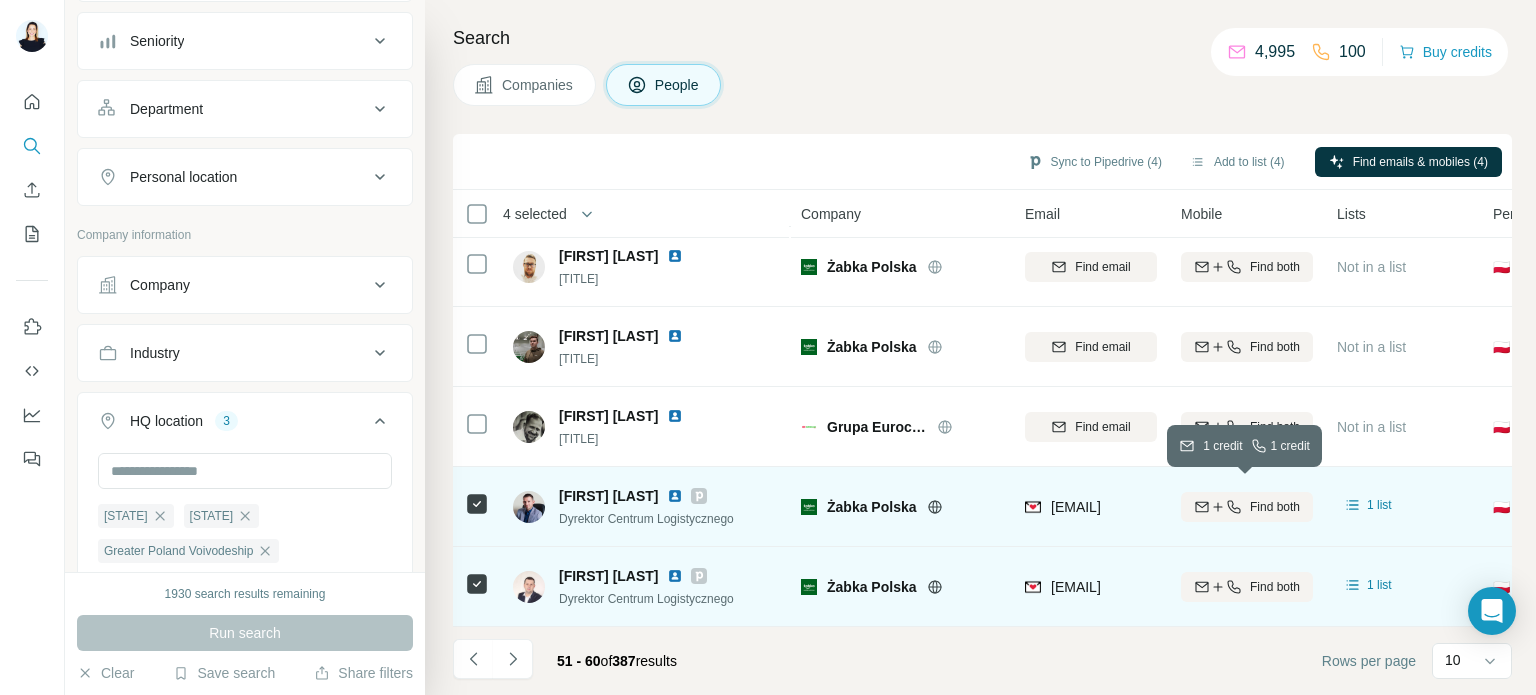 click on "Find both" at bounding box center (1275, 507) 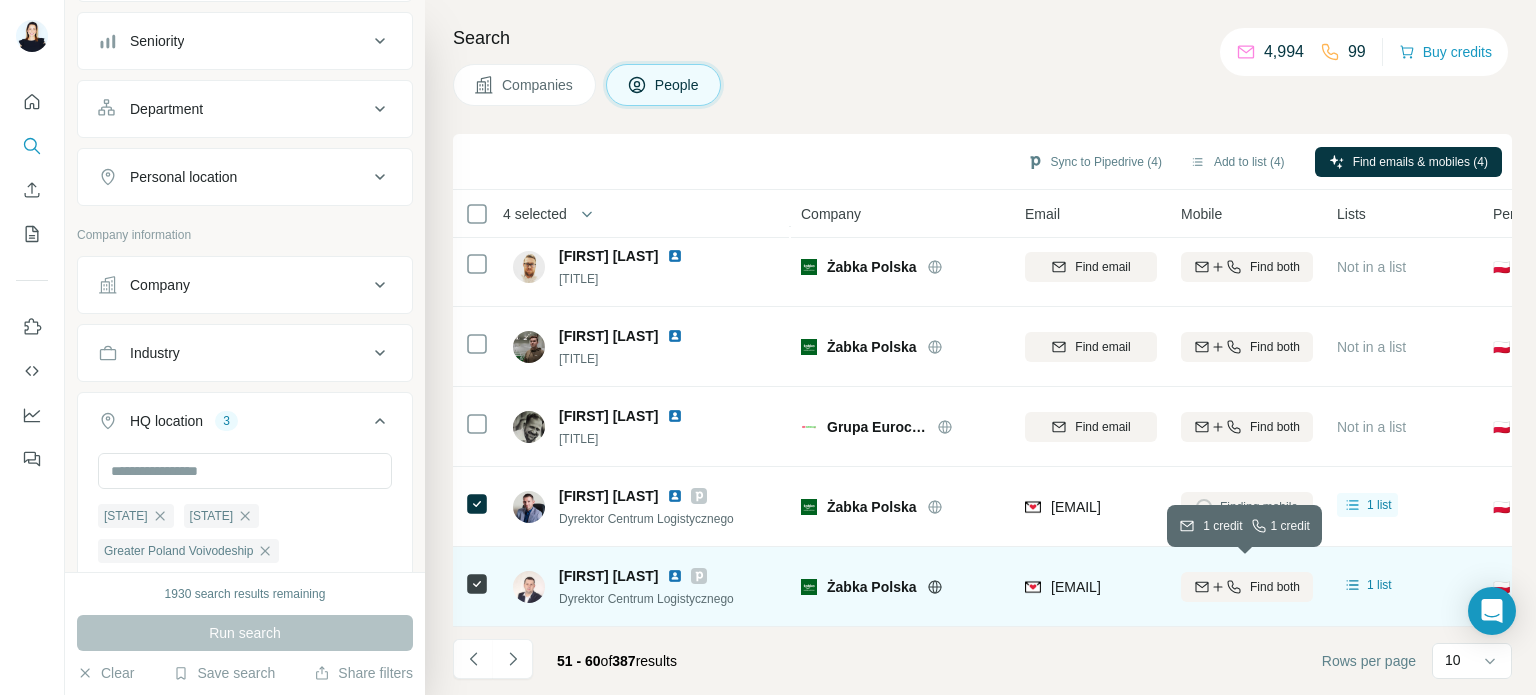 click on "Find both" at bounding box center [1275, 587] 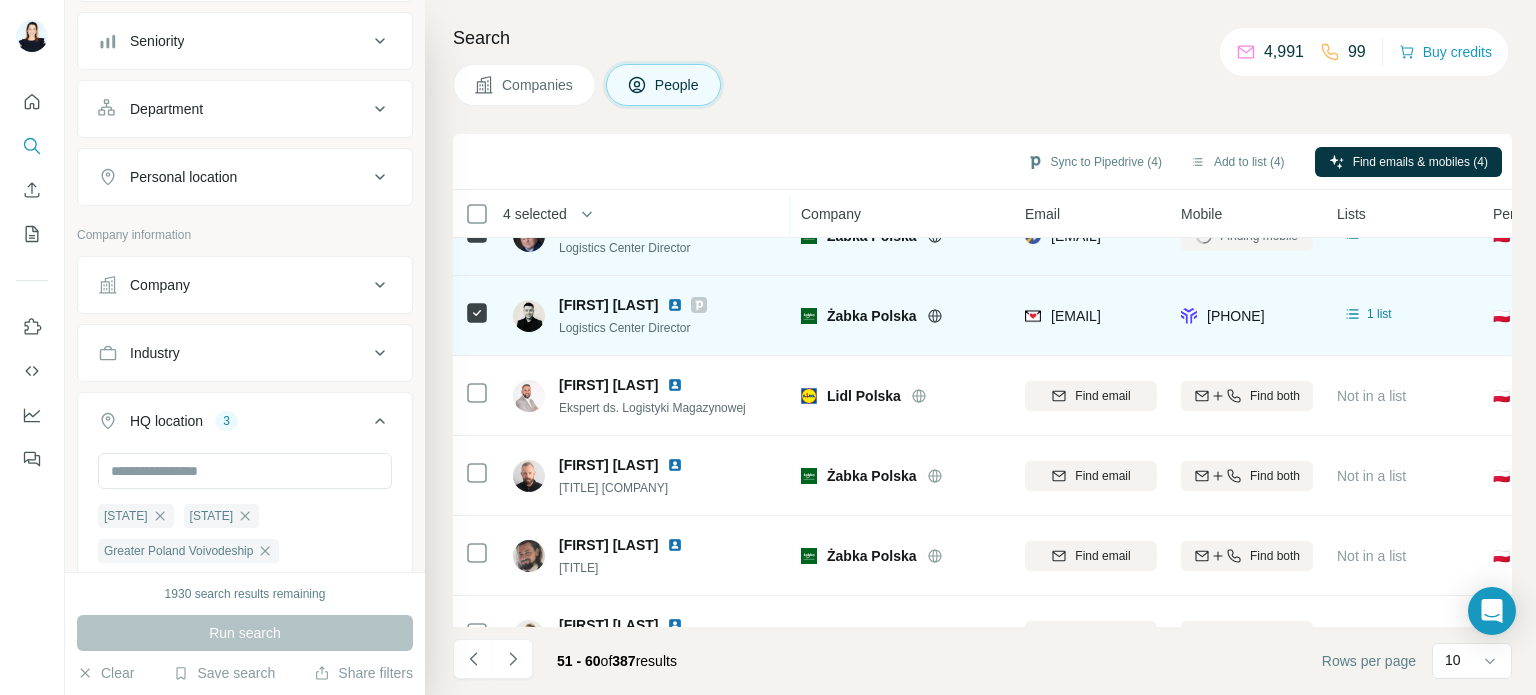 scroll, scrollTop: 0, scrollLeft: 0, axis: both 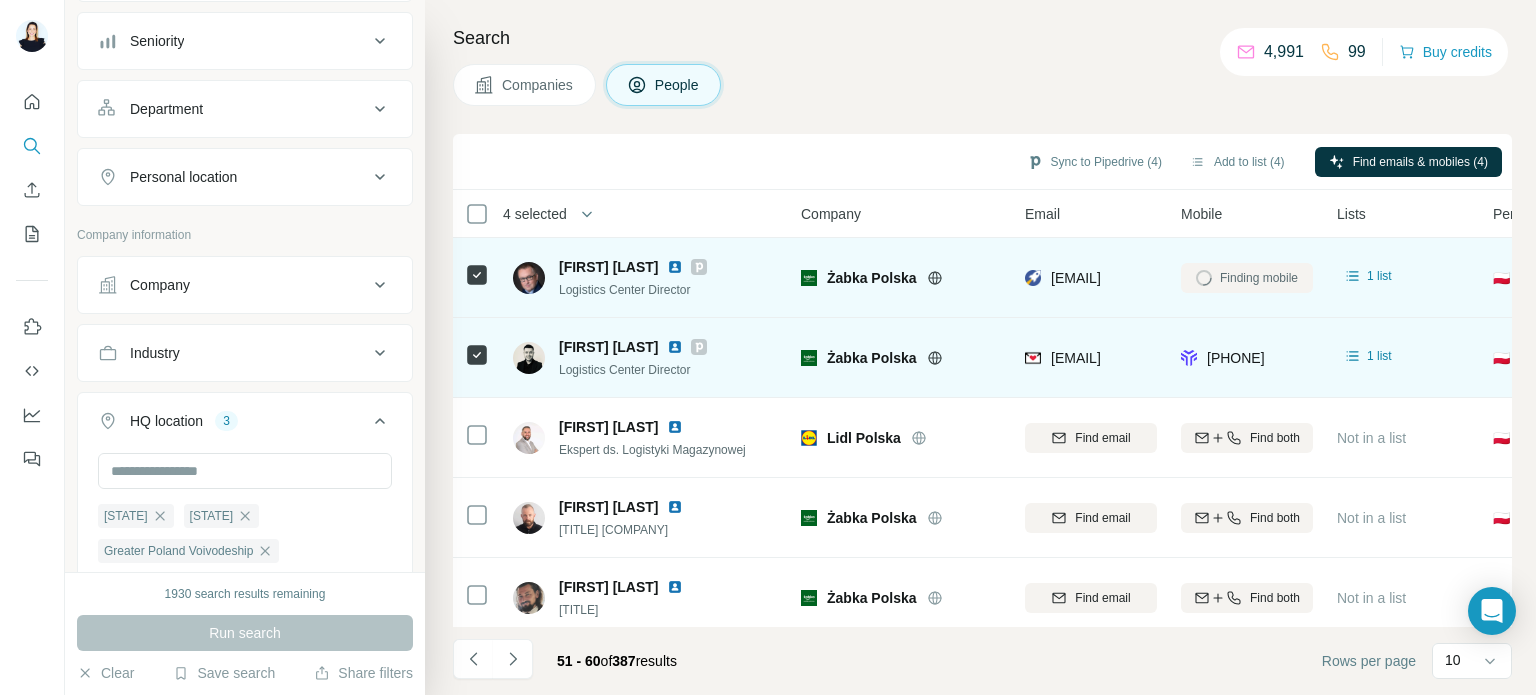 click at bounding box center (477, 278) 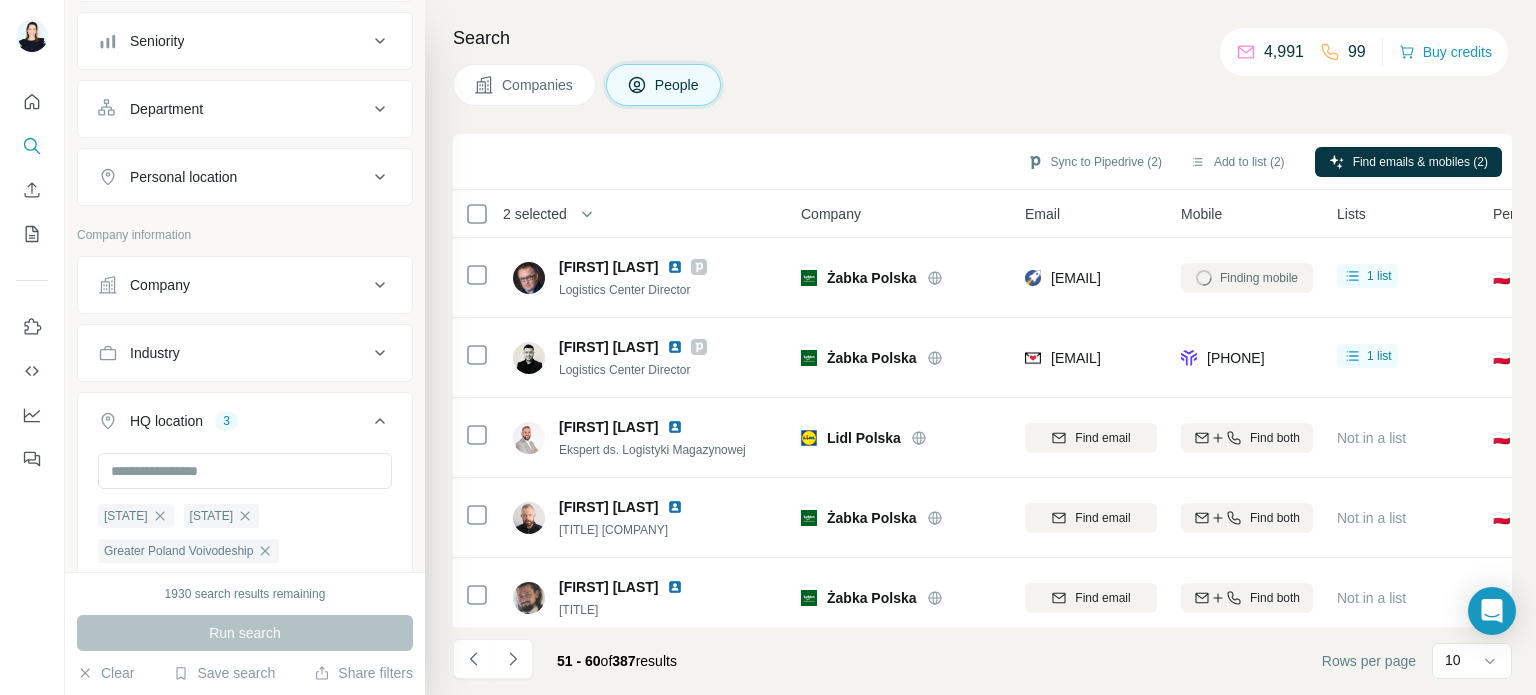 scroll, scrollTop: 420, scrollLeft: 0, axis: vertical 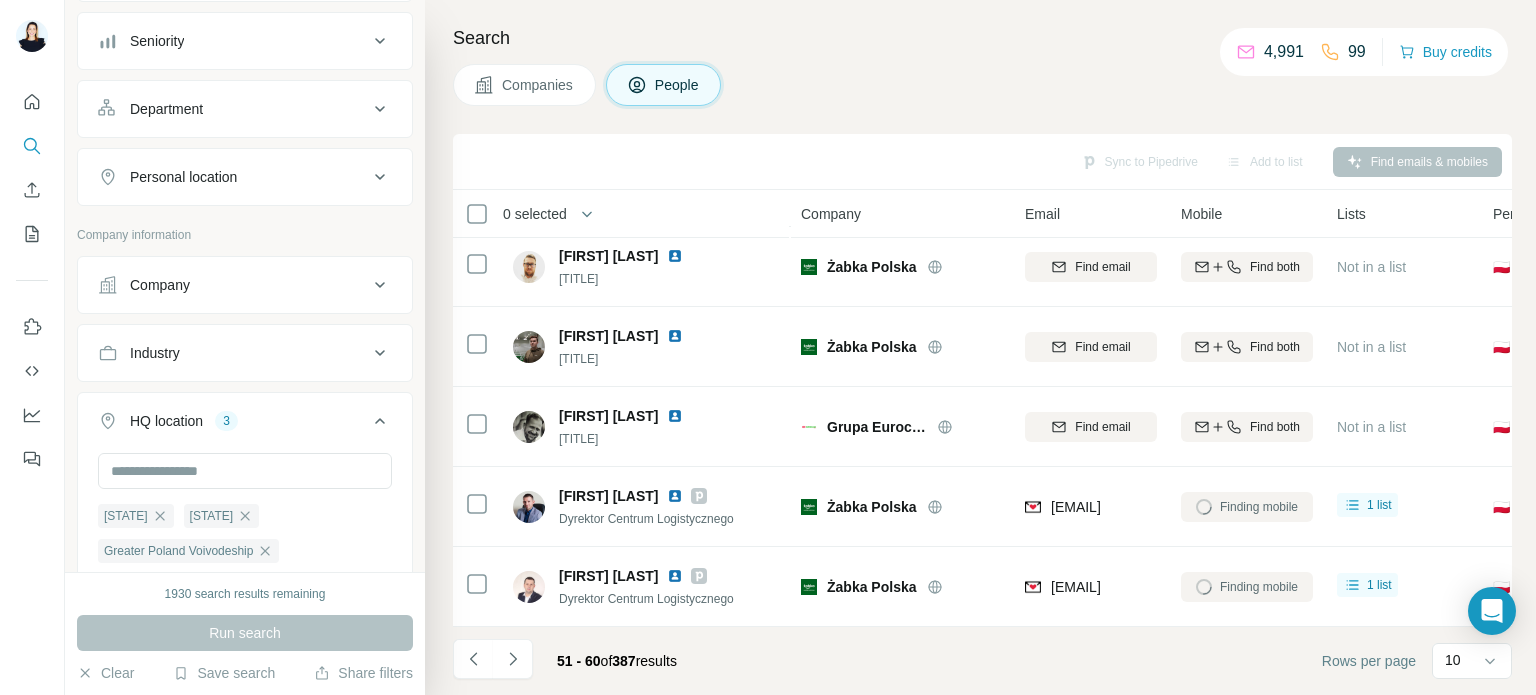 click 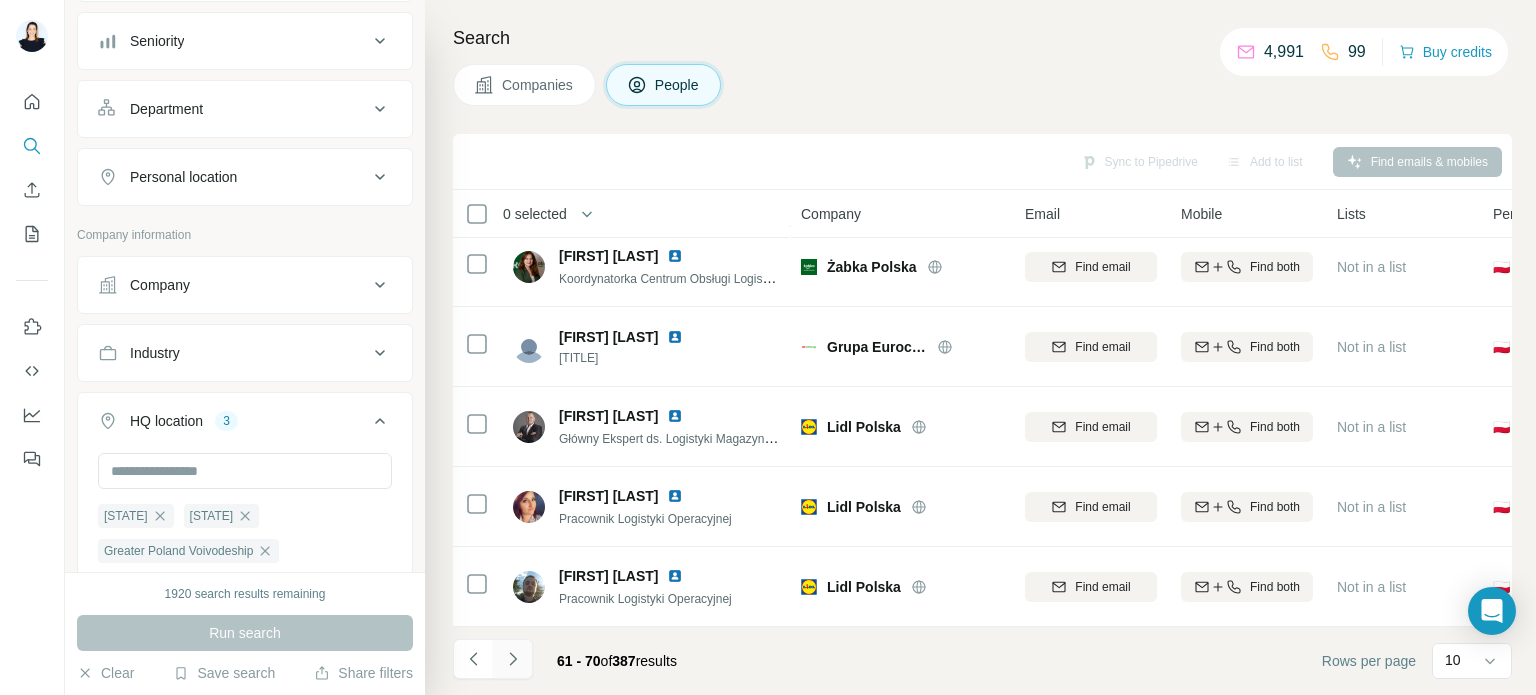 click at bounding box center [513, 659] 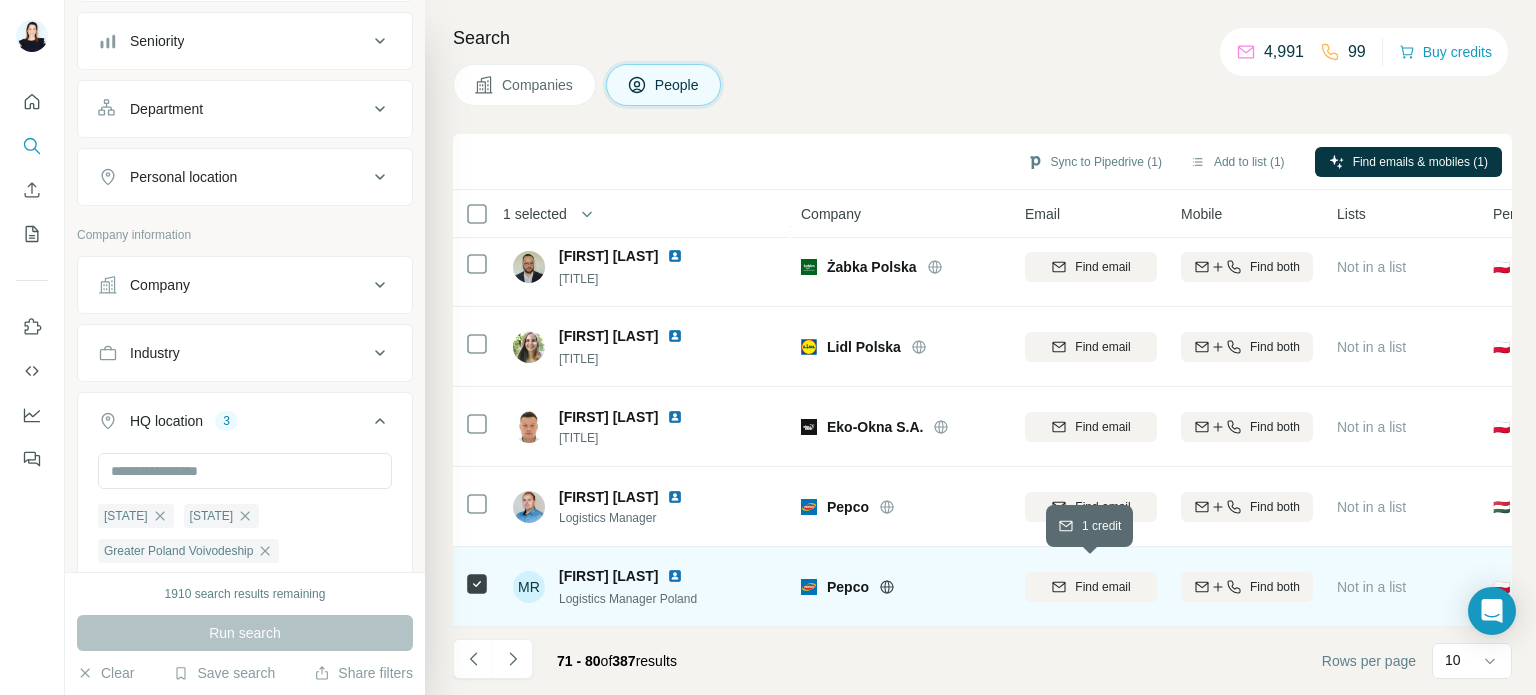 click on "Find email" at bounding box center (1102, 587) 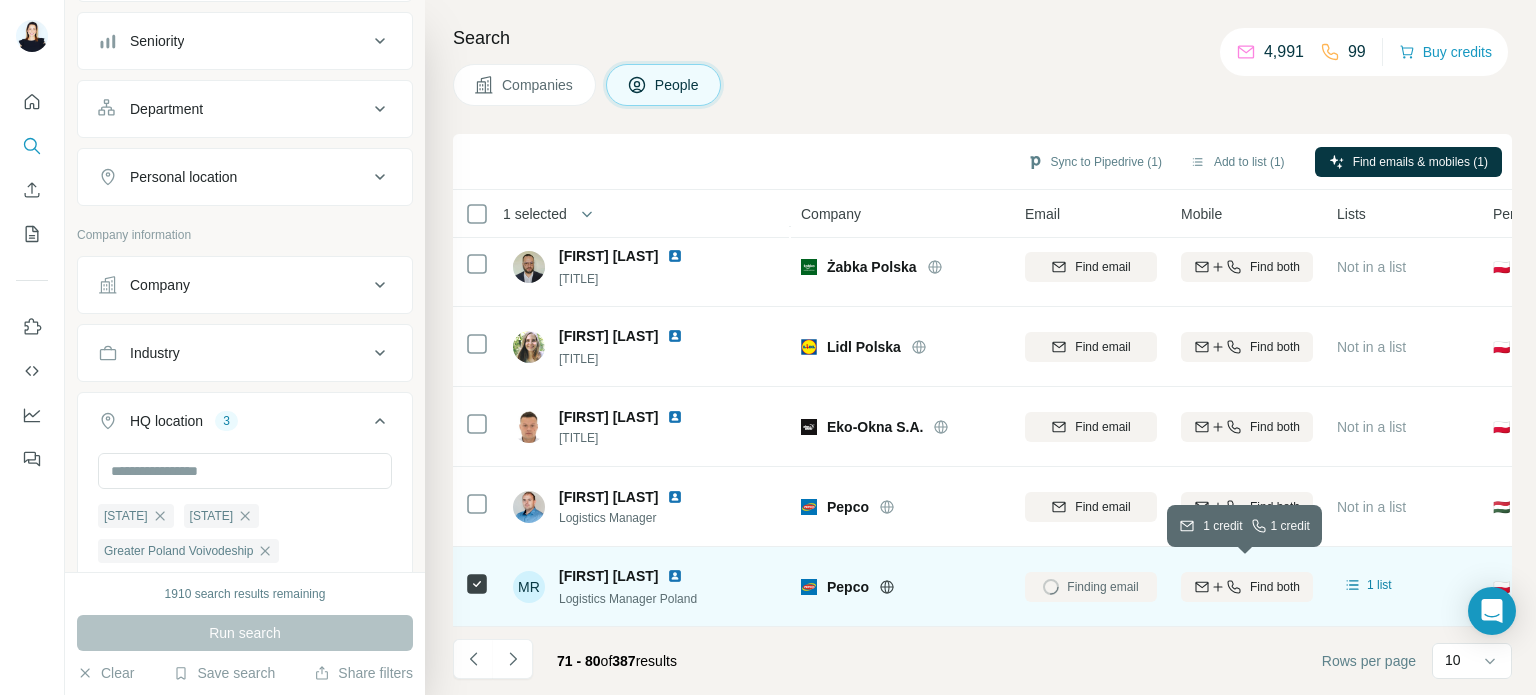 click on "Find both" at bounding box center [1275, 587] 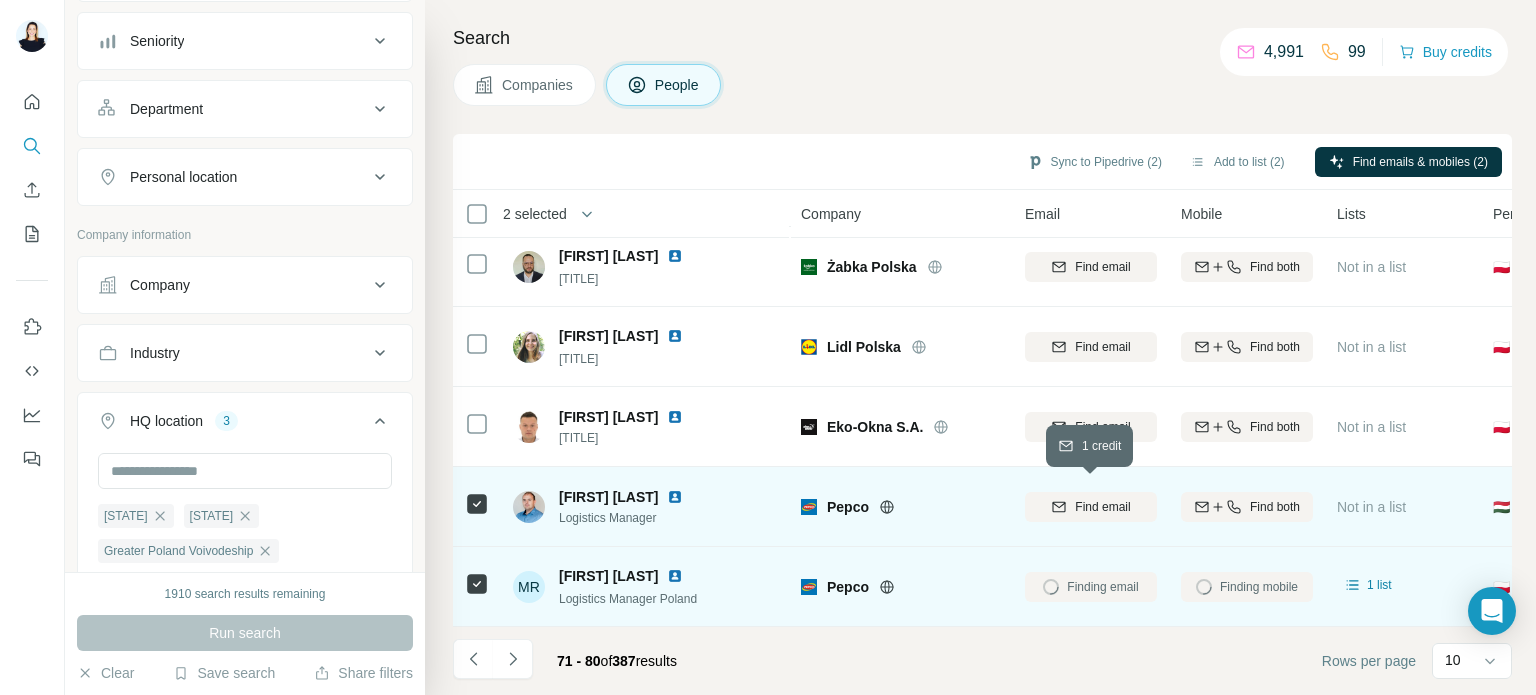 click on "Find email" at bounding box center (1102, 507) 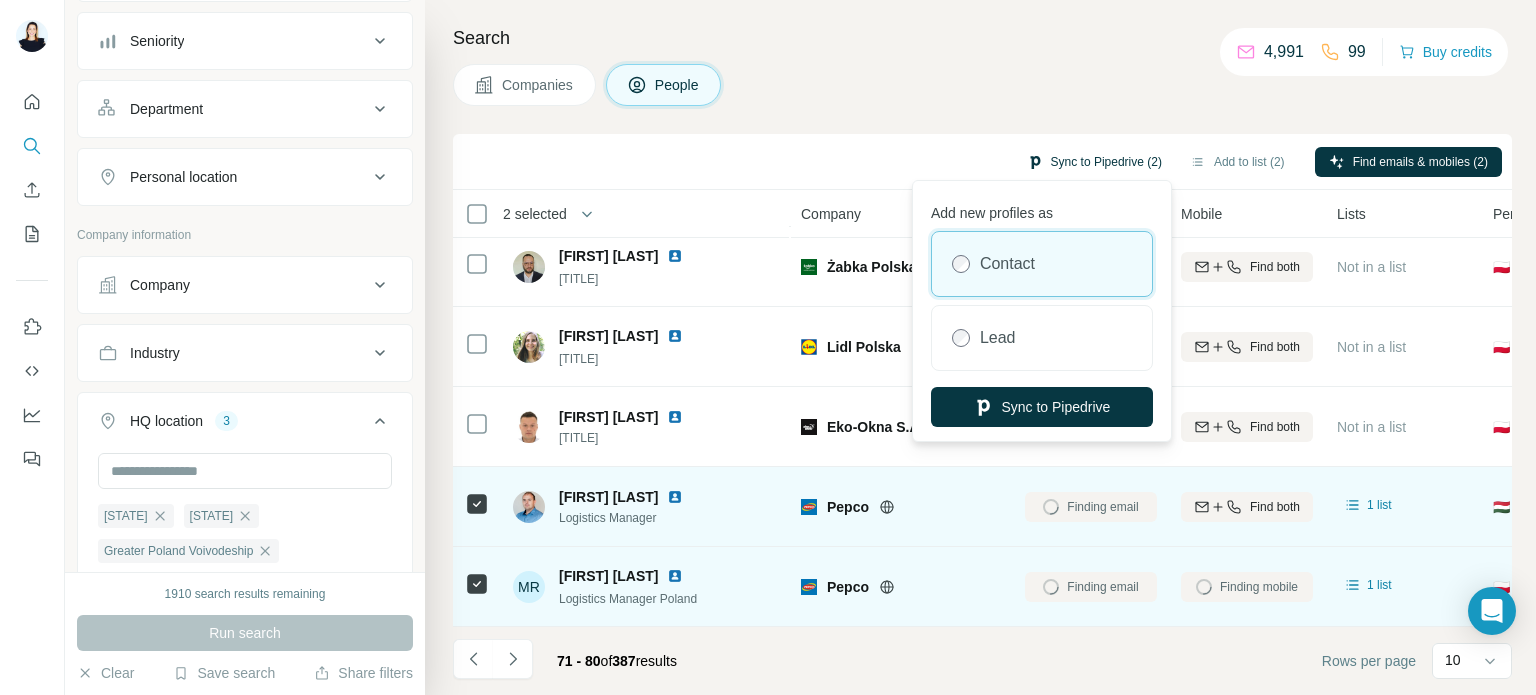 click on "Sync to Pipedrive (2)" at bounding box center (1094, 162) 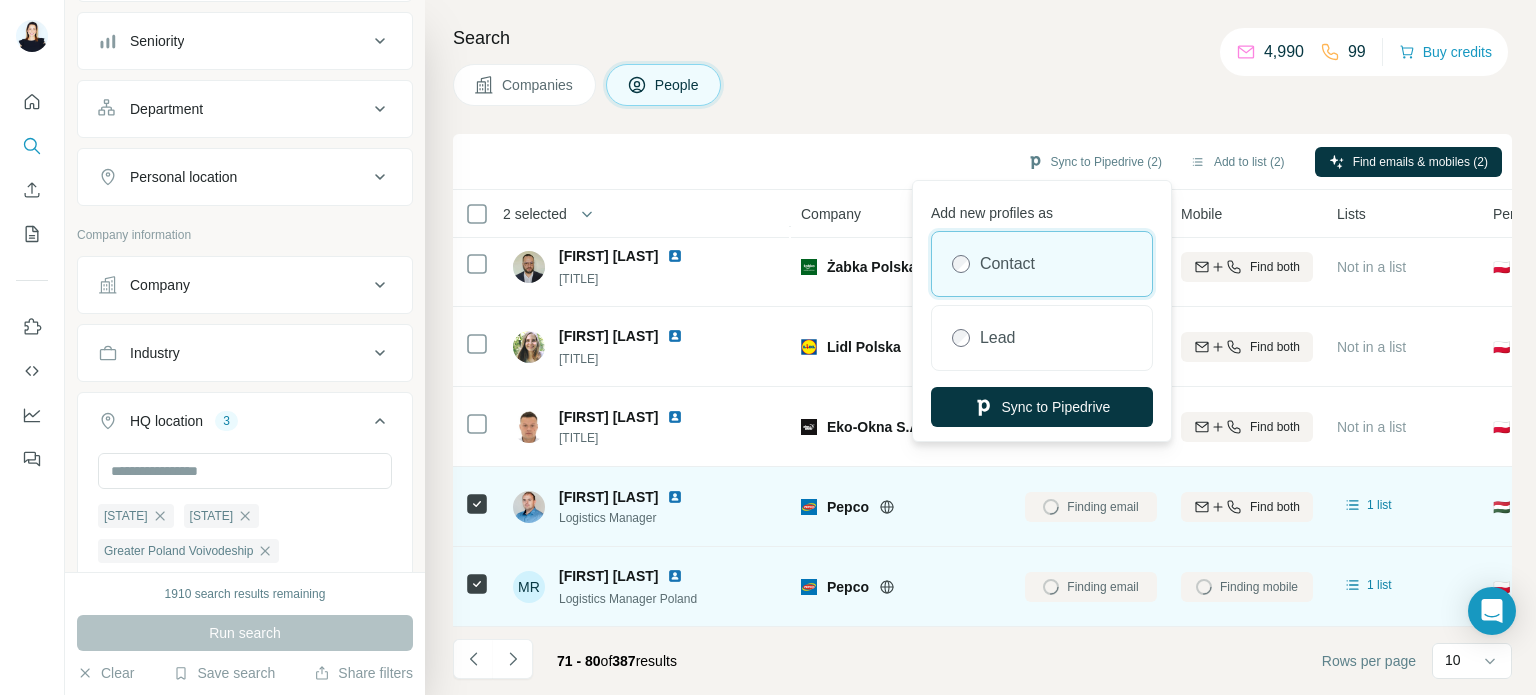click on "Companies People" at bounding box center [982, 85] 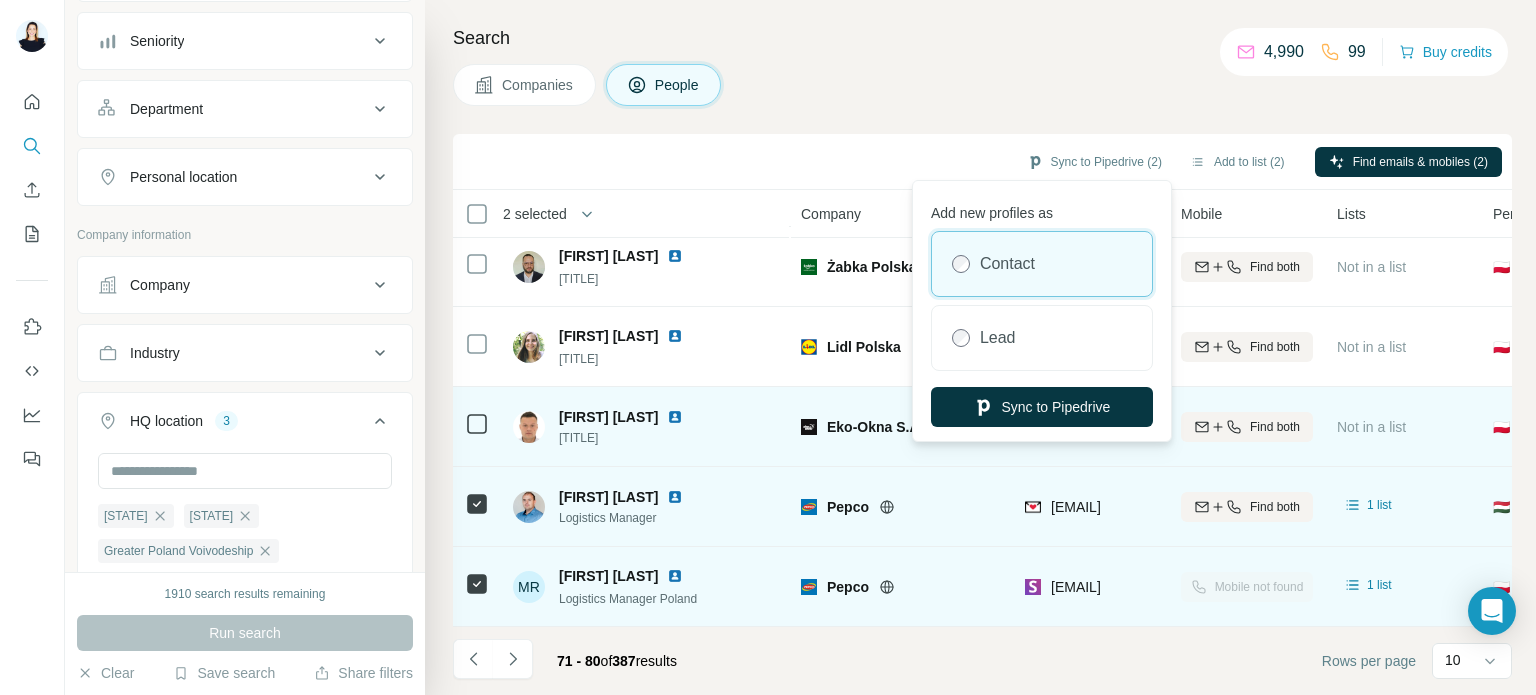 click on "Sync to Pipedrive" at bounding box center [1042, 407] 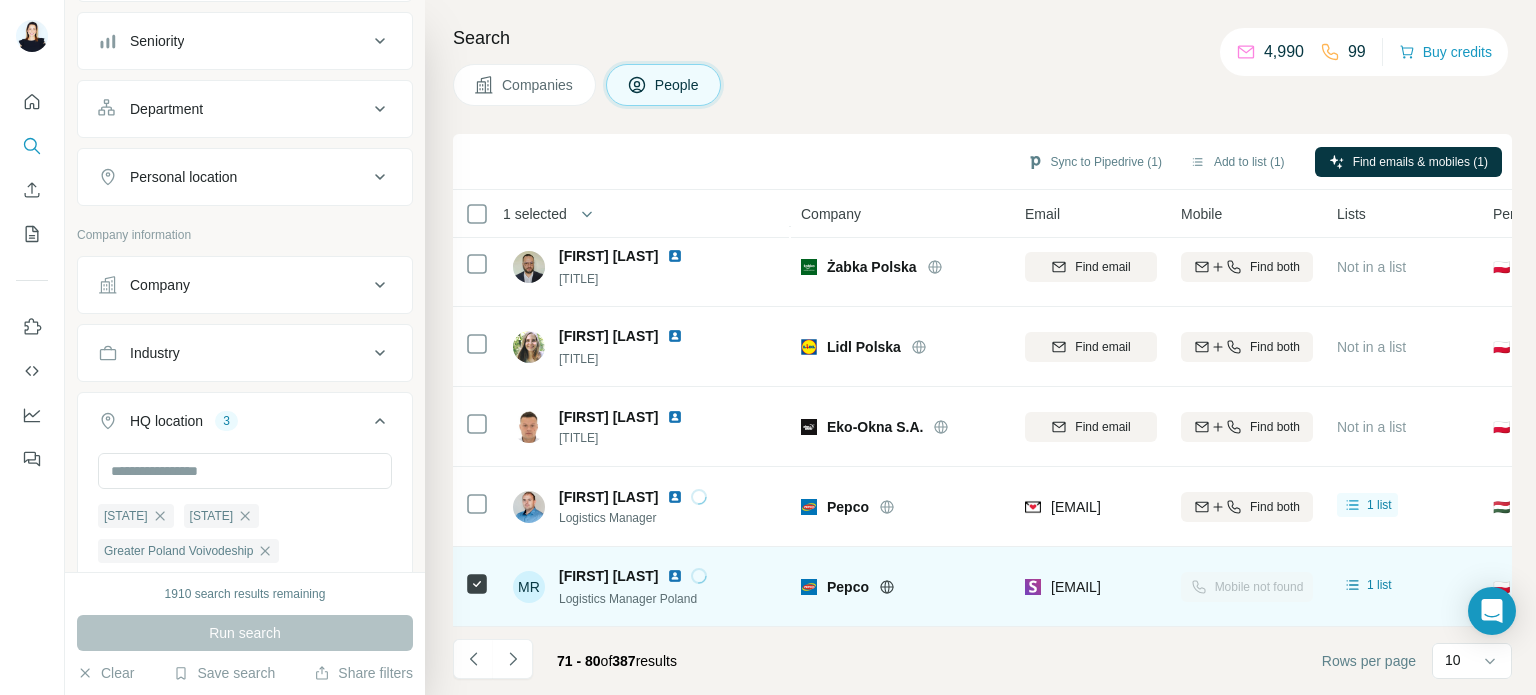 click at bounding box center [477, 586] 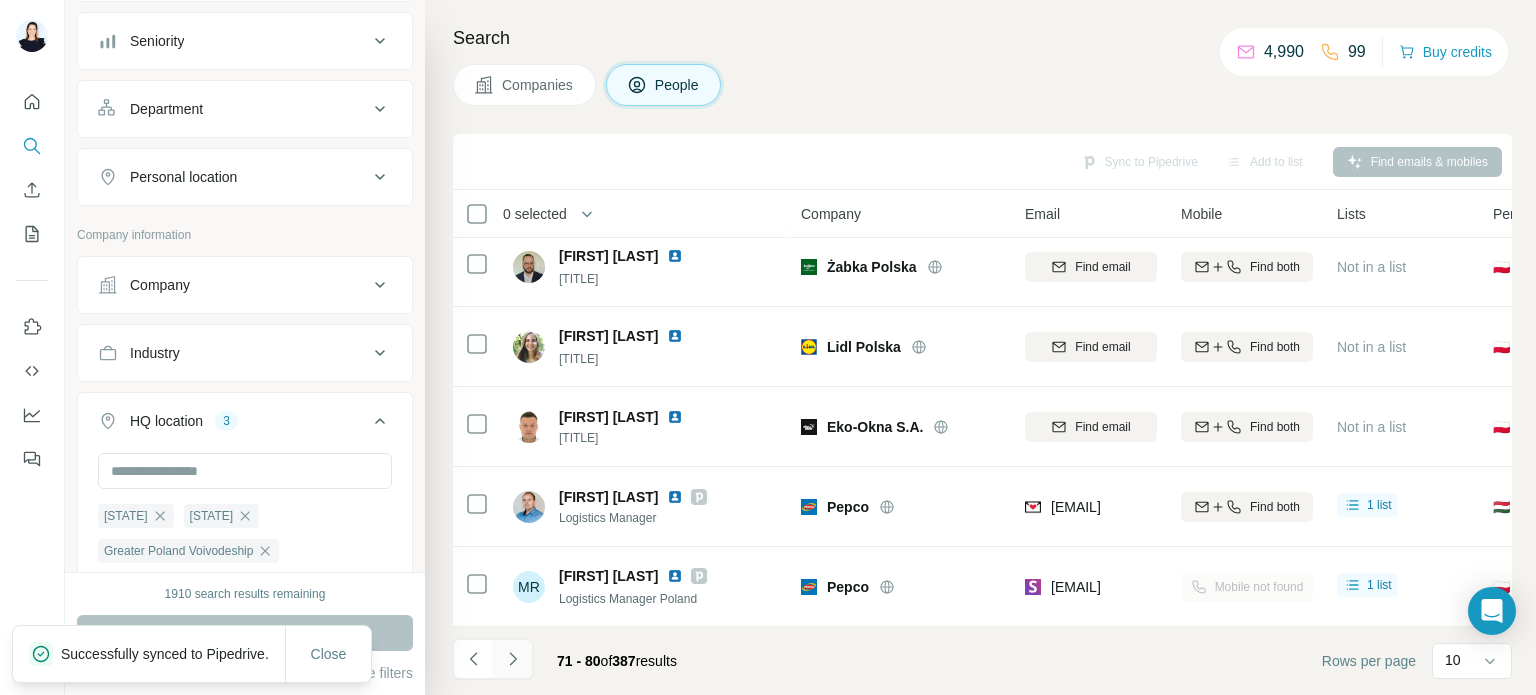 click 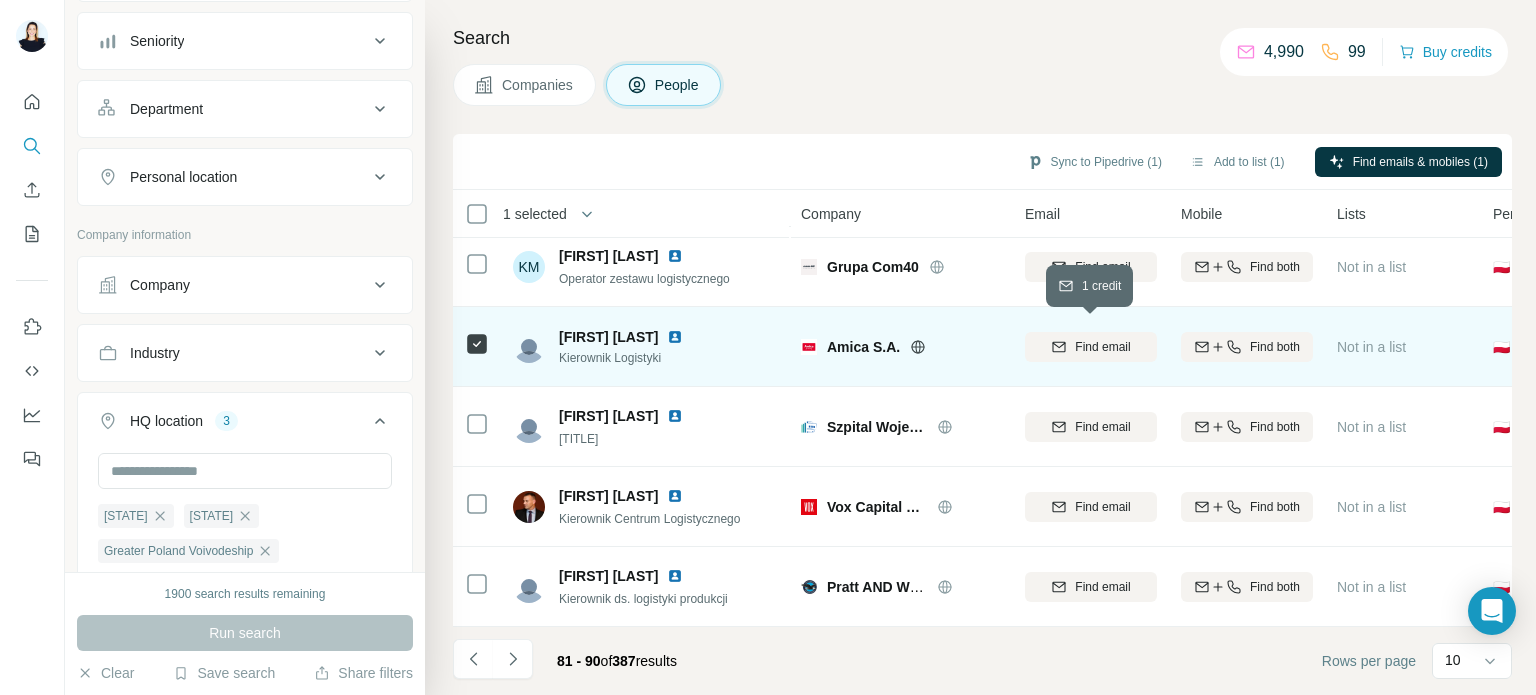 click on "Find email" at bounding box center [1091, 347] 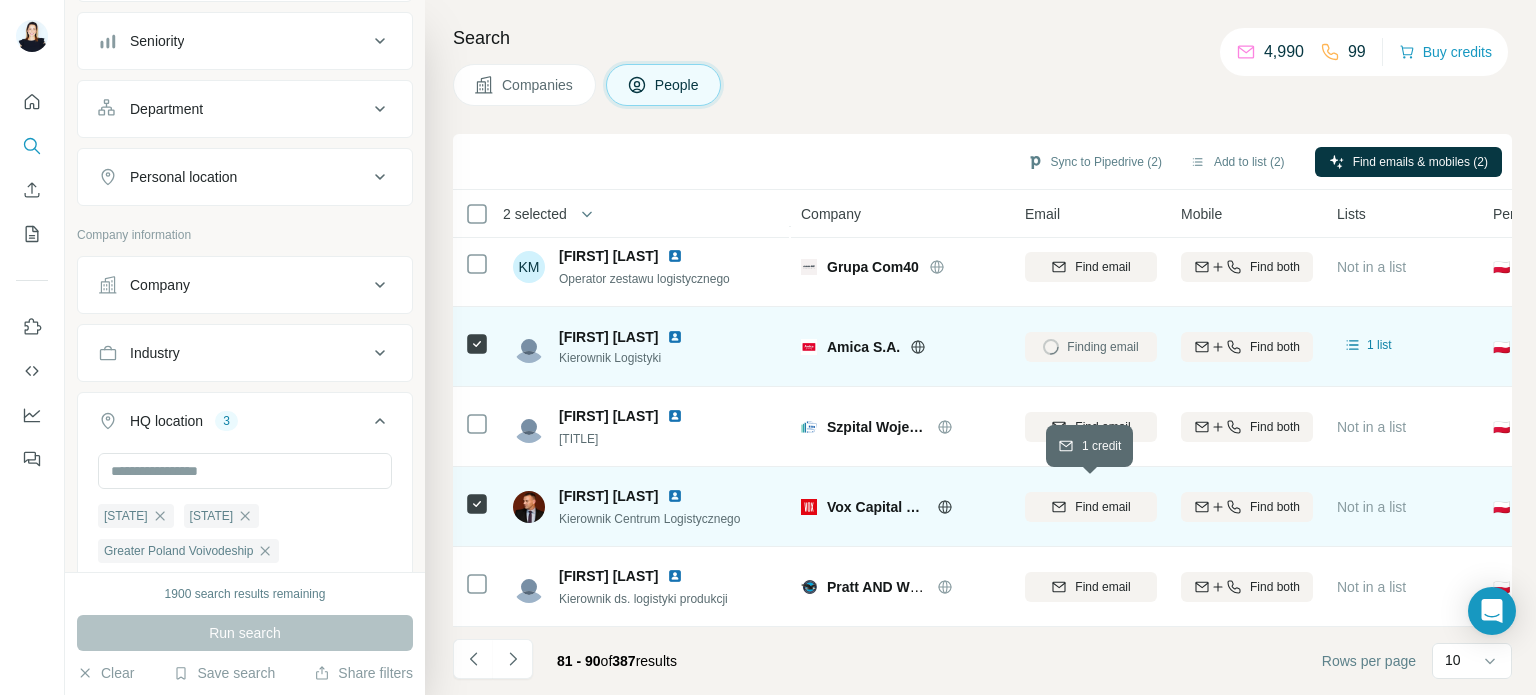click on "Find email" at bounding box center [1102, 507] 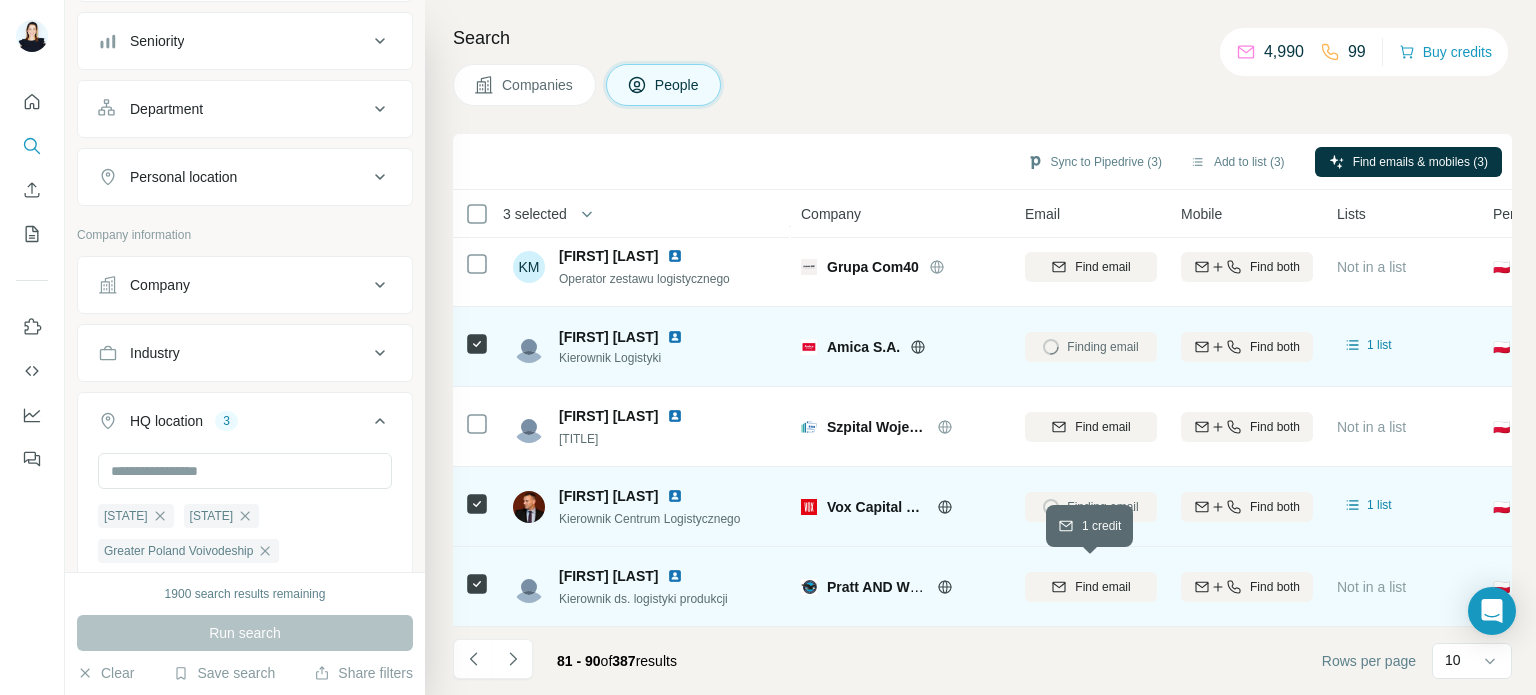 click on "Find email" at bounding box center [1102, 587] 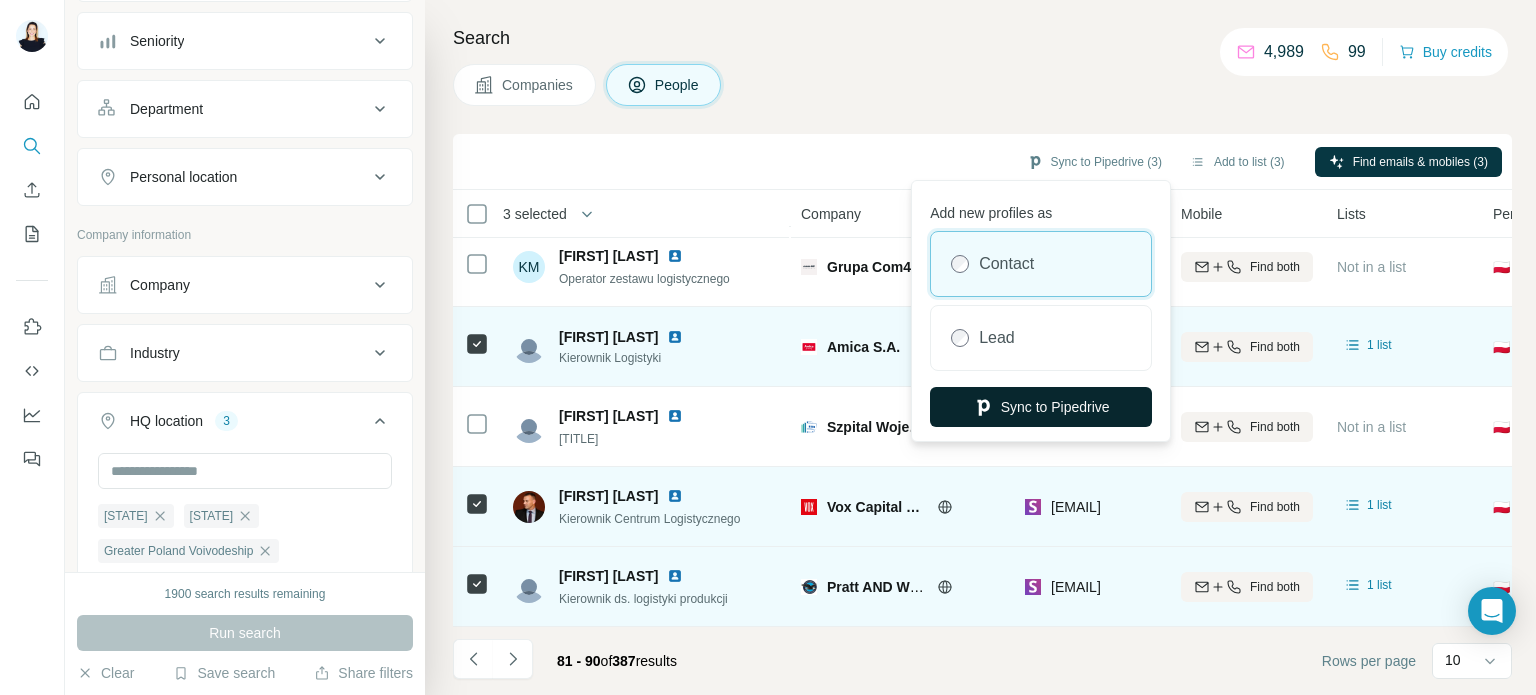 click on "Sync to Pipedrive" at bounding box center [1041, 407] 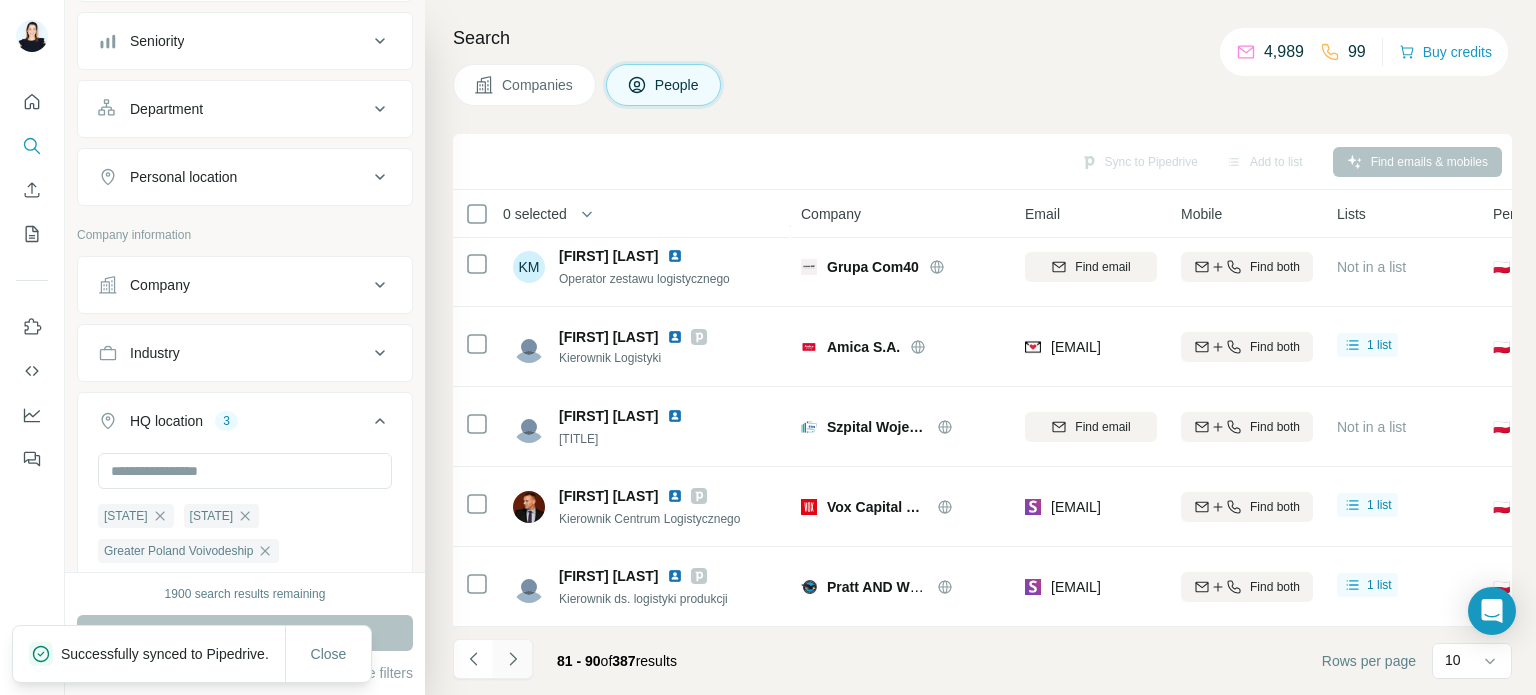click at bounding box center [513, 659] 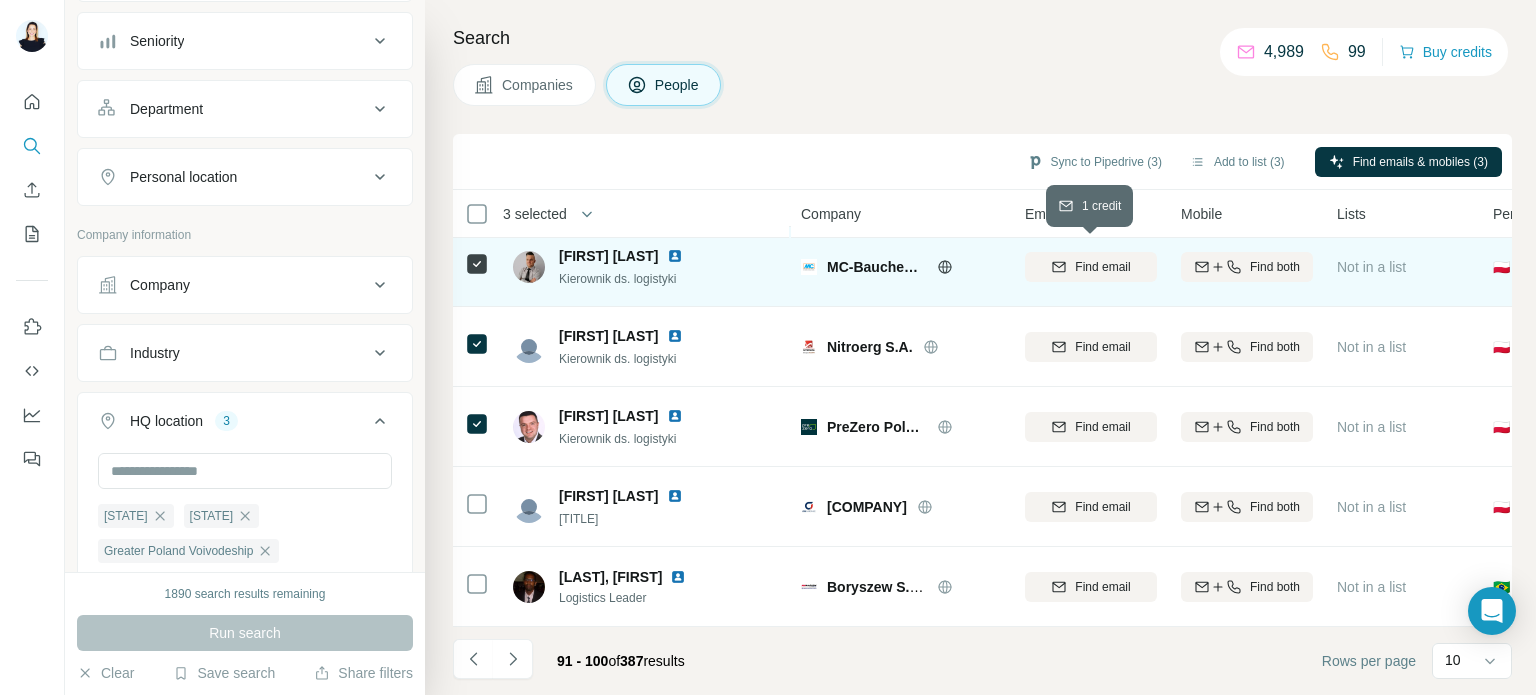 click on "Find email" at bounding box center (1102, 267) 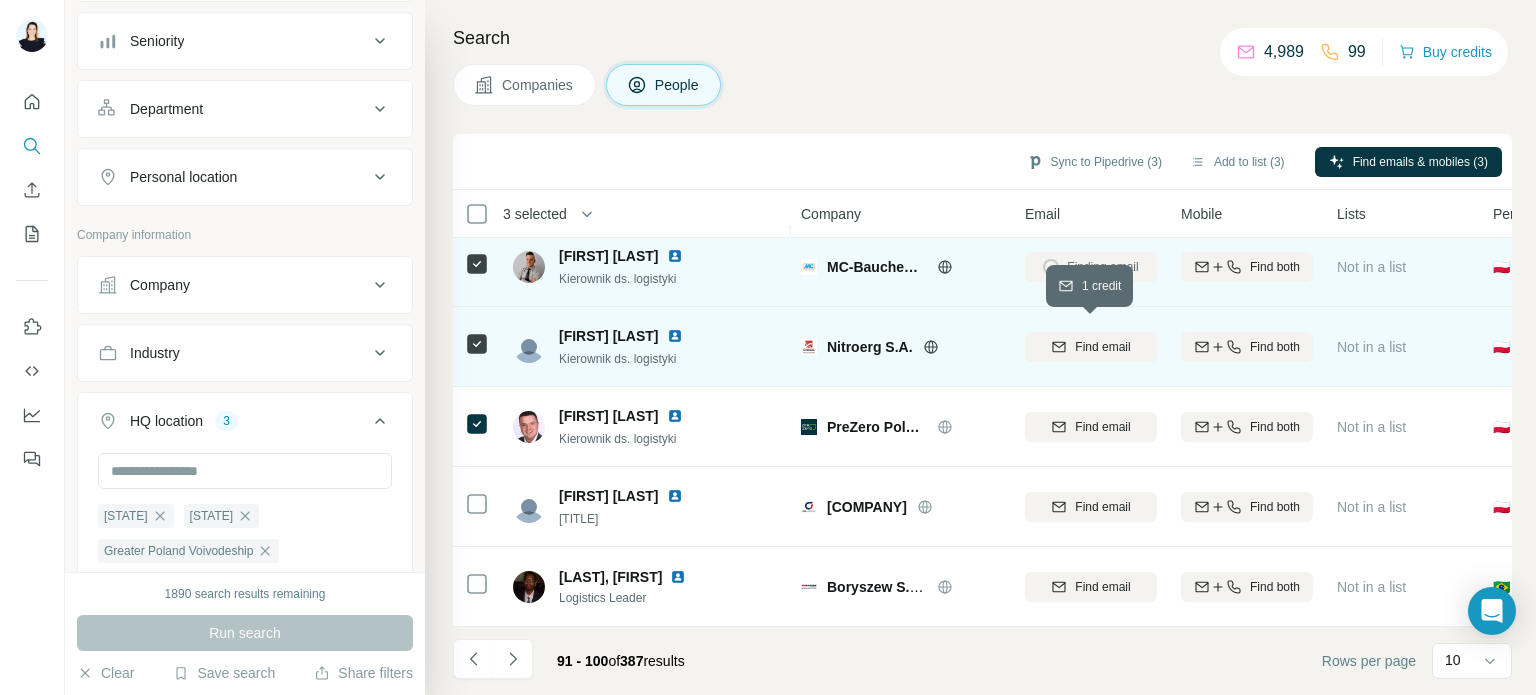 click on "Find email" at bounding box center [1102, 347] 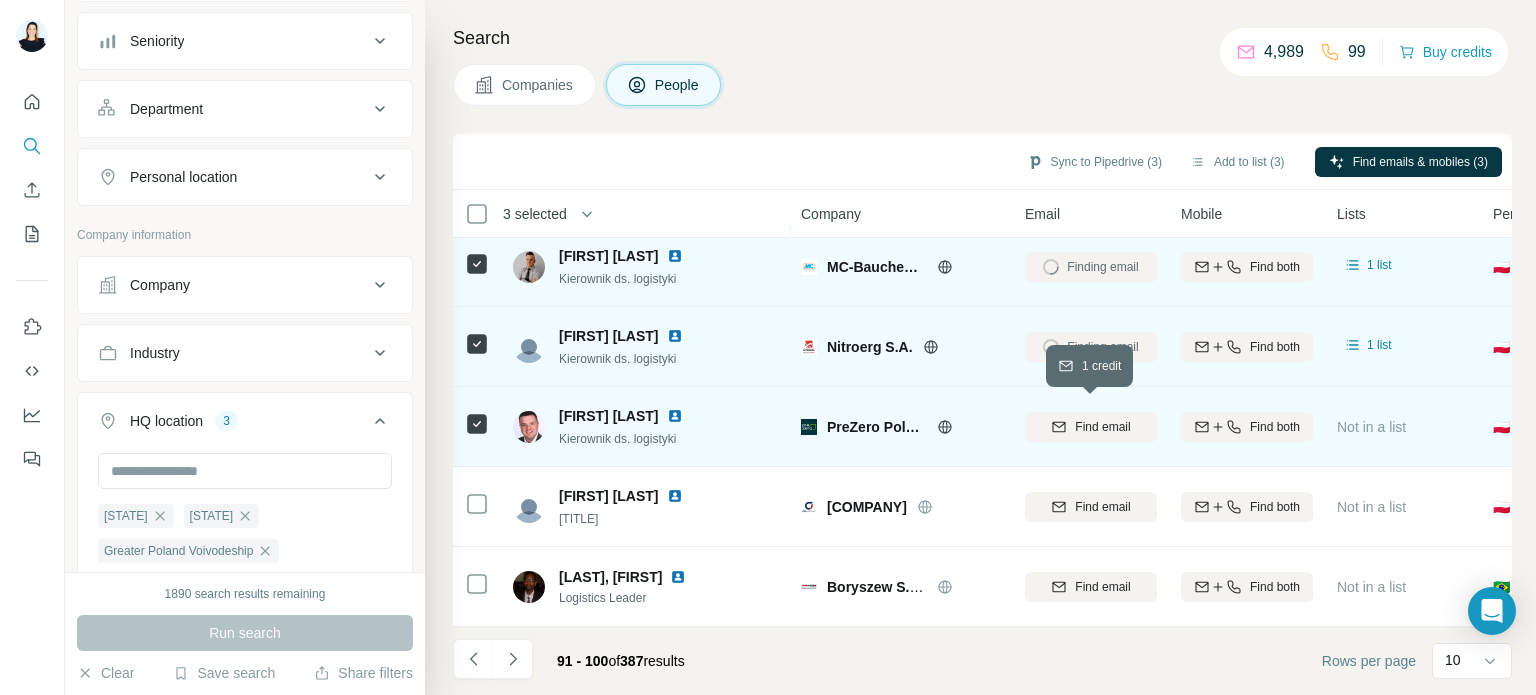 click on "Find email" at bounding box center [1102, 427] 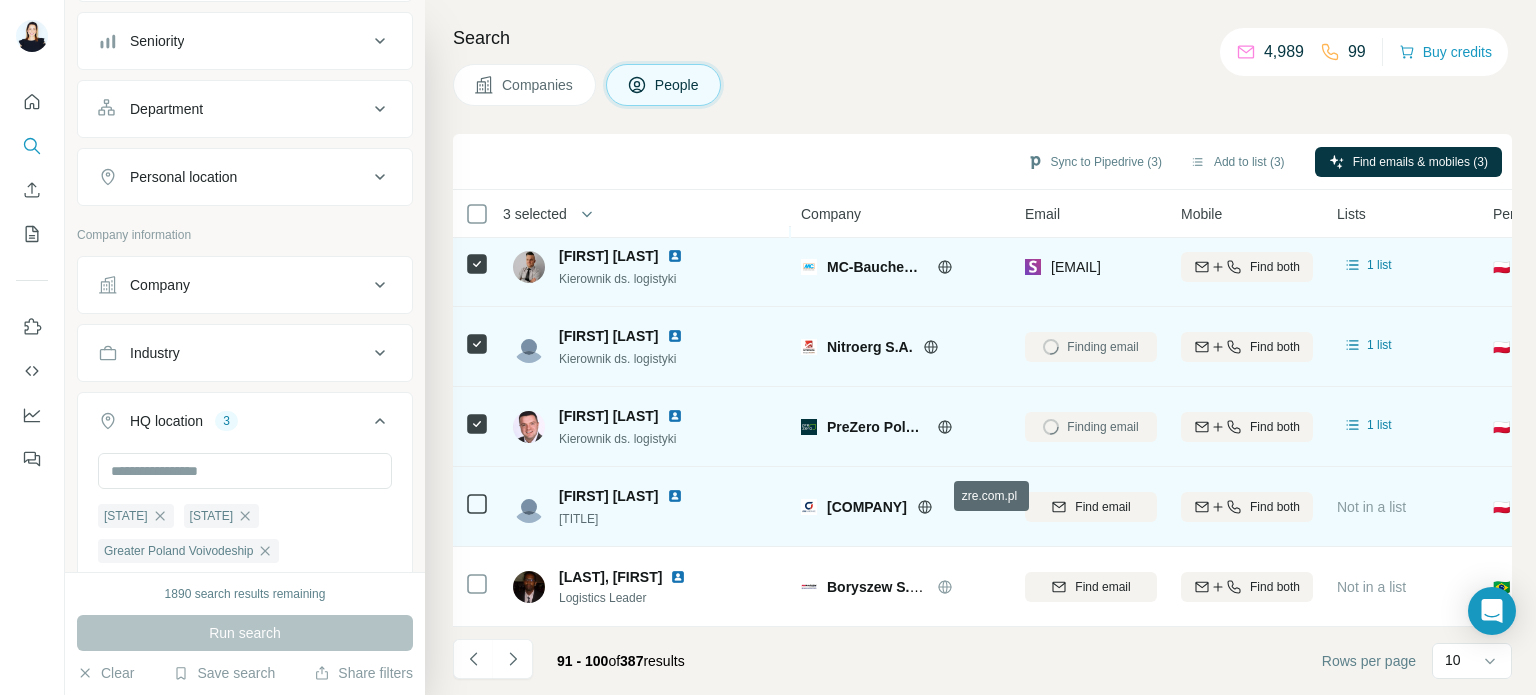 click 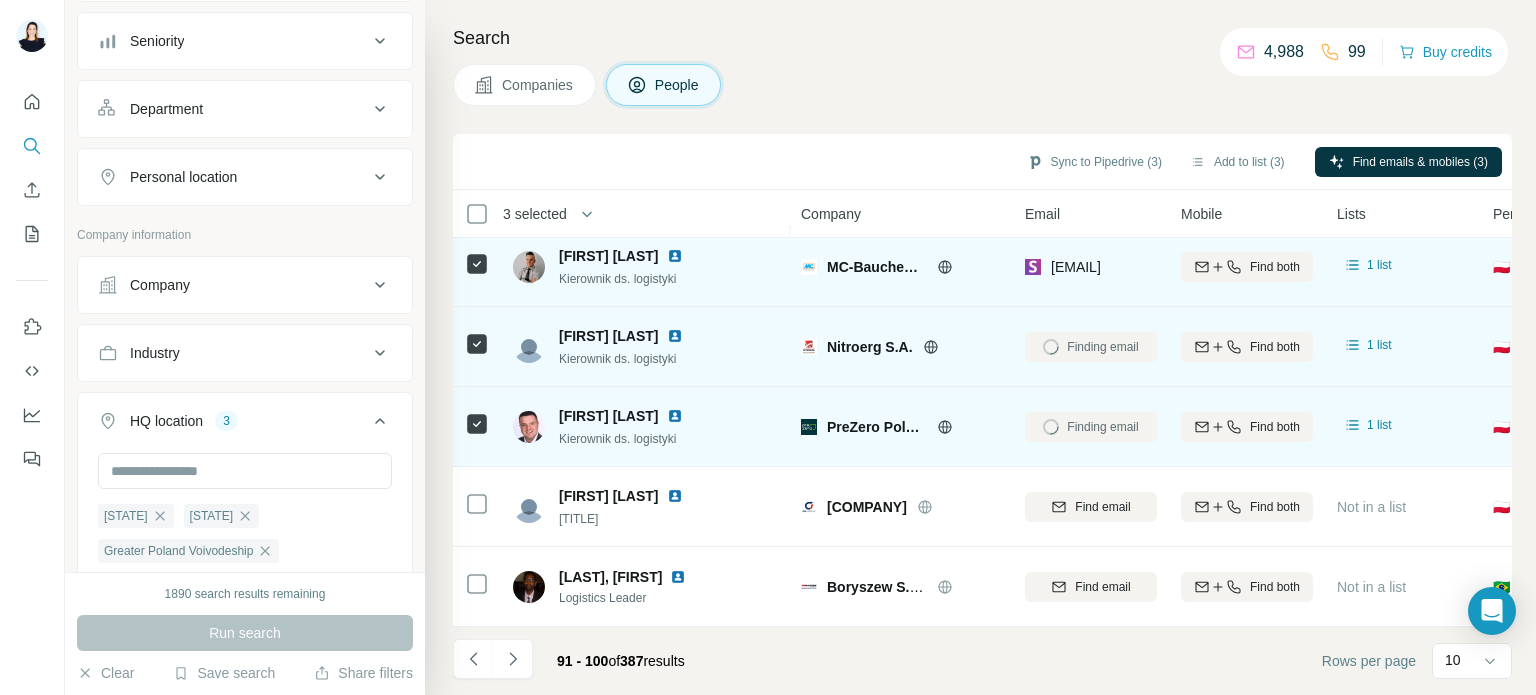 scroll, scrollTop: 0, scrollLeft: 0, axis: both 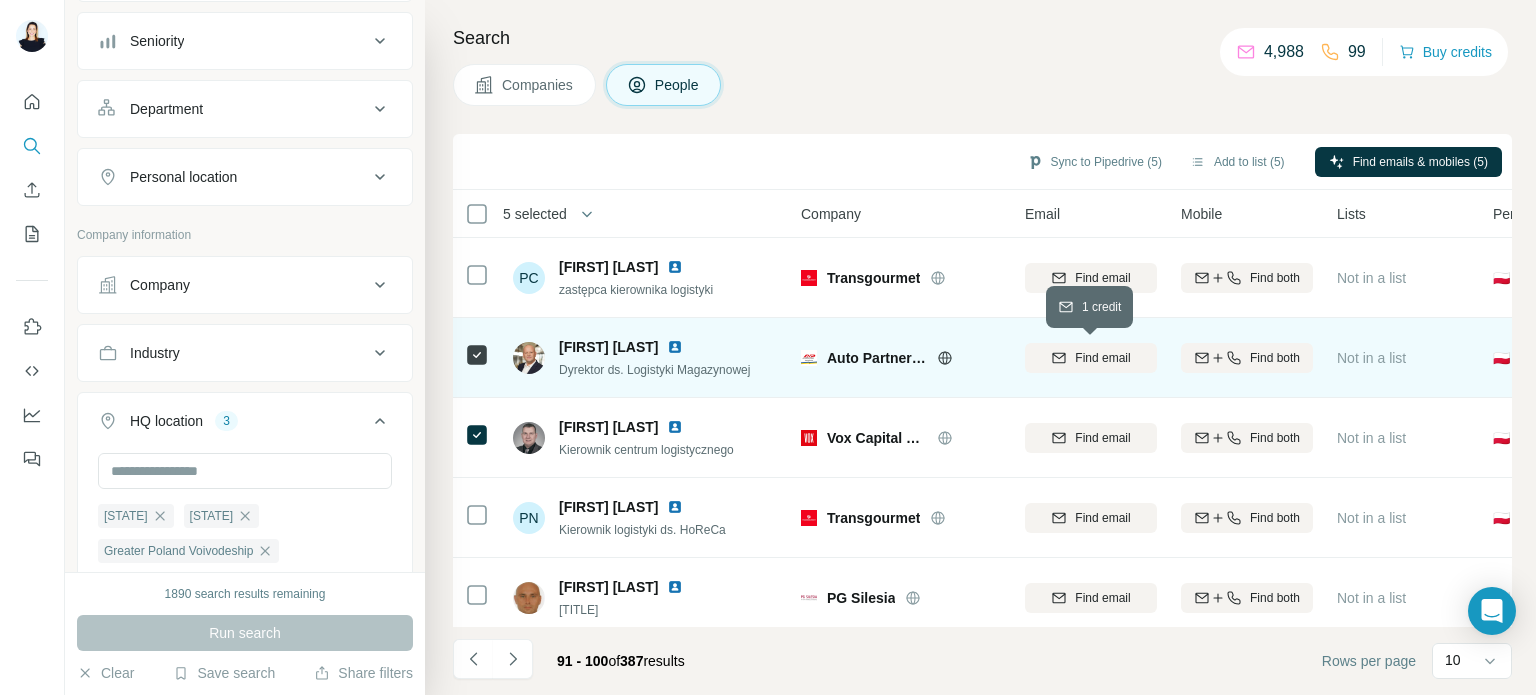 click on "Find email" at bounding box center (1102, 358) 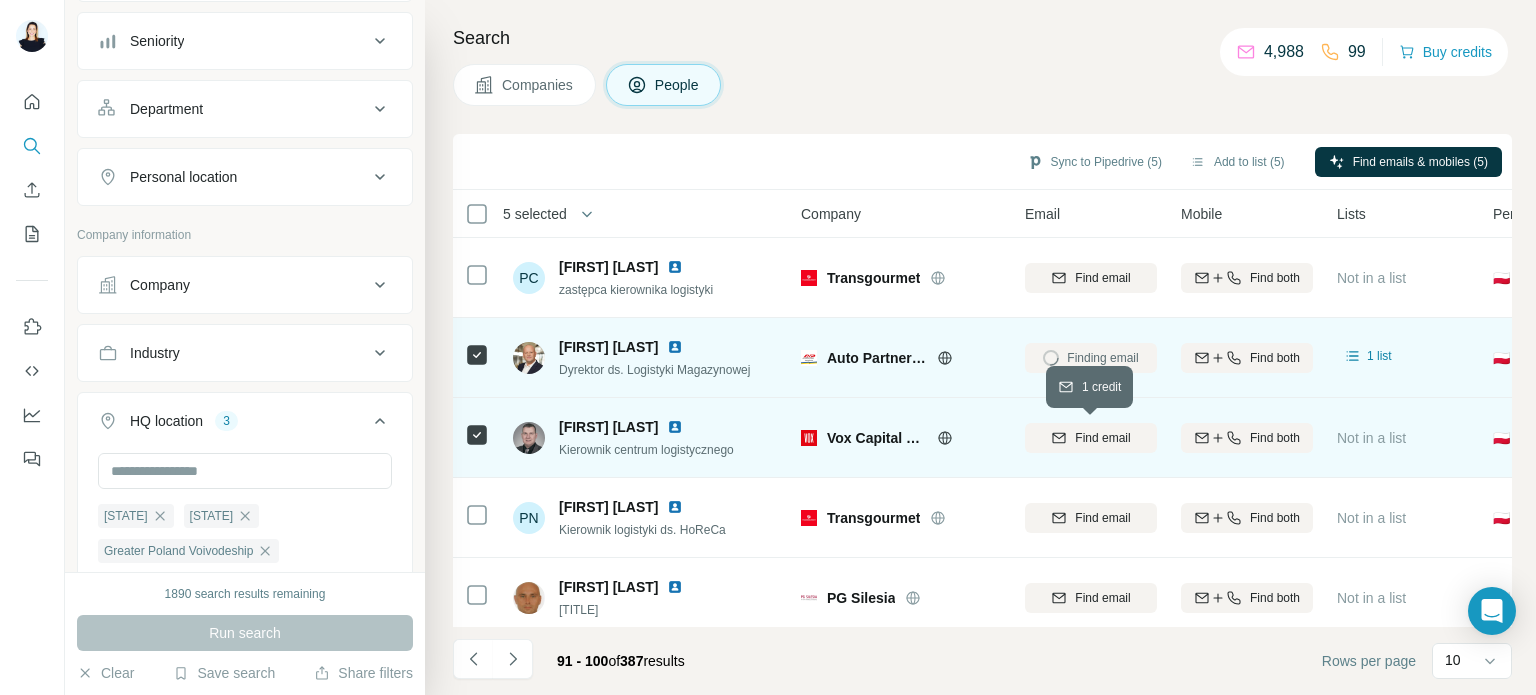 click on "Find email" at bounding box center [1102, 438] 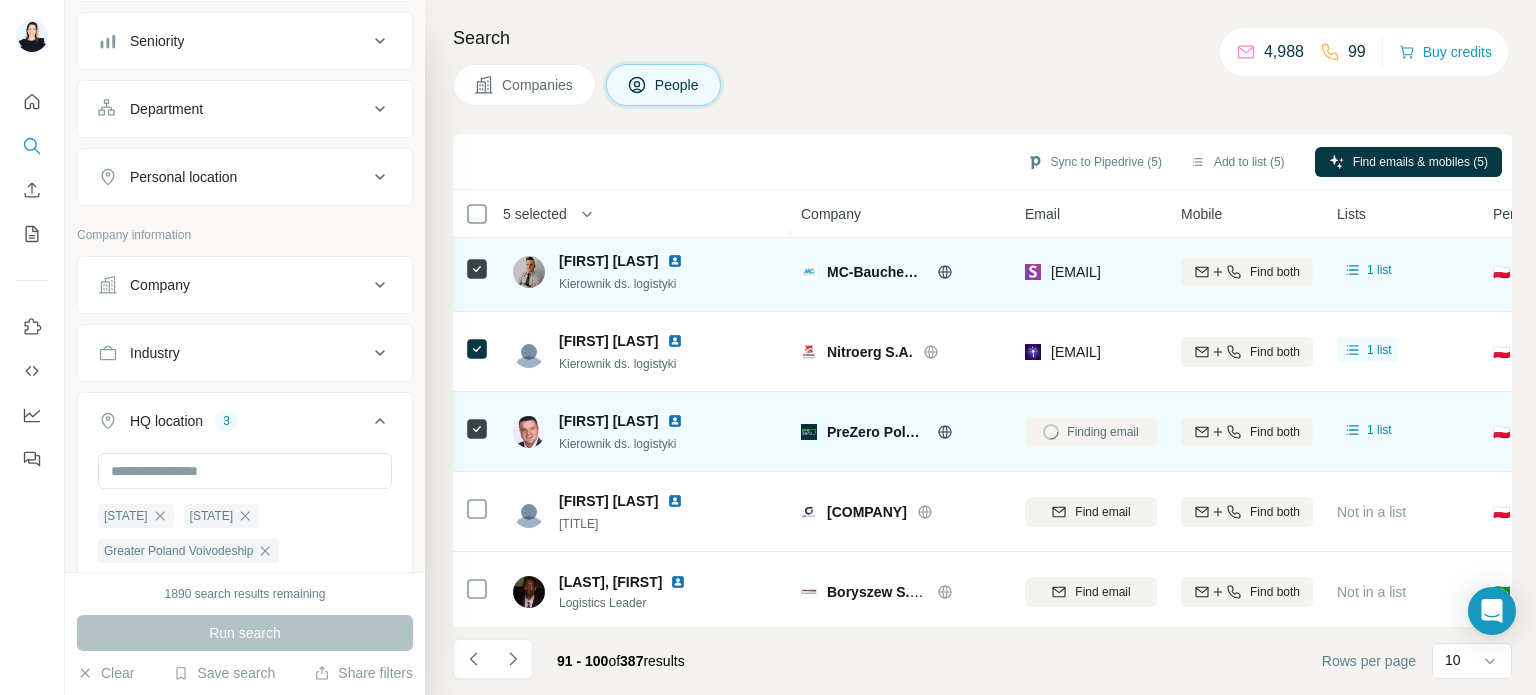 scroll, scrollTop: 420, scrollLeft: 0, axis: vertical 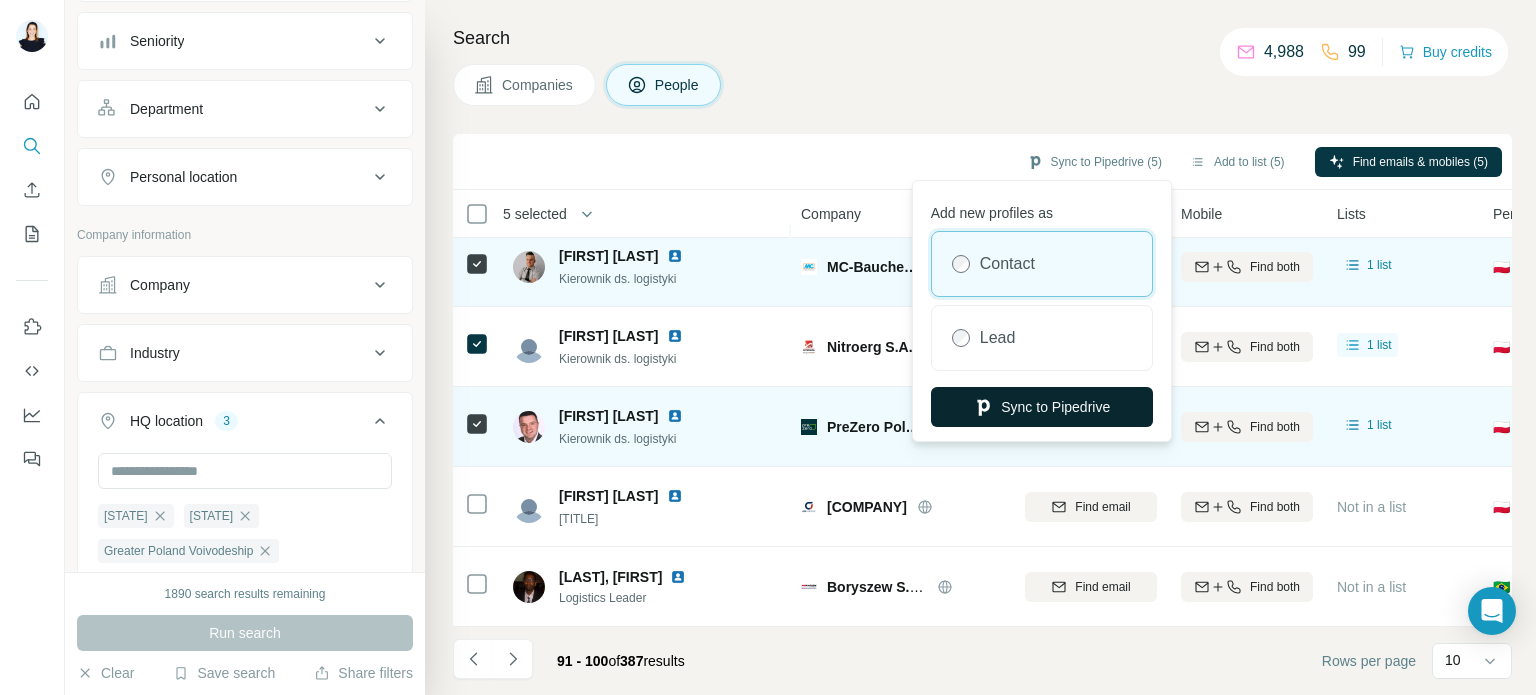 click on "Sync to Pipedrive" at bounding box center [1042, 407] 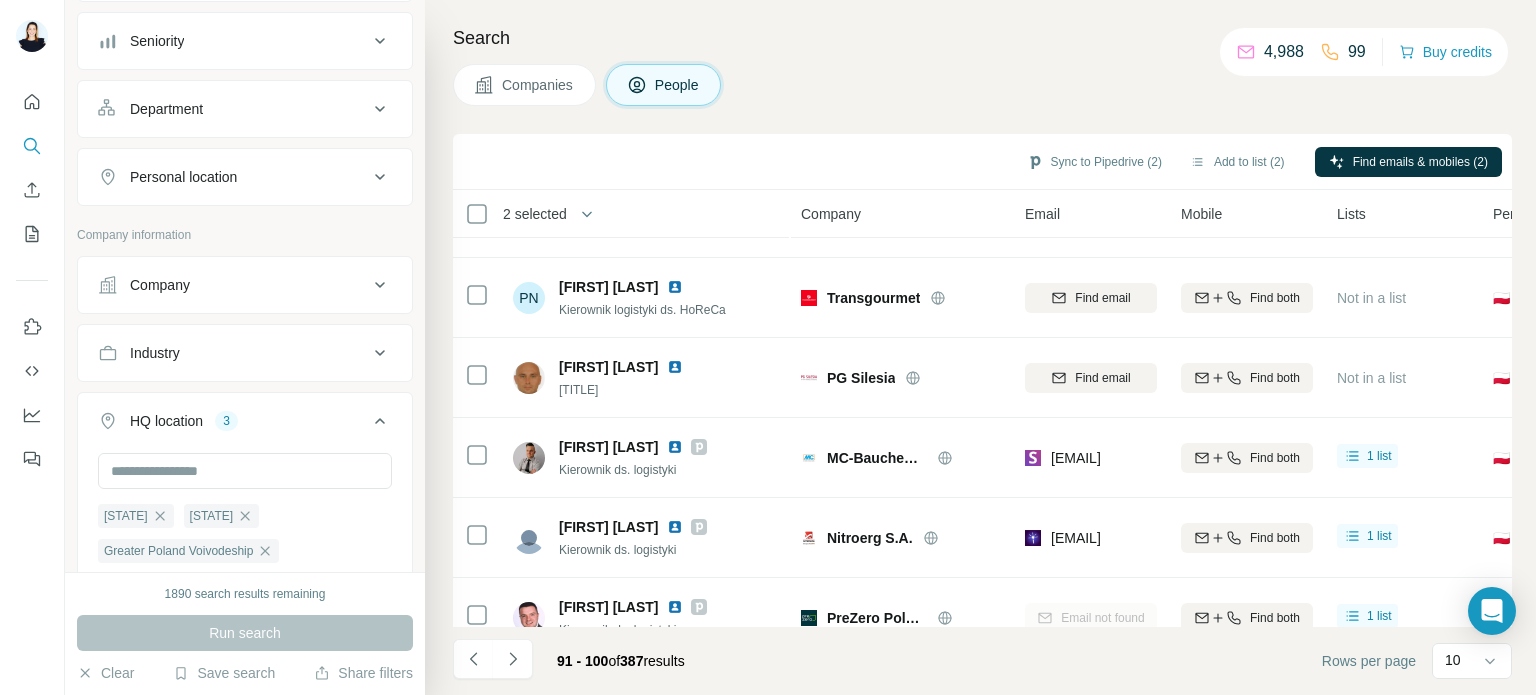 scroll, scrollTop: 0, scrollLeft: 0, axis: both 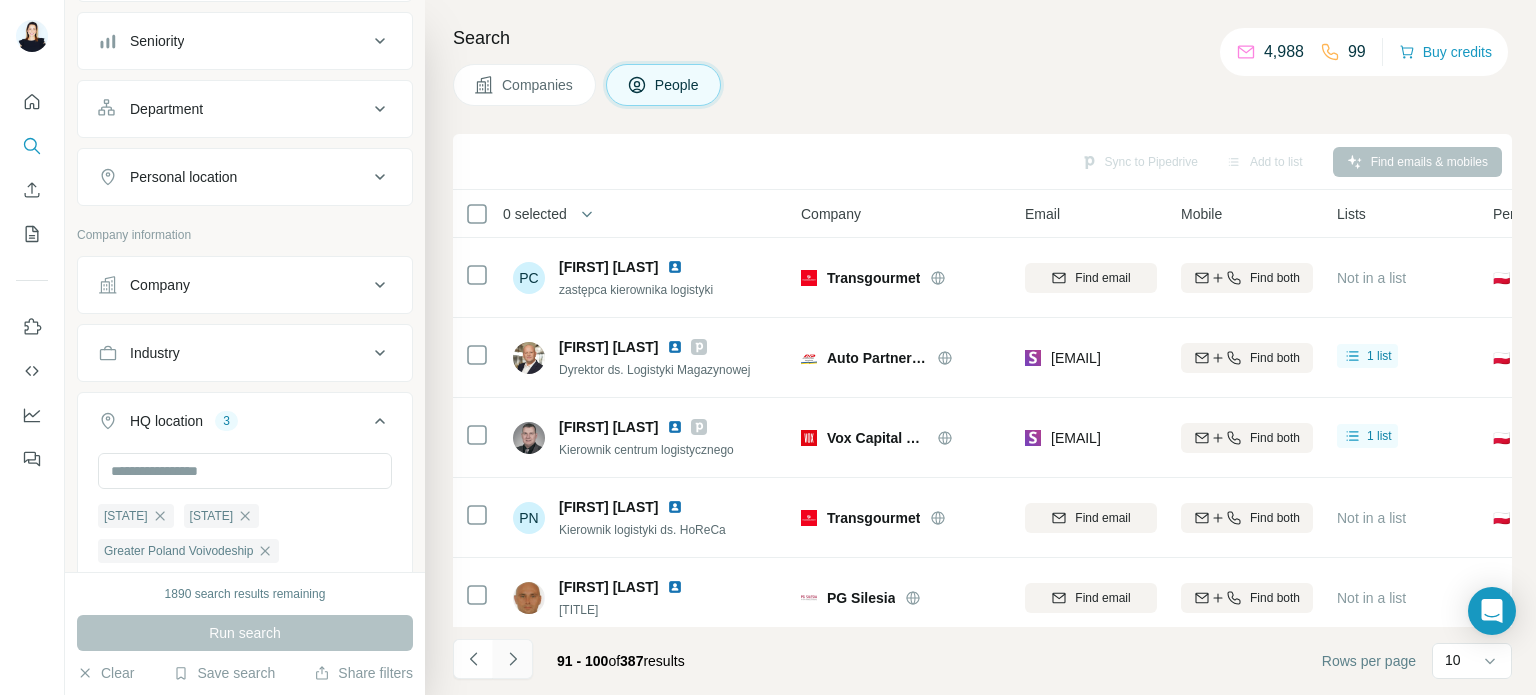 click at bounding box center [513, 659] 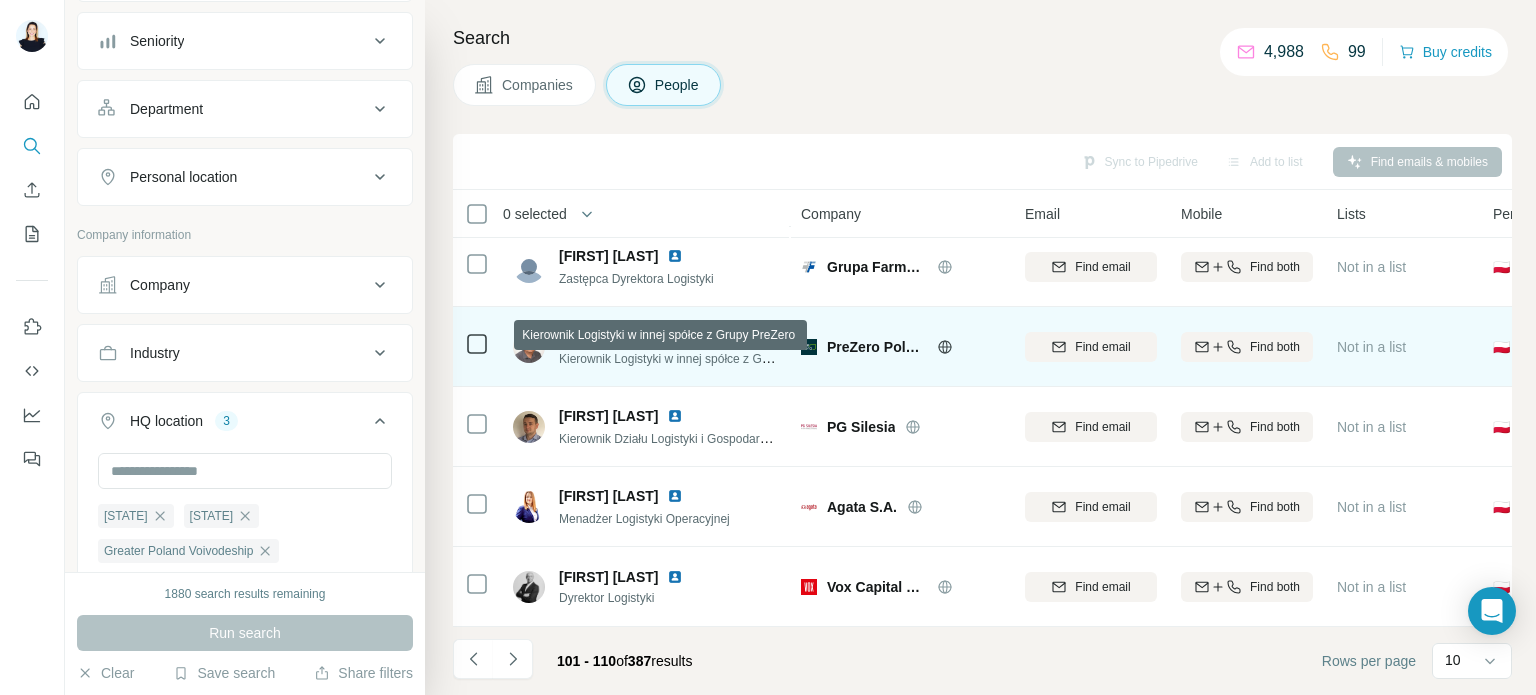 scroll, scrollTop: 420, scrollLeft: 0, axis: vertical 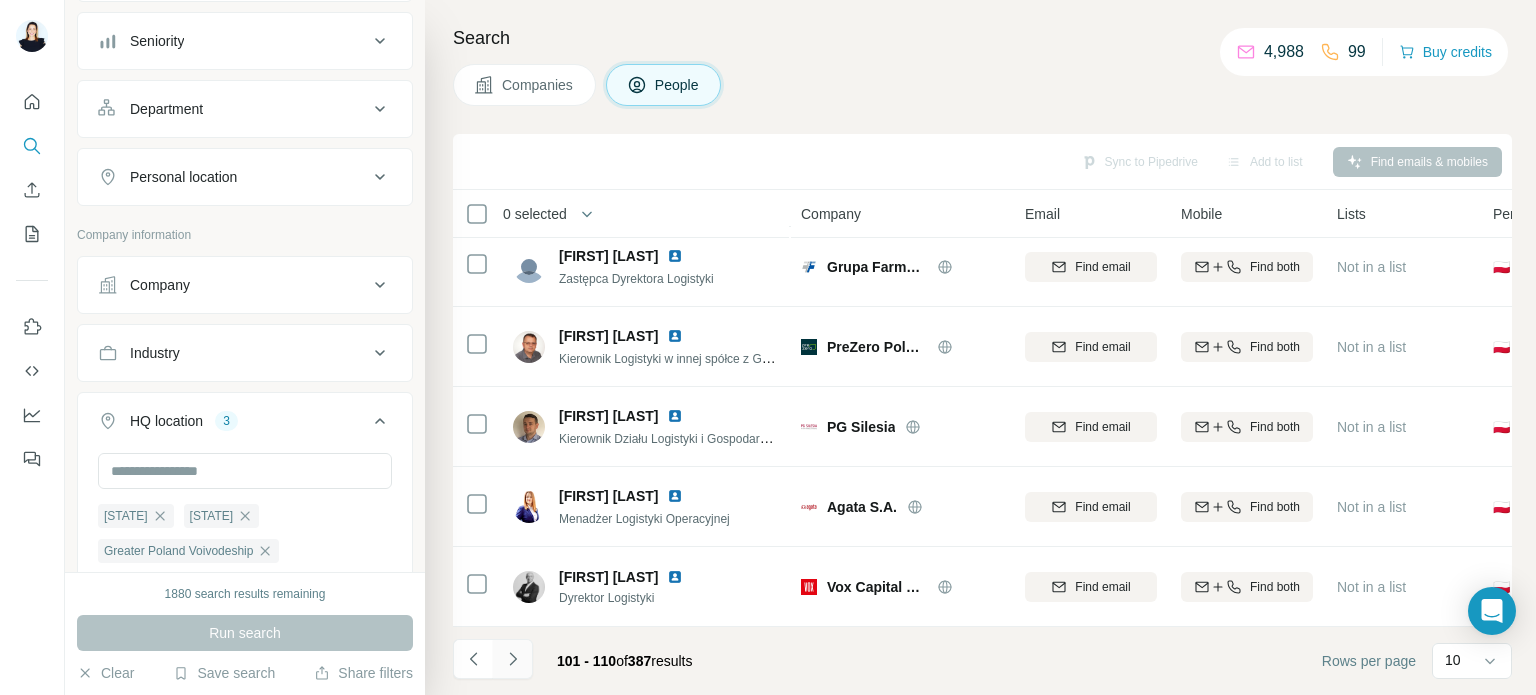 click 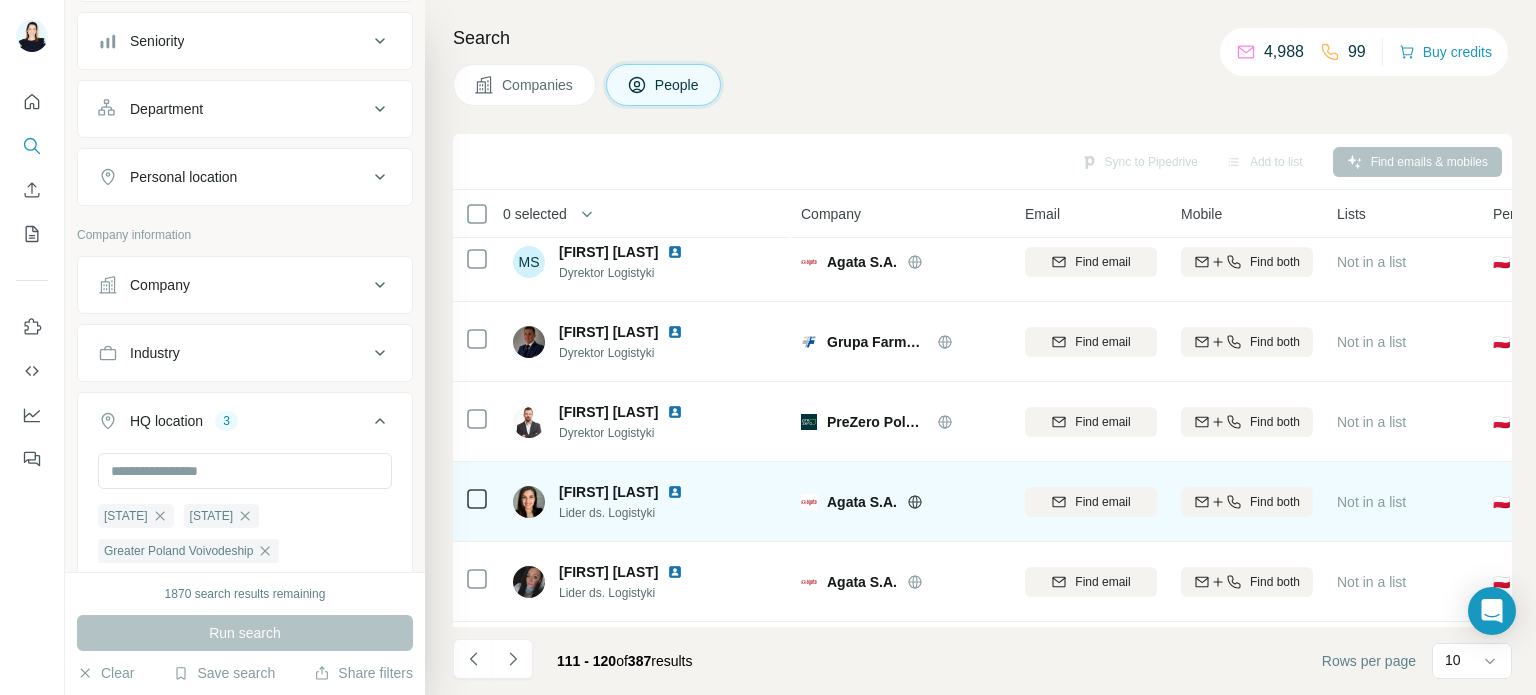 scroll, scrollTop: 0, scrollLeft: 0, axis: both 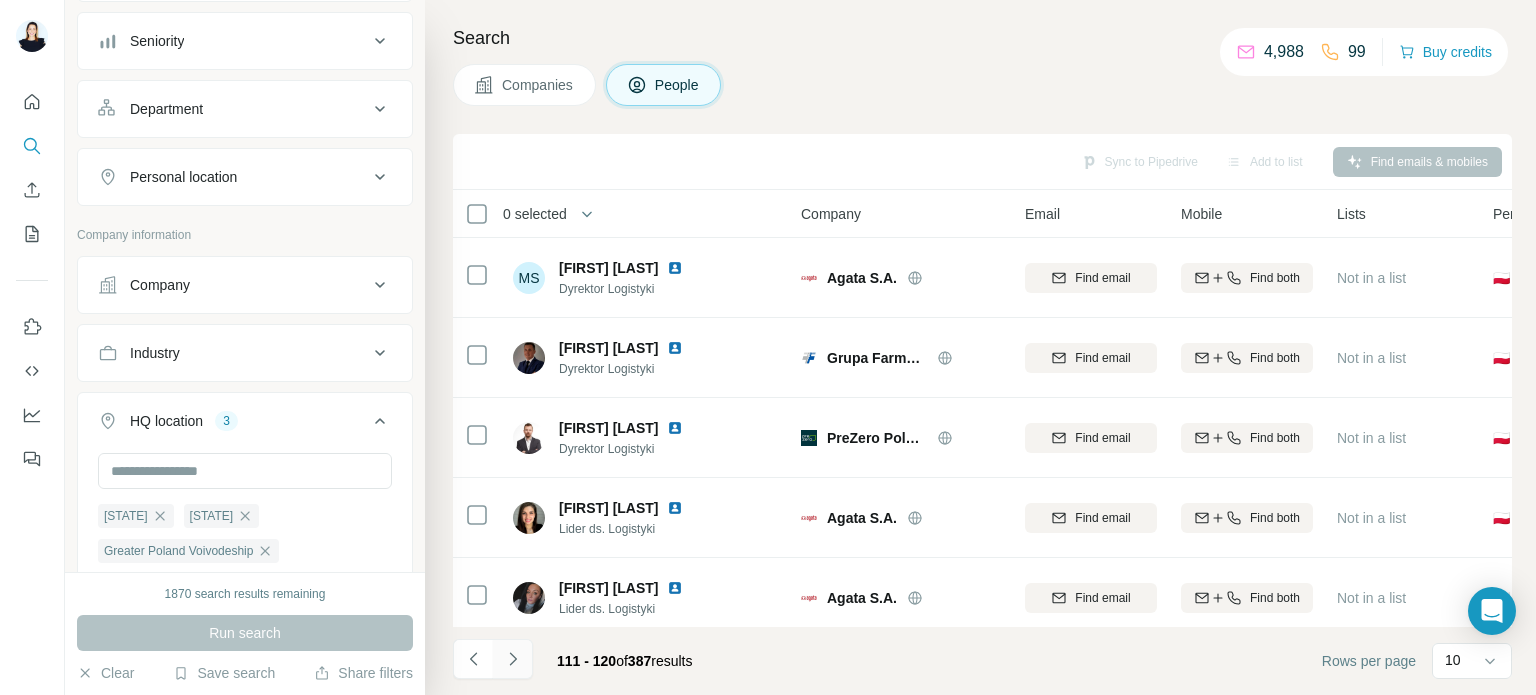 click 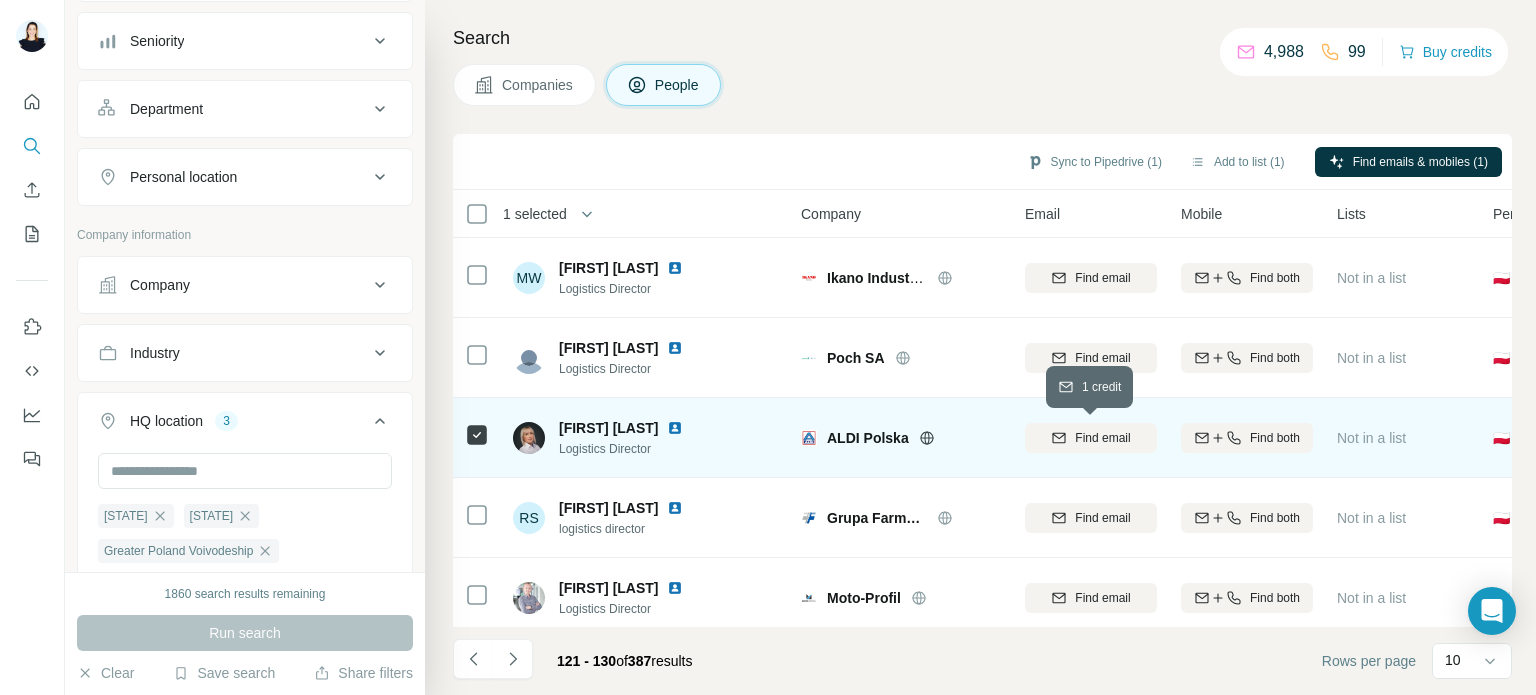 click on "Find email" at bounding box center [1102, 438] 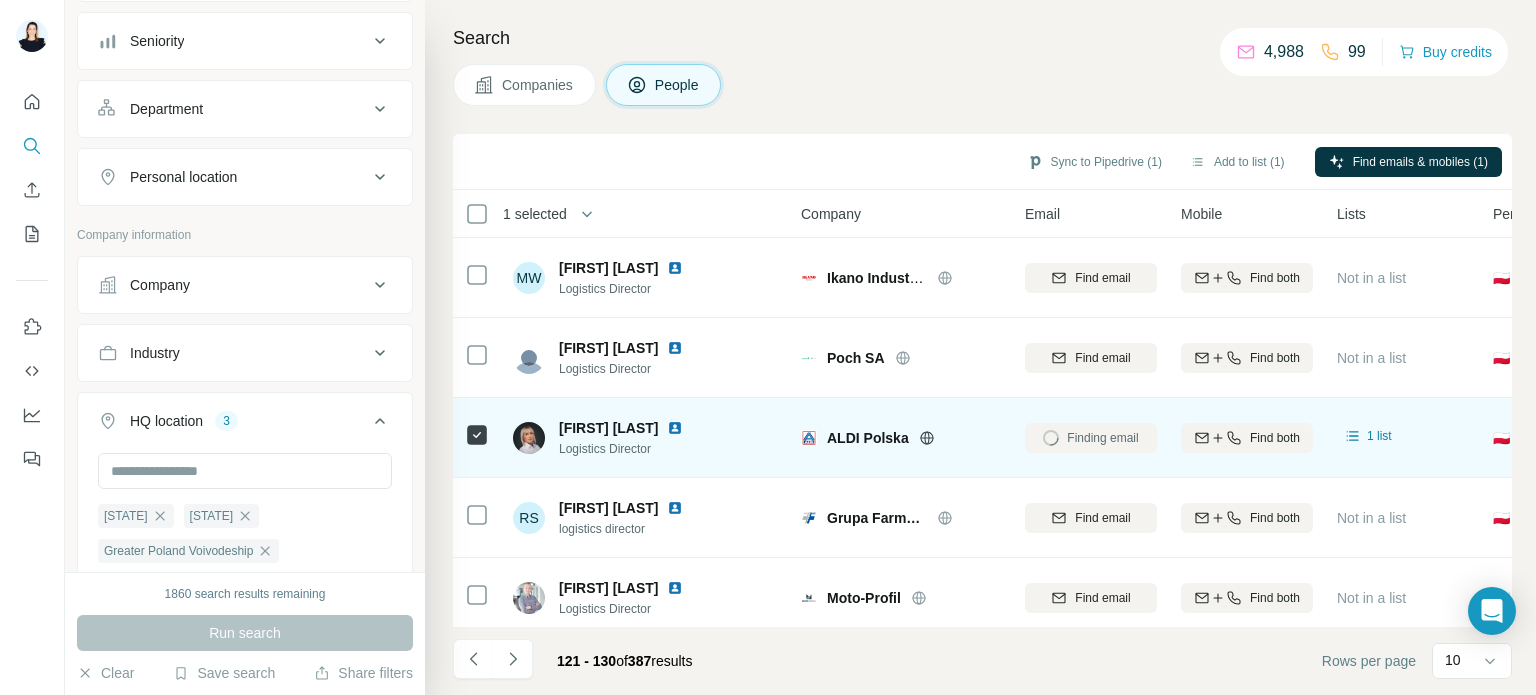scroll, scrollTop: 100, scrollLeft: 0, axis: vertical 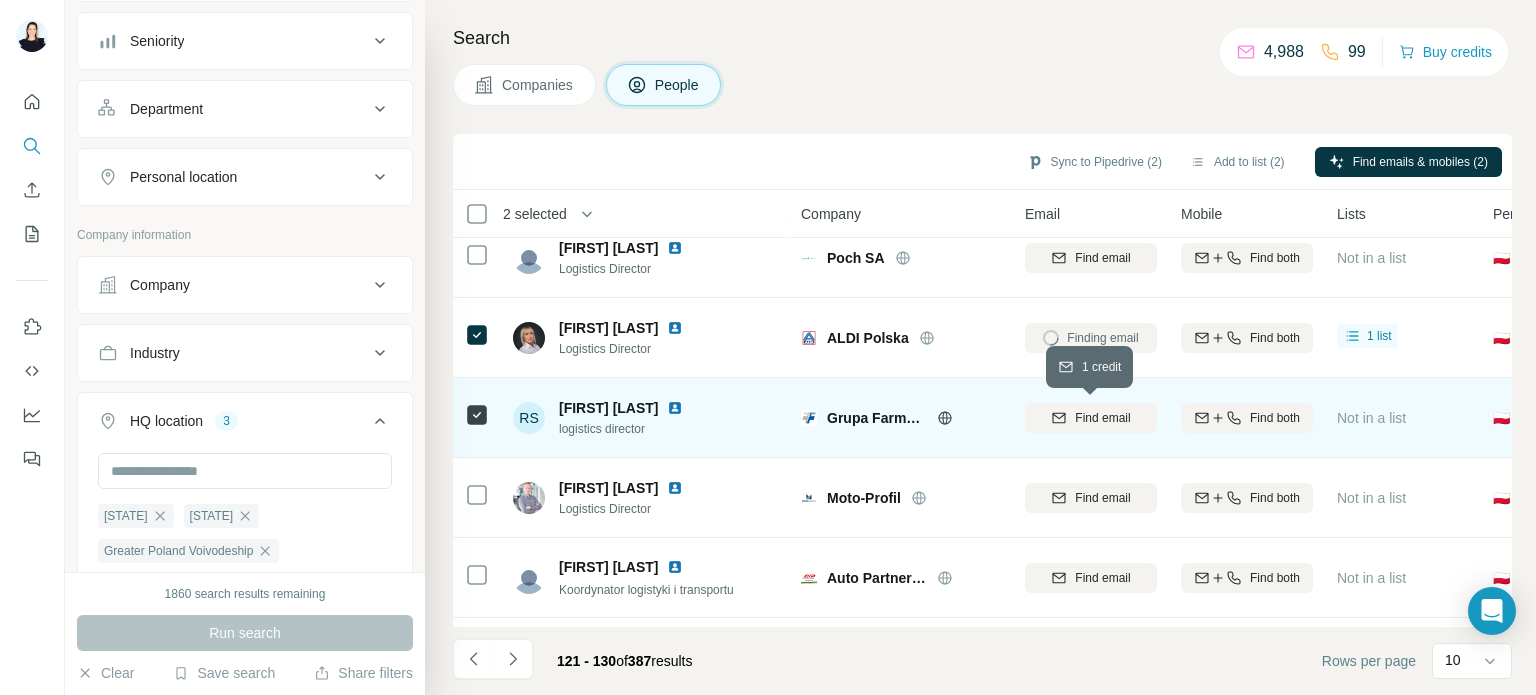click on "Find email" at bounding box center (1102, 418) 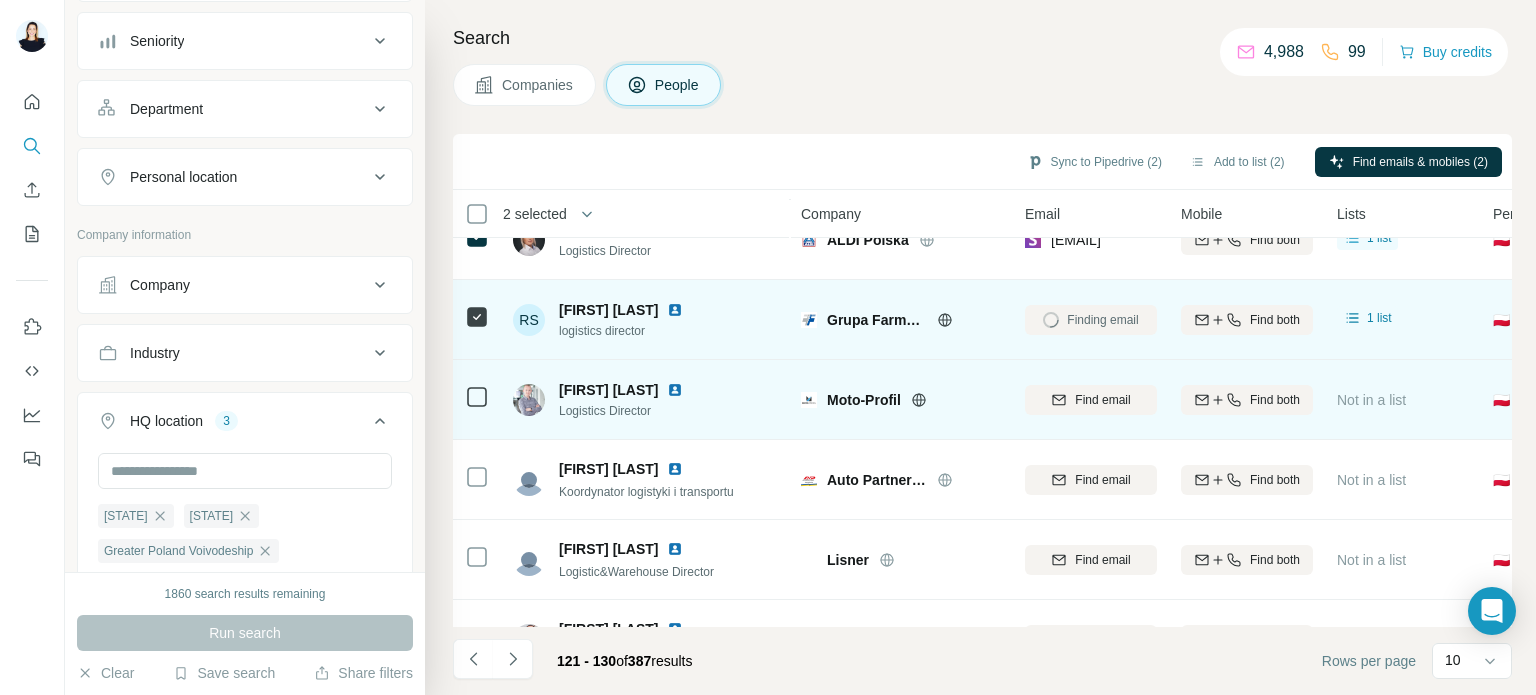 scroll, scrollTop: 200, scrollLeft: 0, axis: vertical 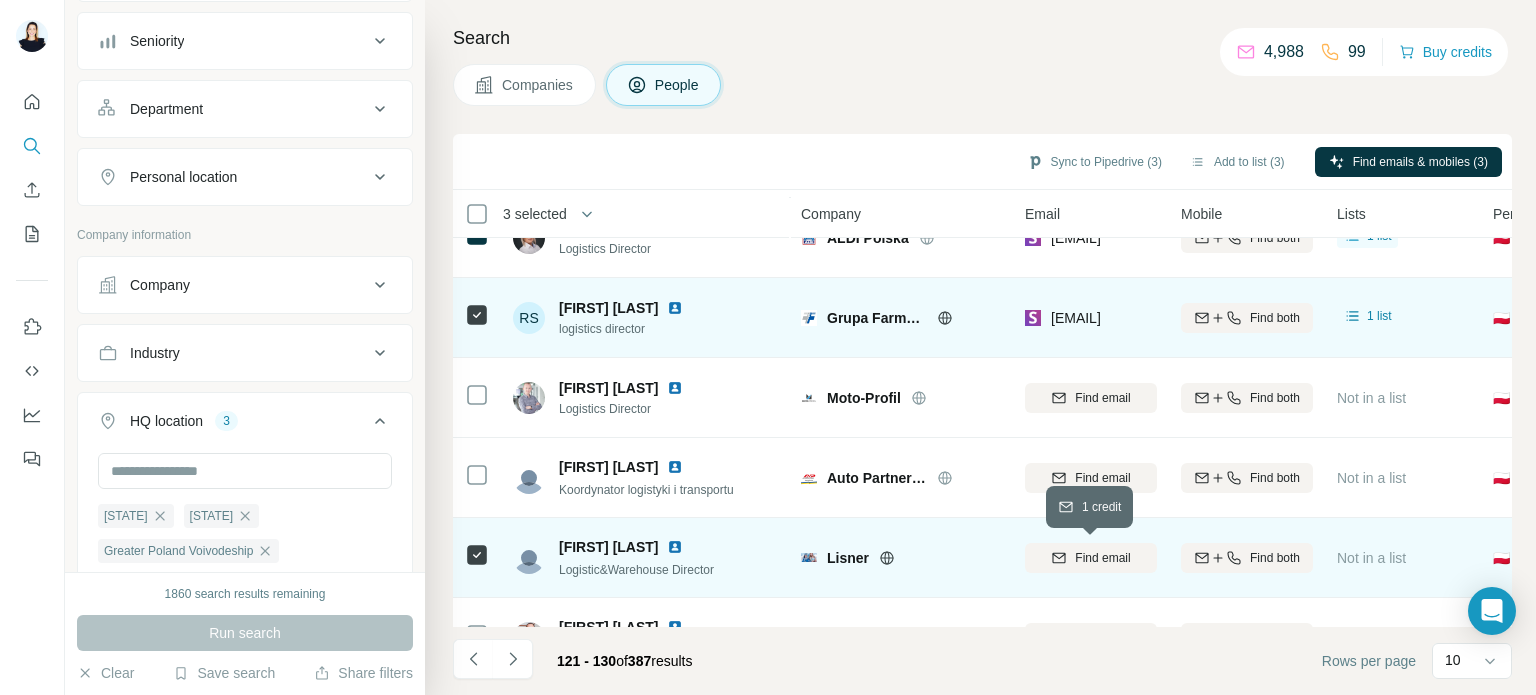 click on "Find email" at bounding box center (1102, 558) 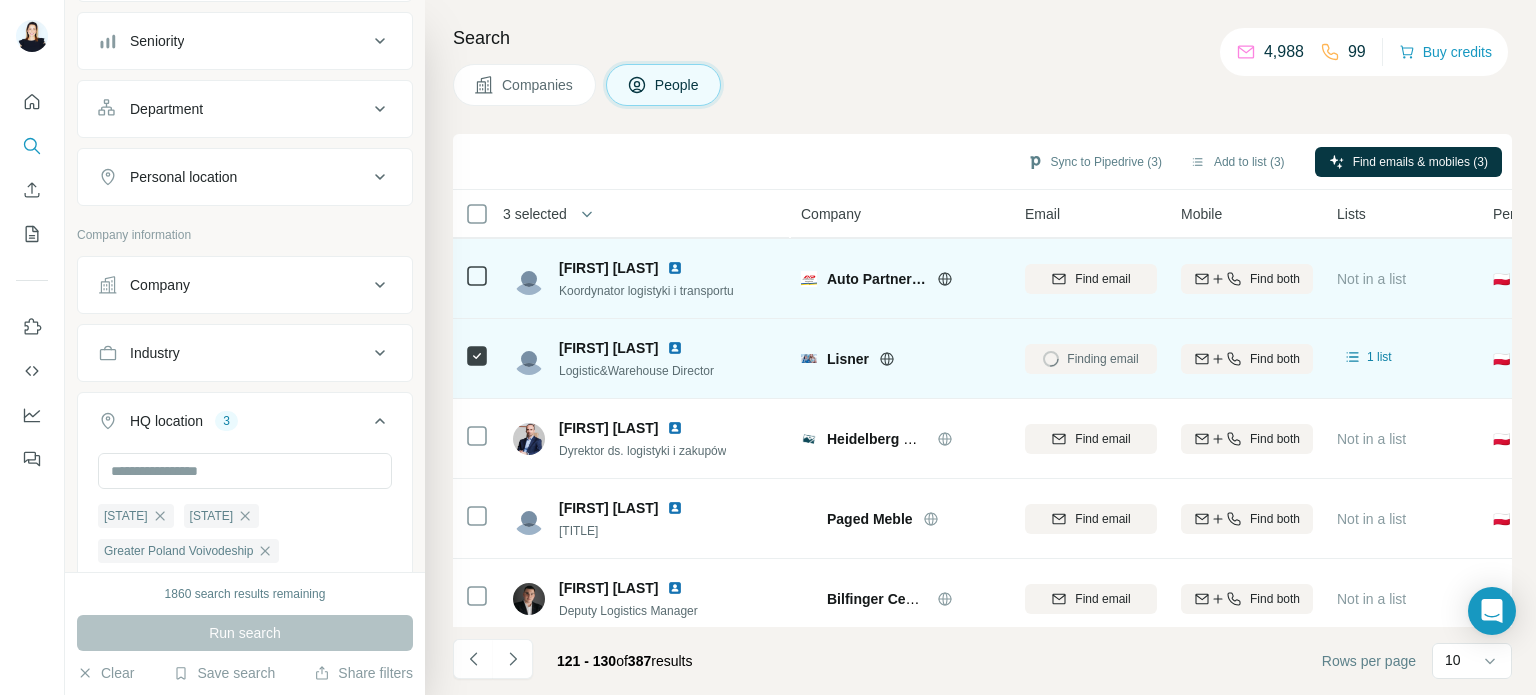 scroll, scrollTop: 400, scrollLeft: 0, axis: vertical 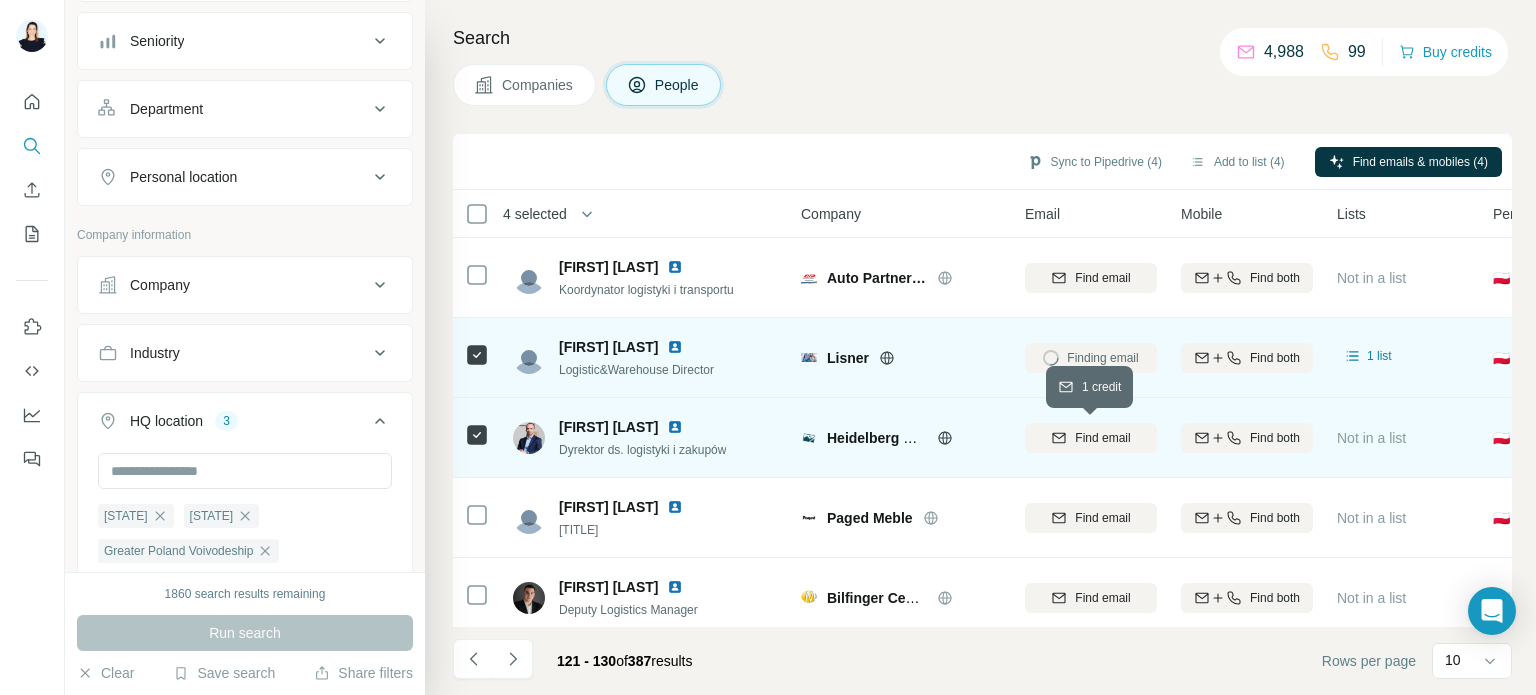 click on "Find email" at bounding box center [1102, 438] 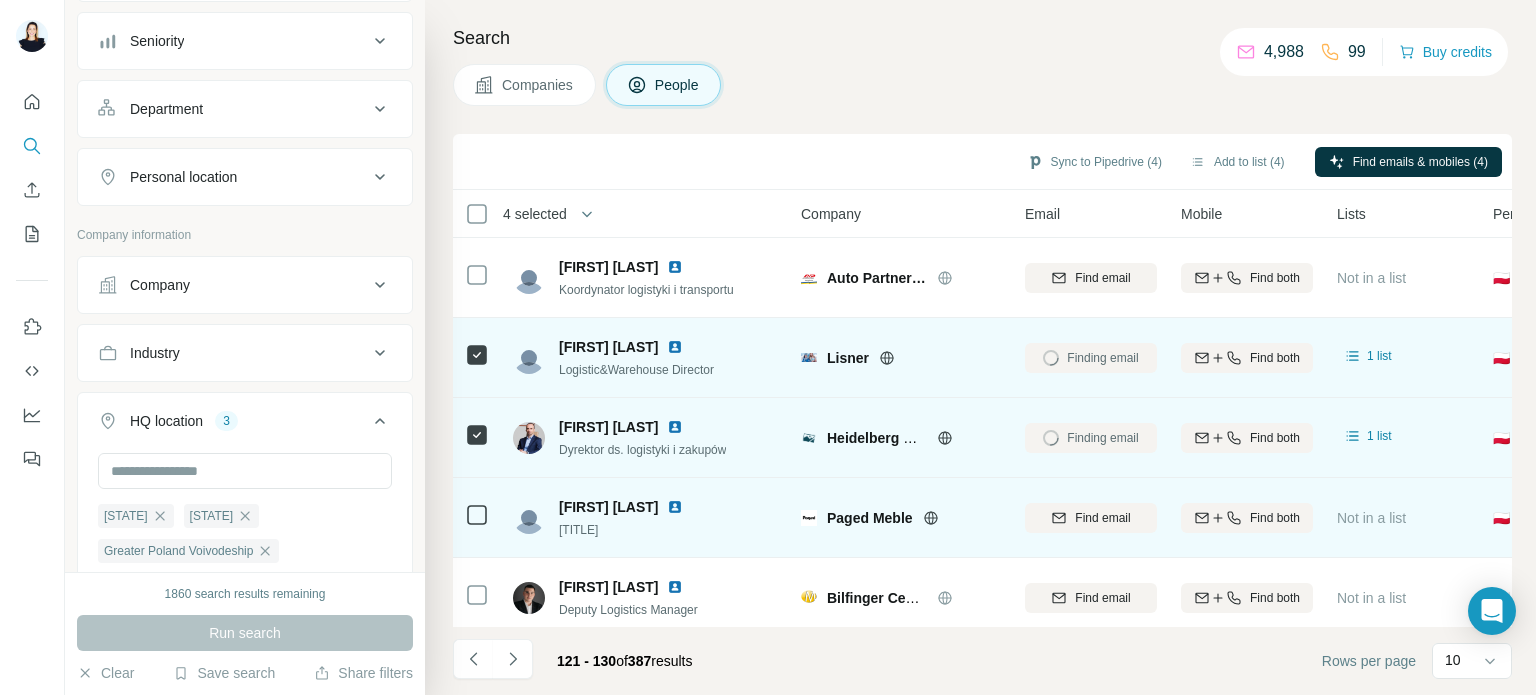 scroll, scrollTop: 420, scrollLeft: 0, axis: vertical 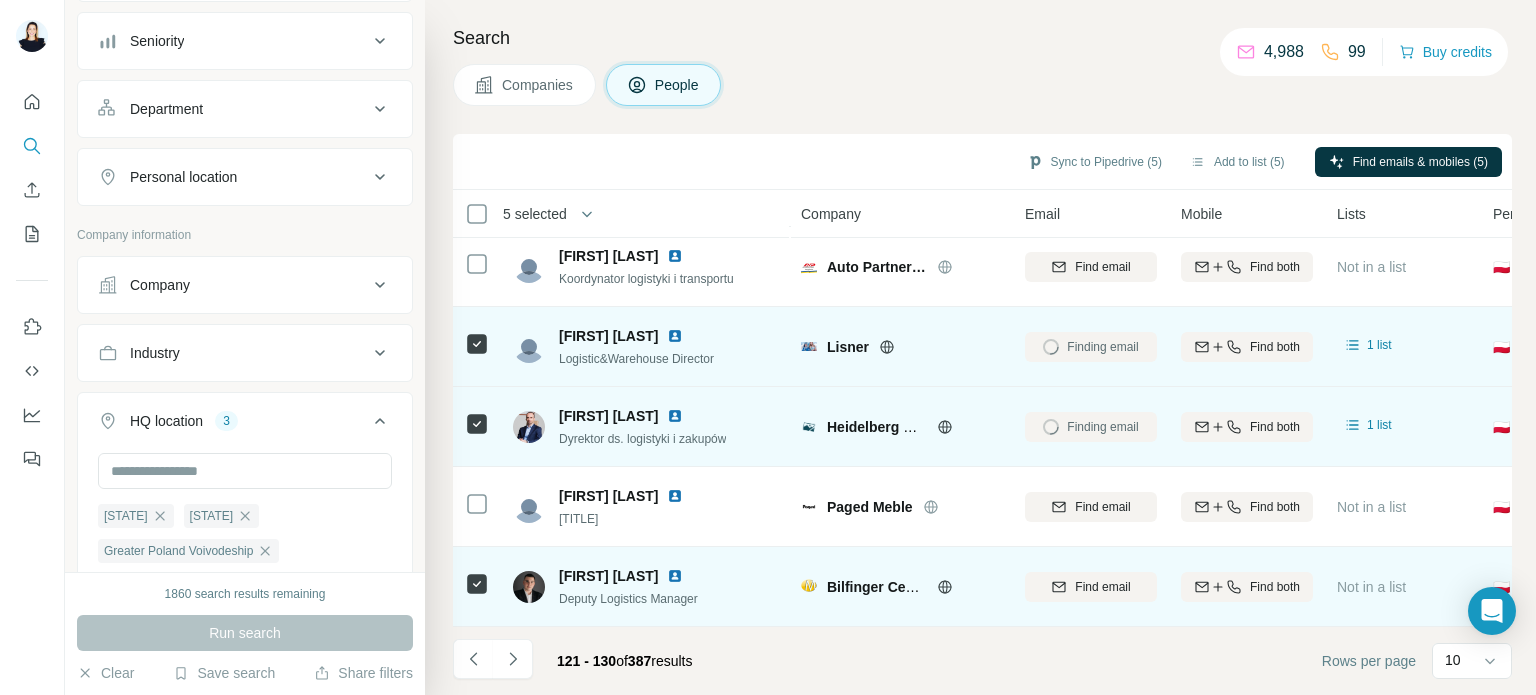 click on "Find email" at bounding box center (1091, 587) 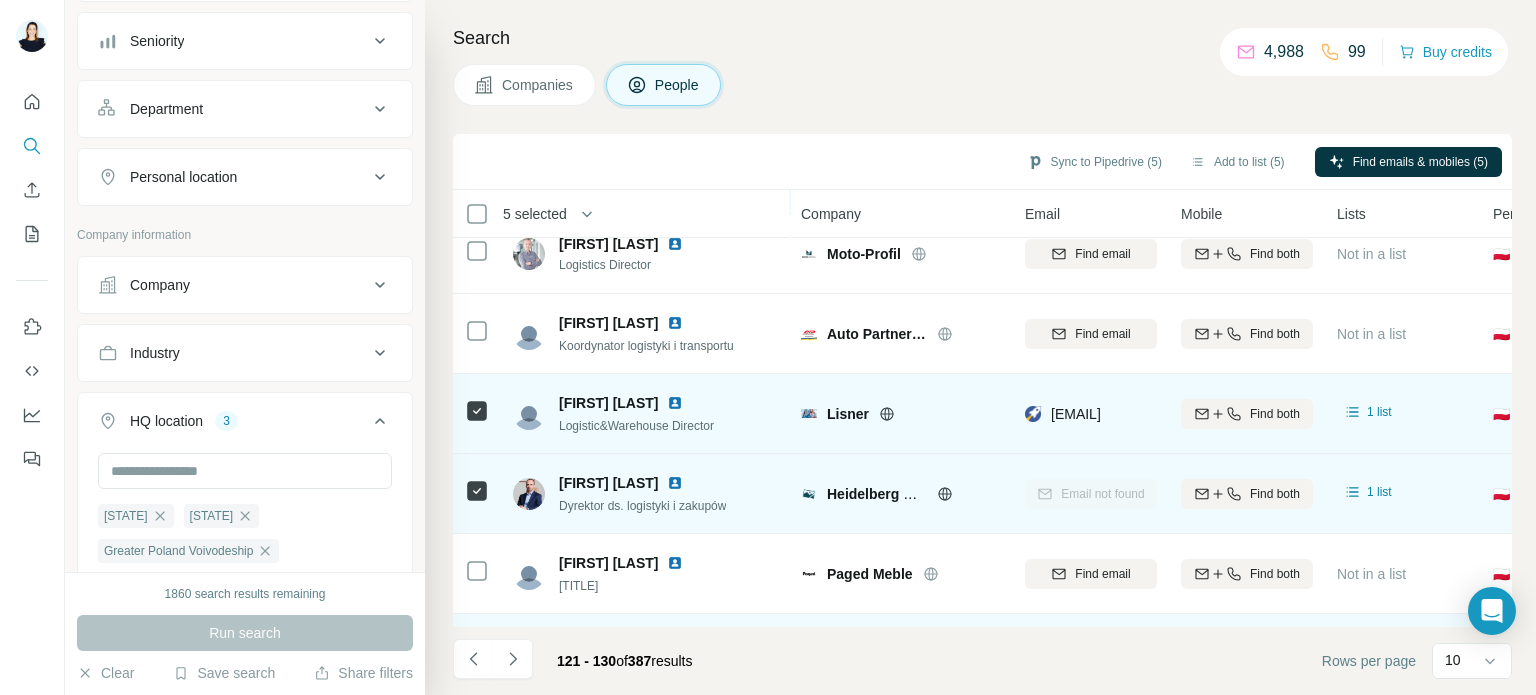 scroll, scrollTop: 420, scrollLeft: 0, axis: vertical 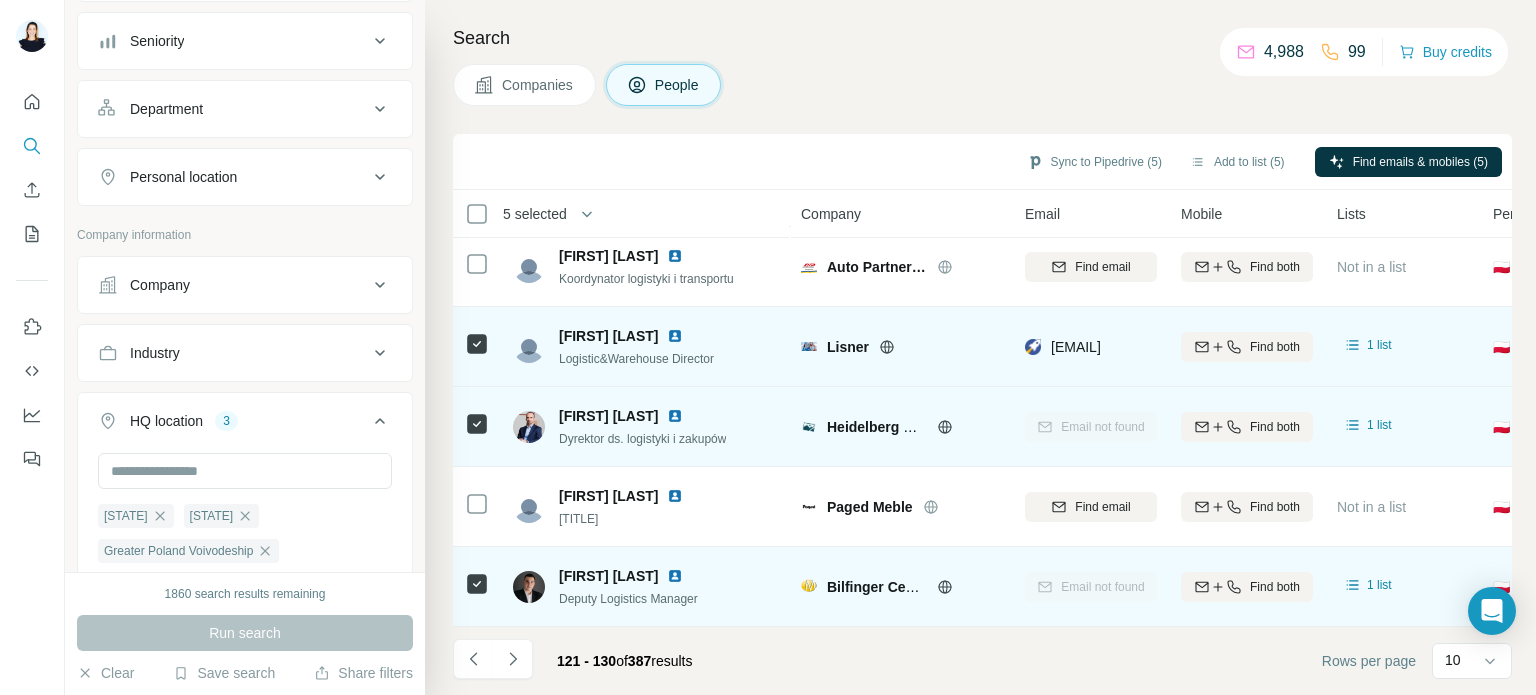 click on "Email not found" at bounding box center [1091, 586] 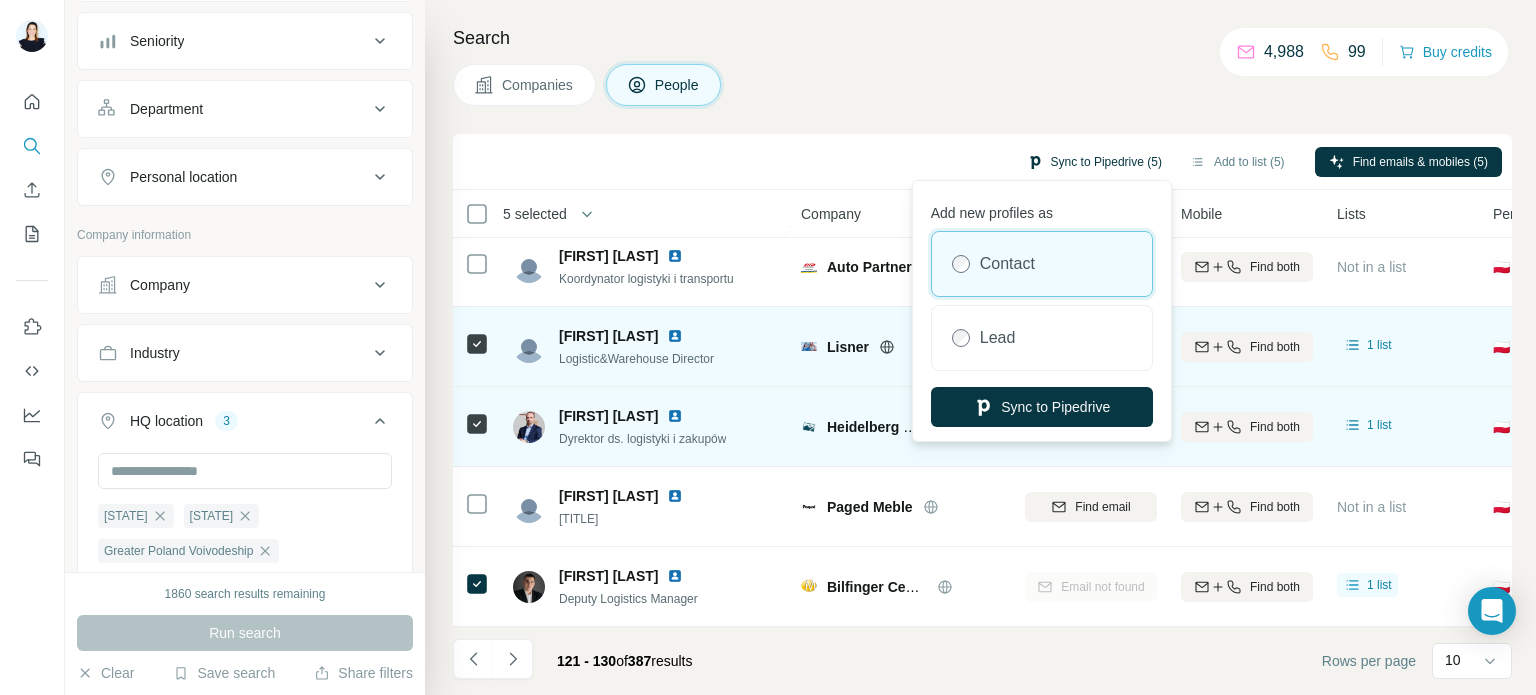 click on "Sync to Pipedrive (5)" at bounding box center (1094, 162) 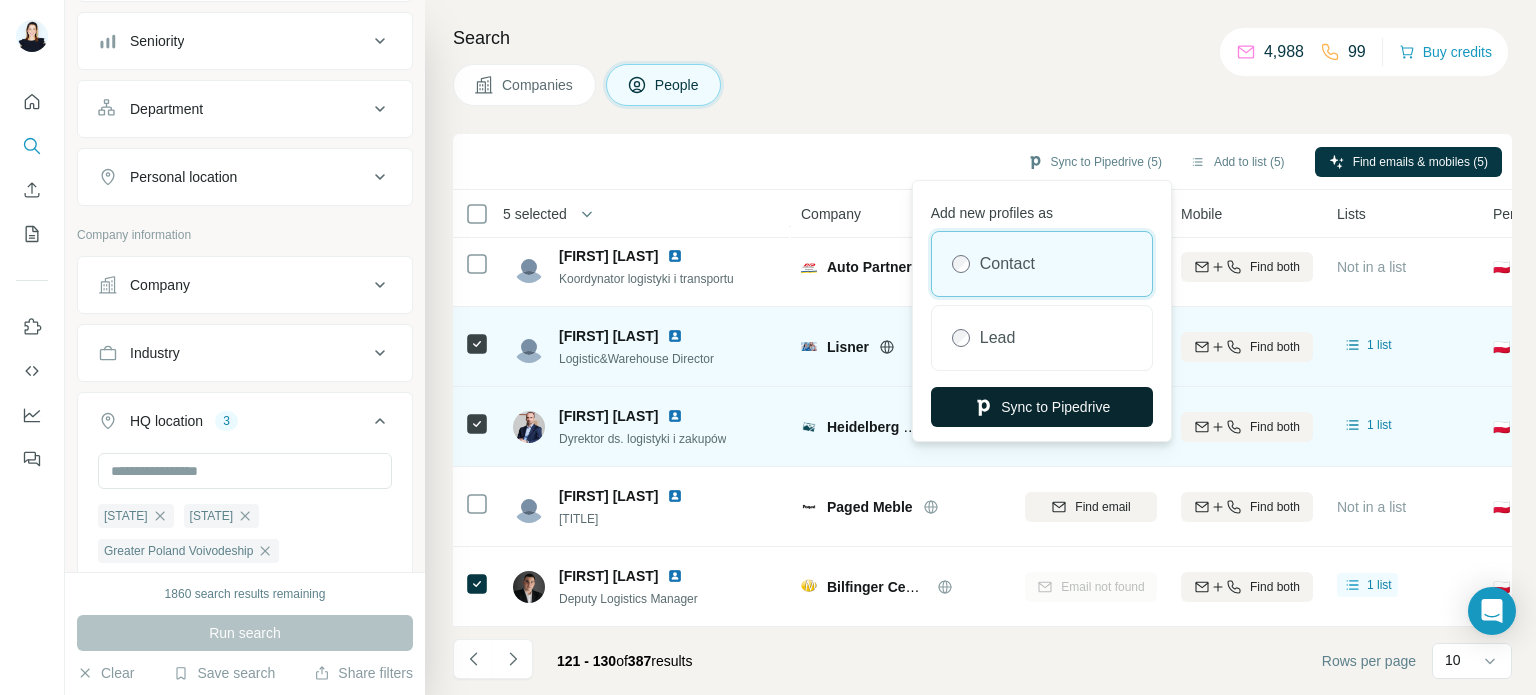 click on "Sync to Pipedrive" at bounding box center (1042, 407) 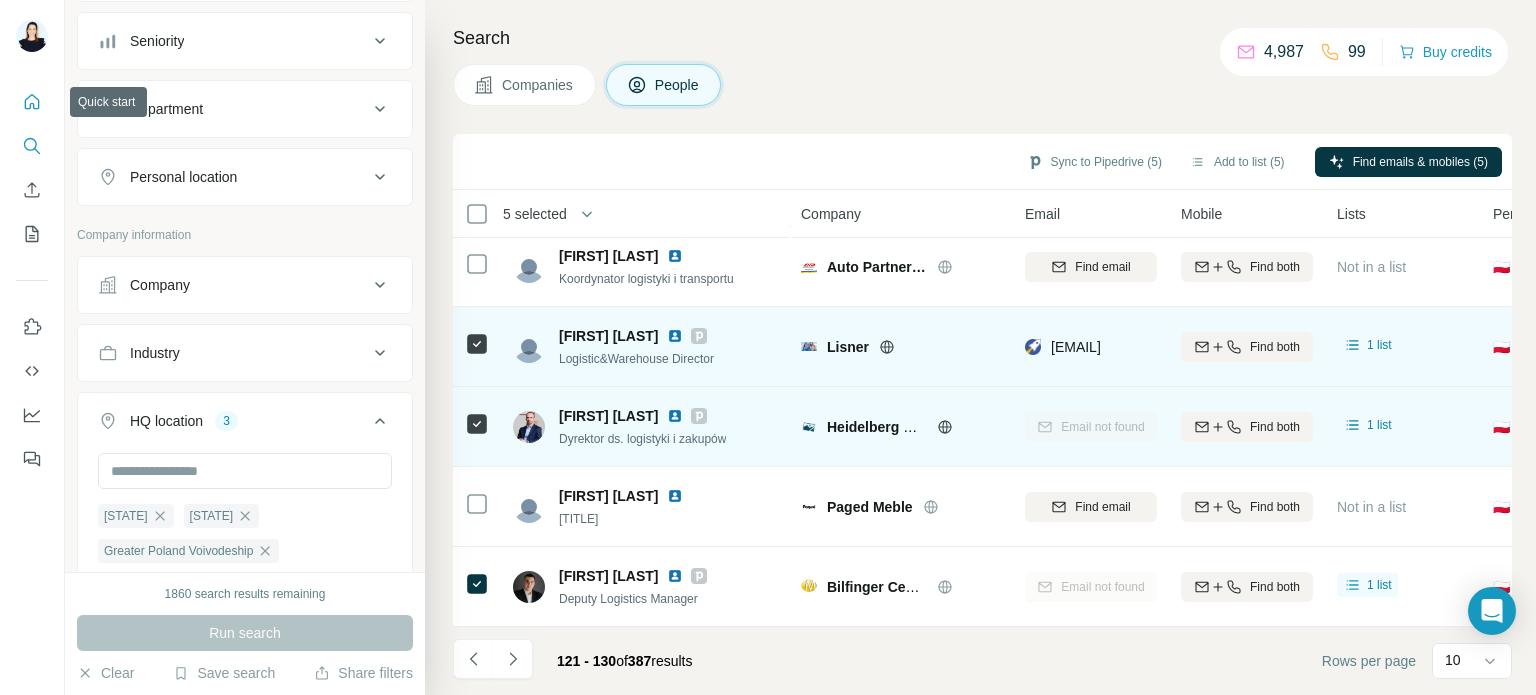 click 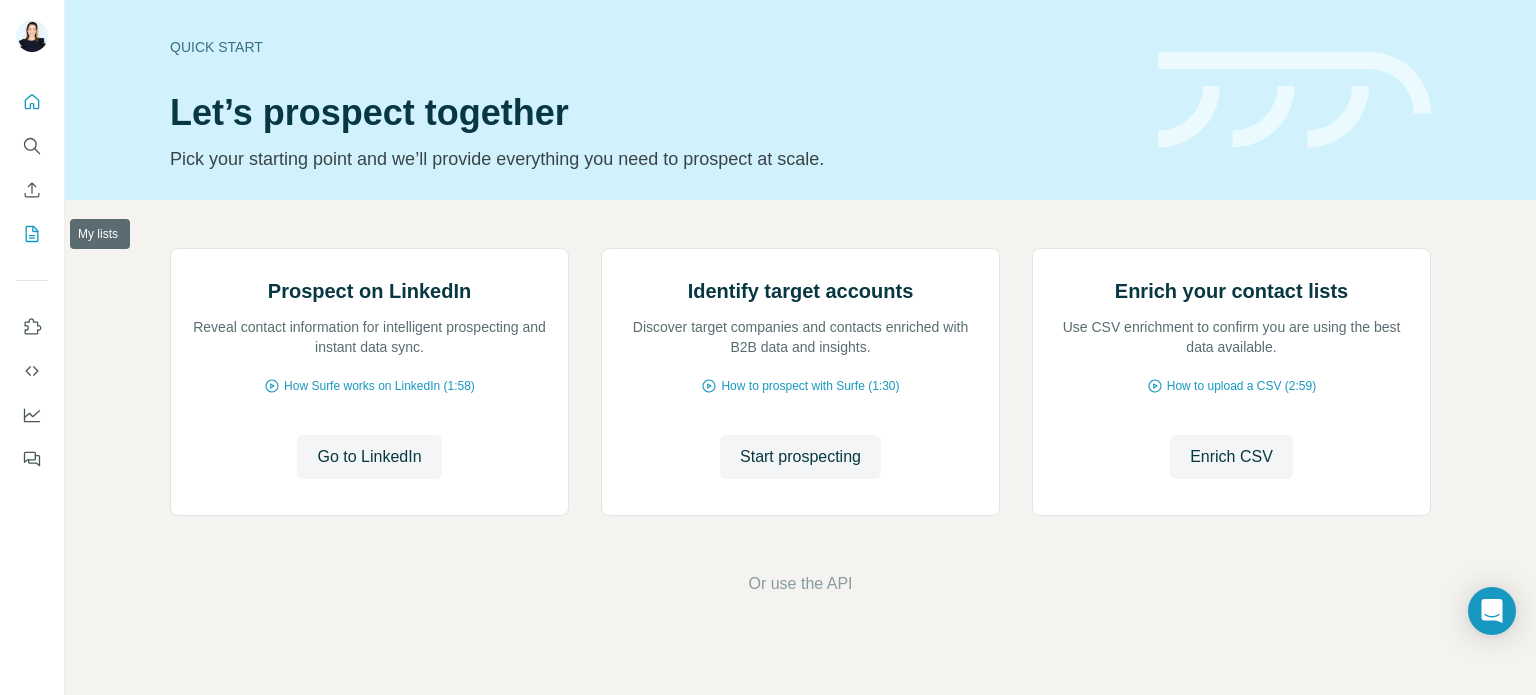 click 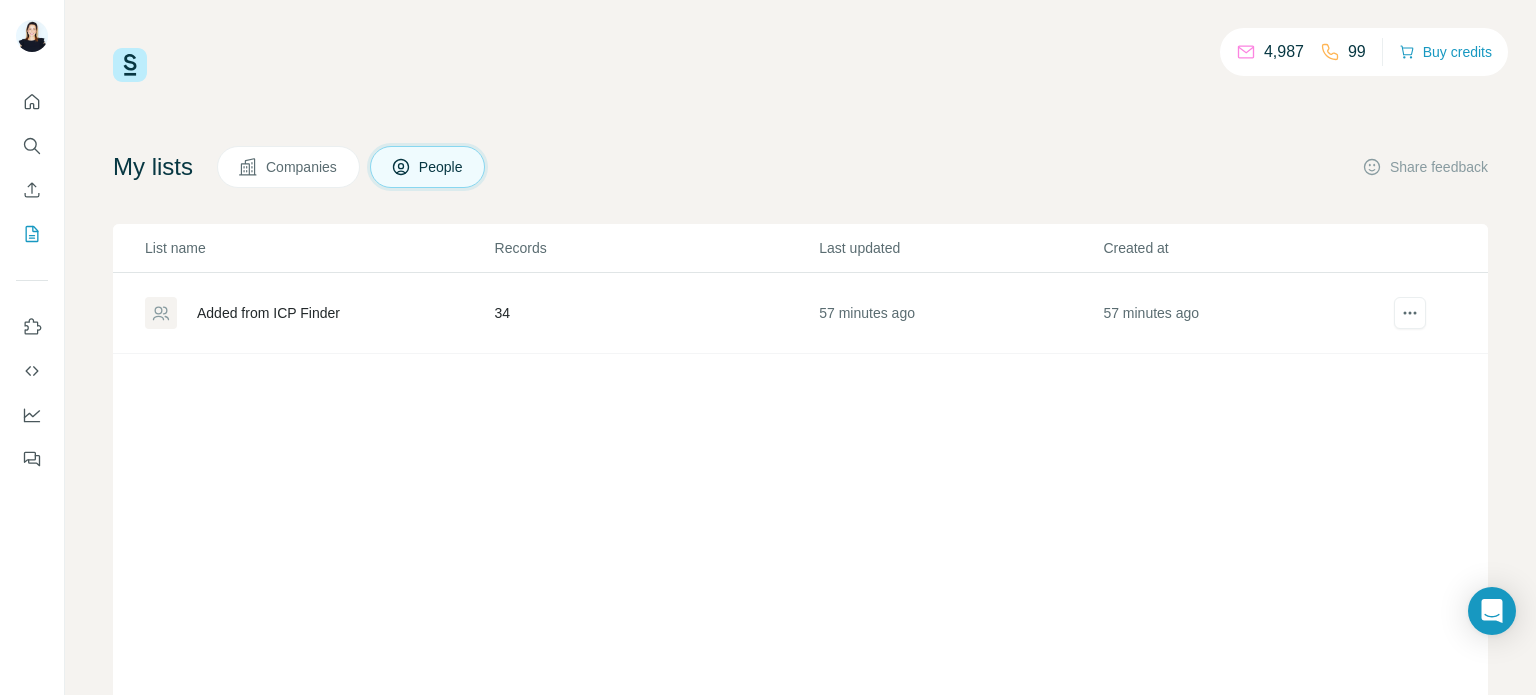click on "Added from ICP Finder" at bounding box center [319, 313] 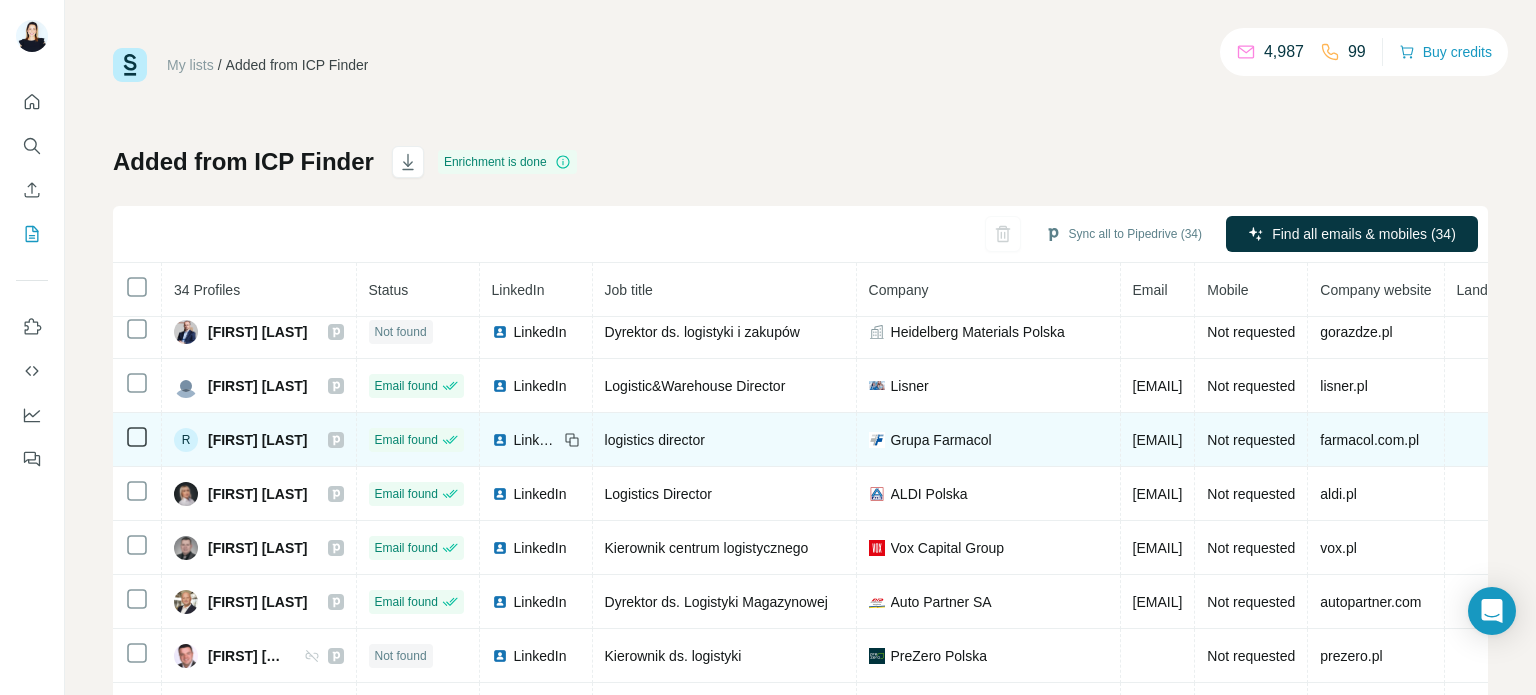 scroll, scrollTop: 72, scrollLeft: 0, axis: vertical 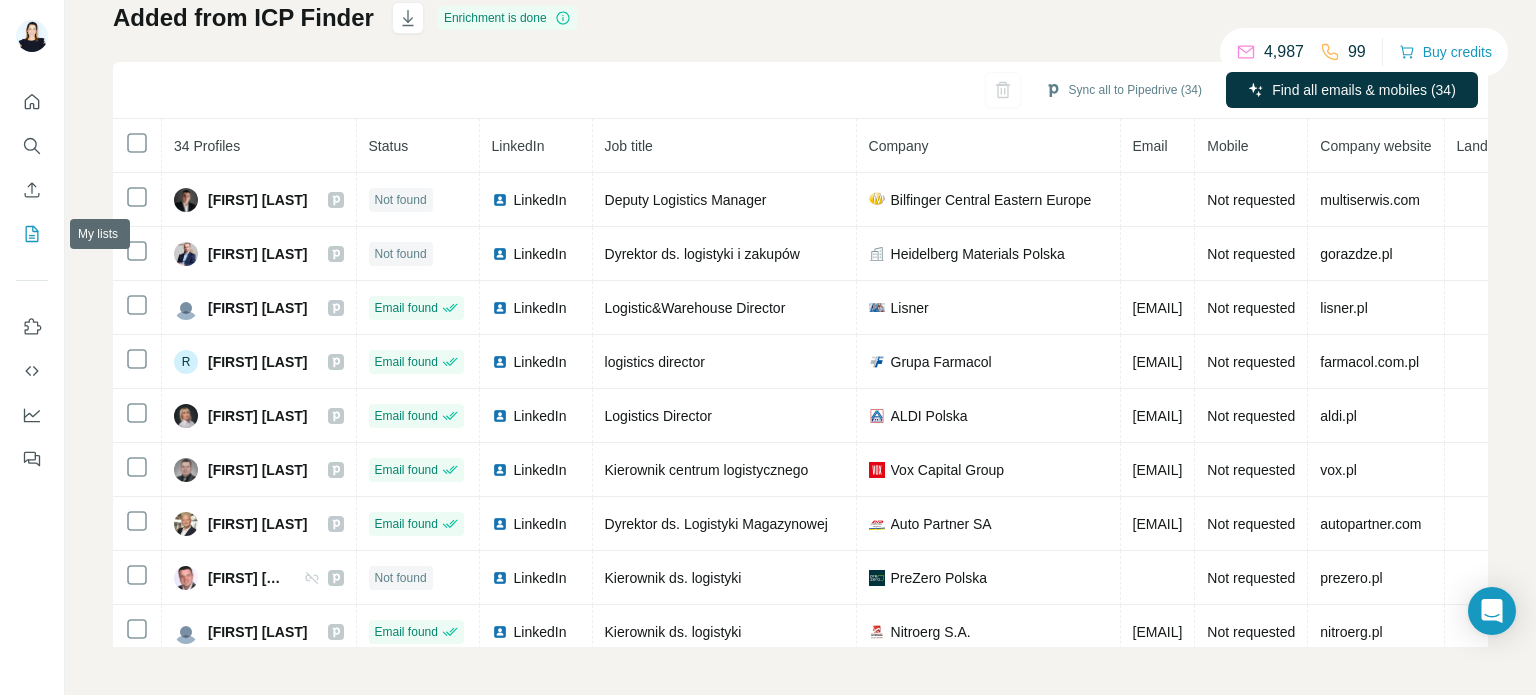 click 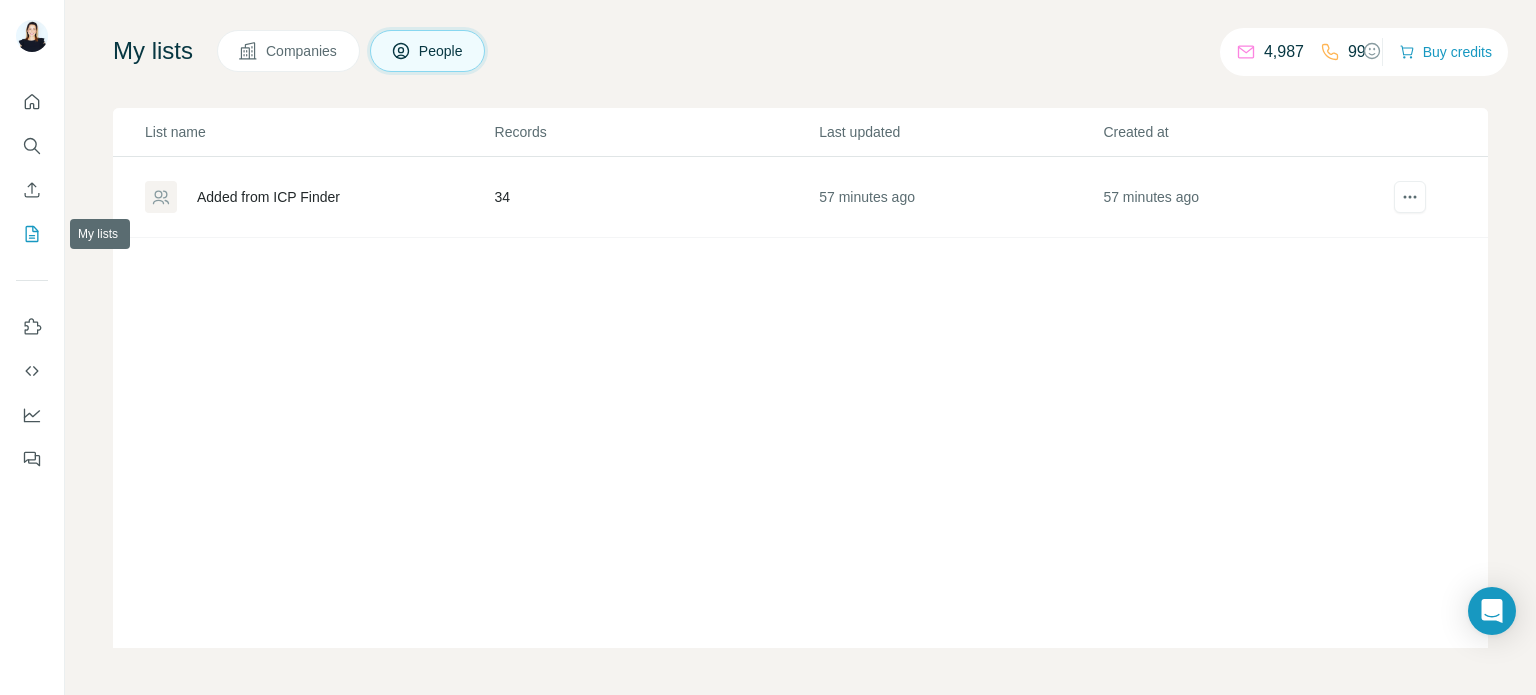 click 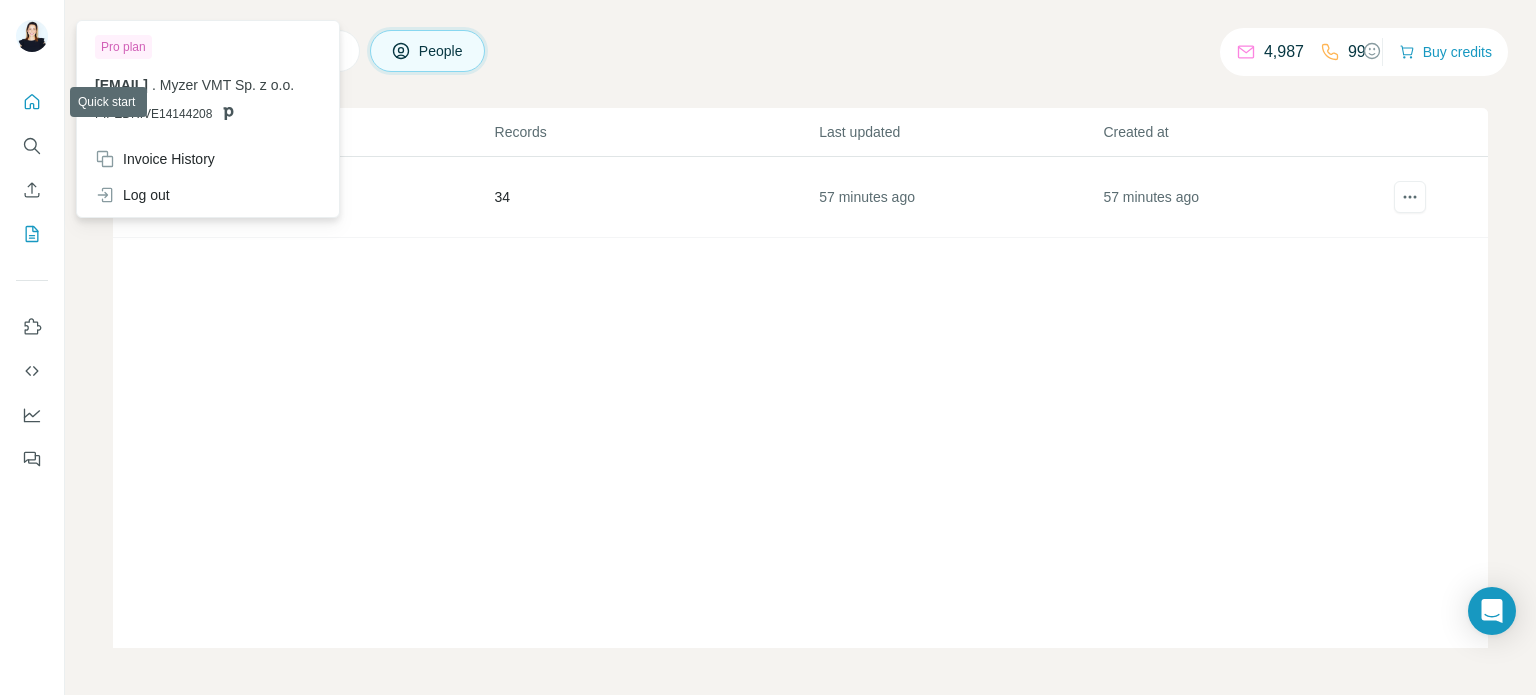click 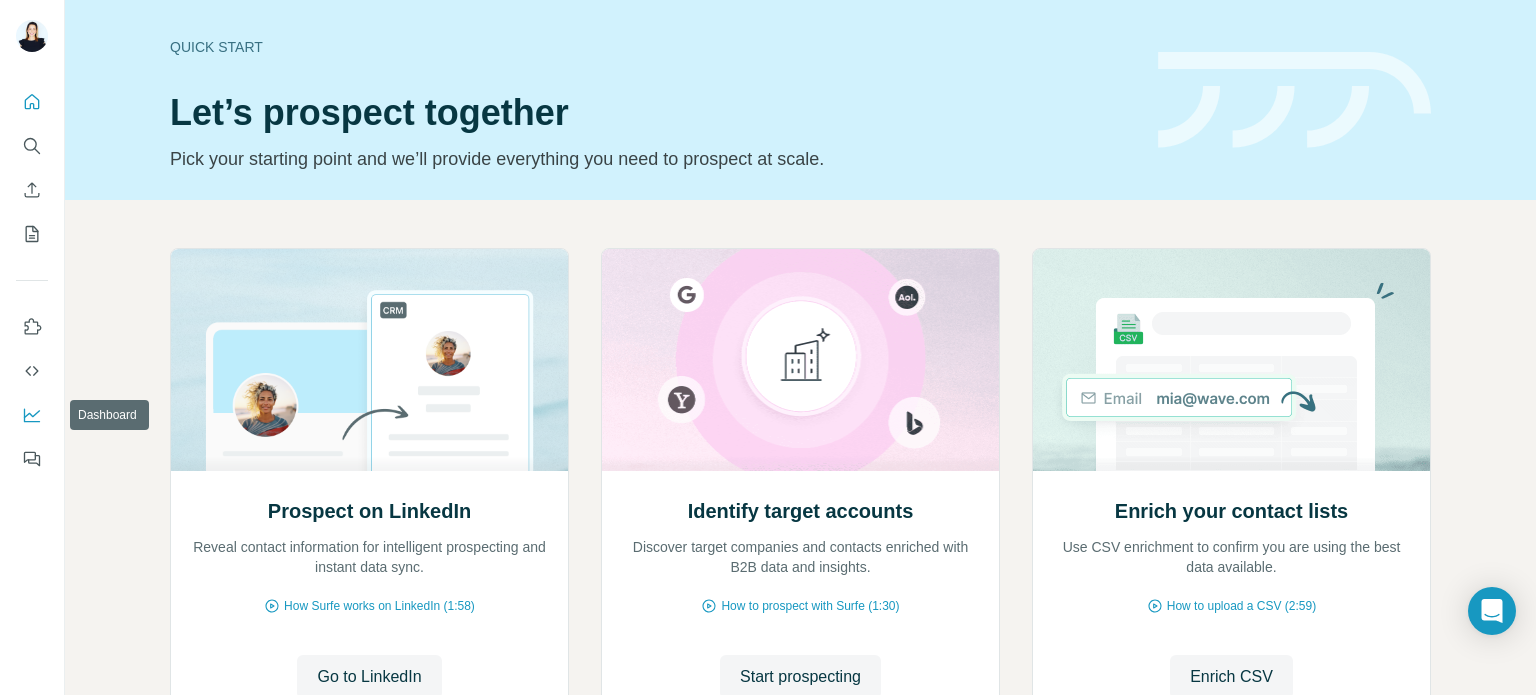 click at bounding box center [32, 415] 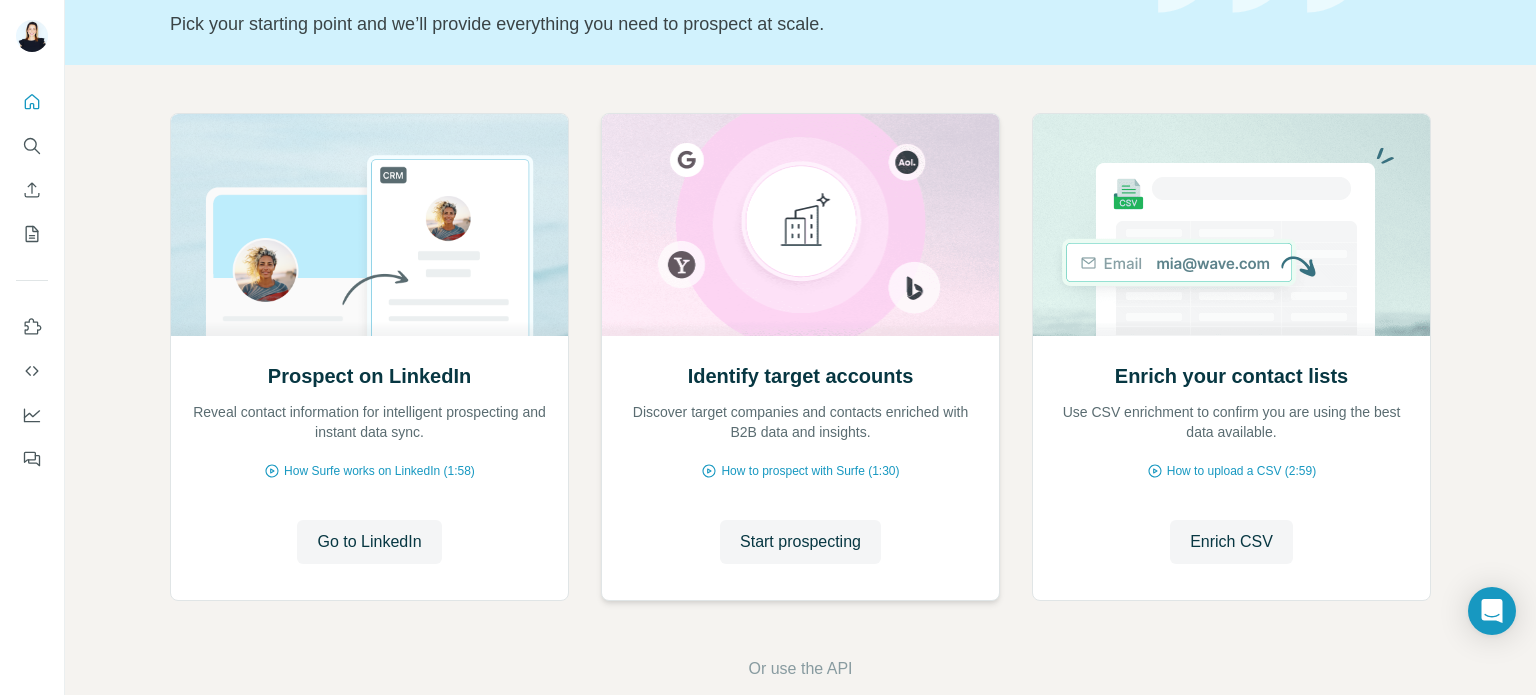 scroll, scrollTop: 168, scrollLeft: 0, axis: vertical 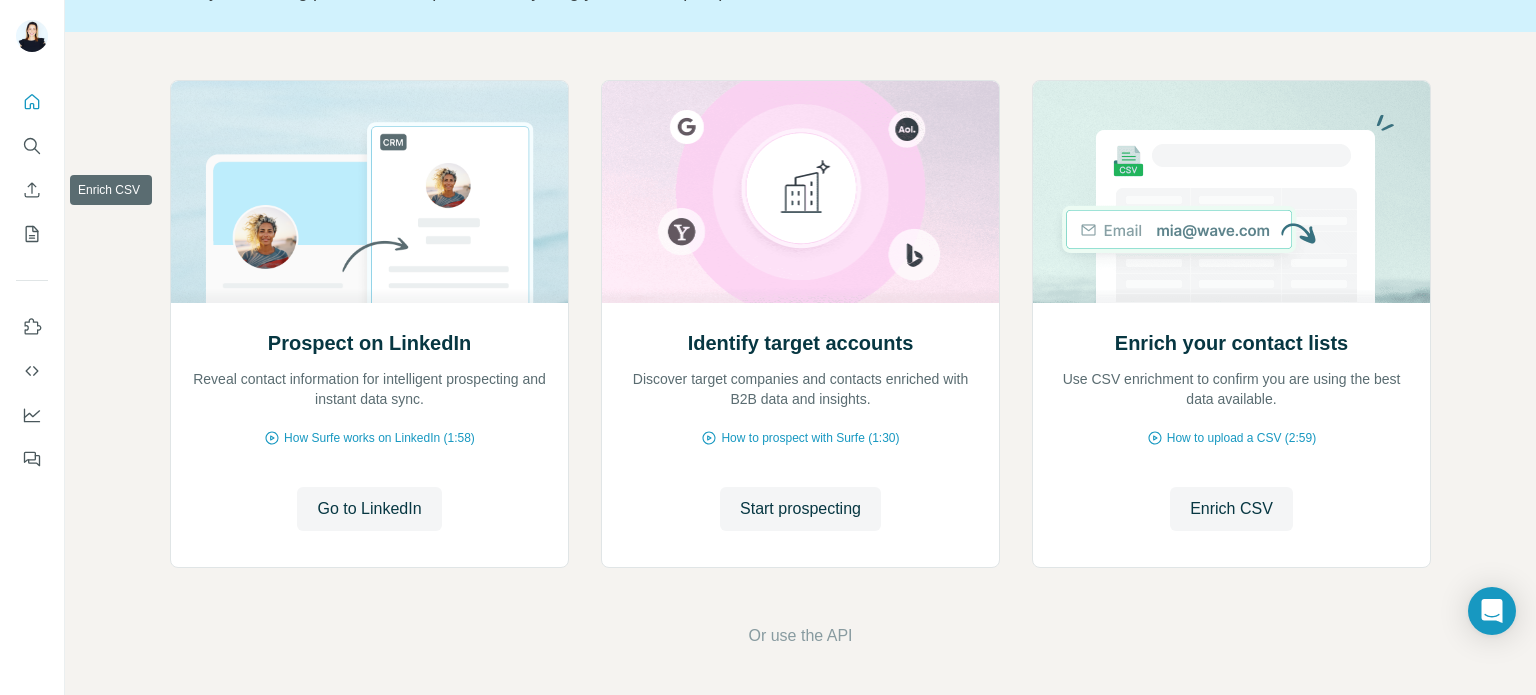 click 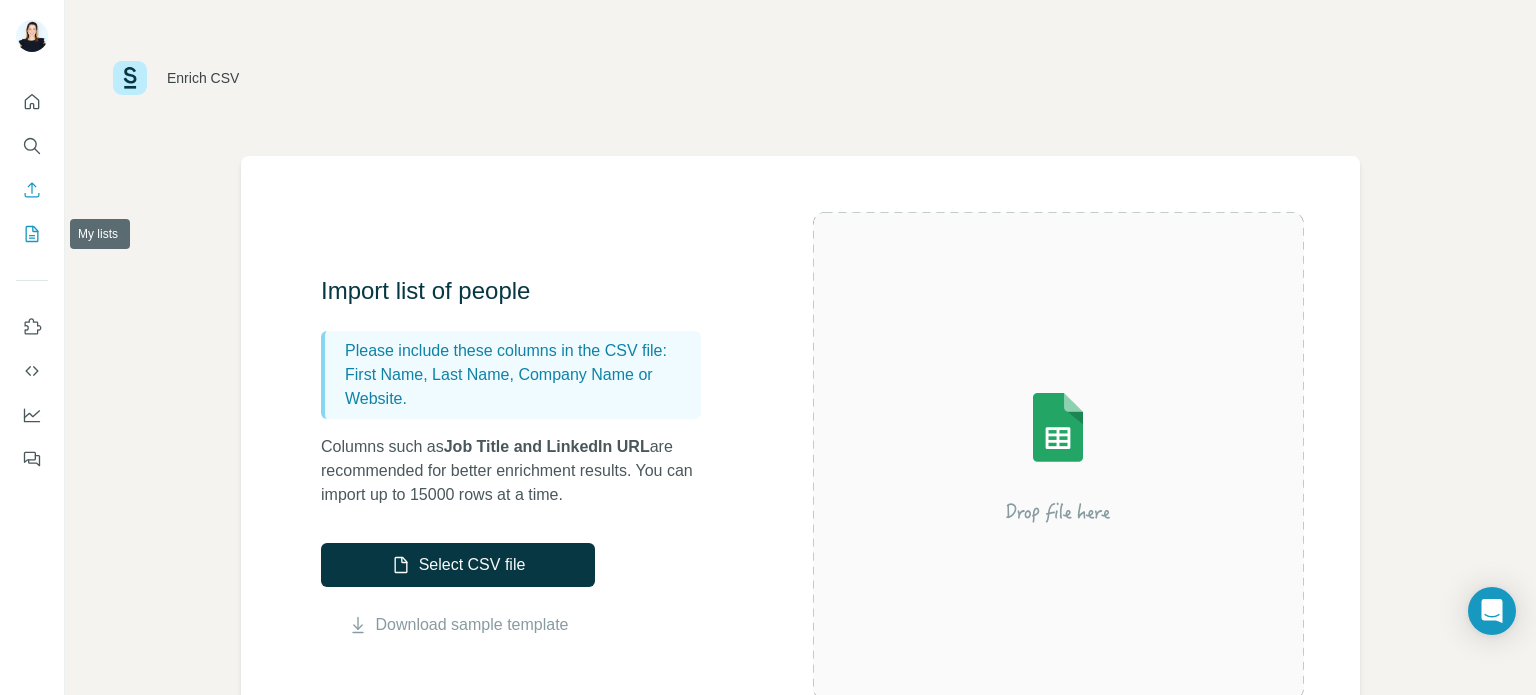 click at bounding box center (32, 234) 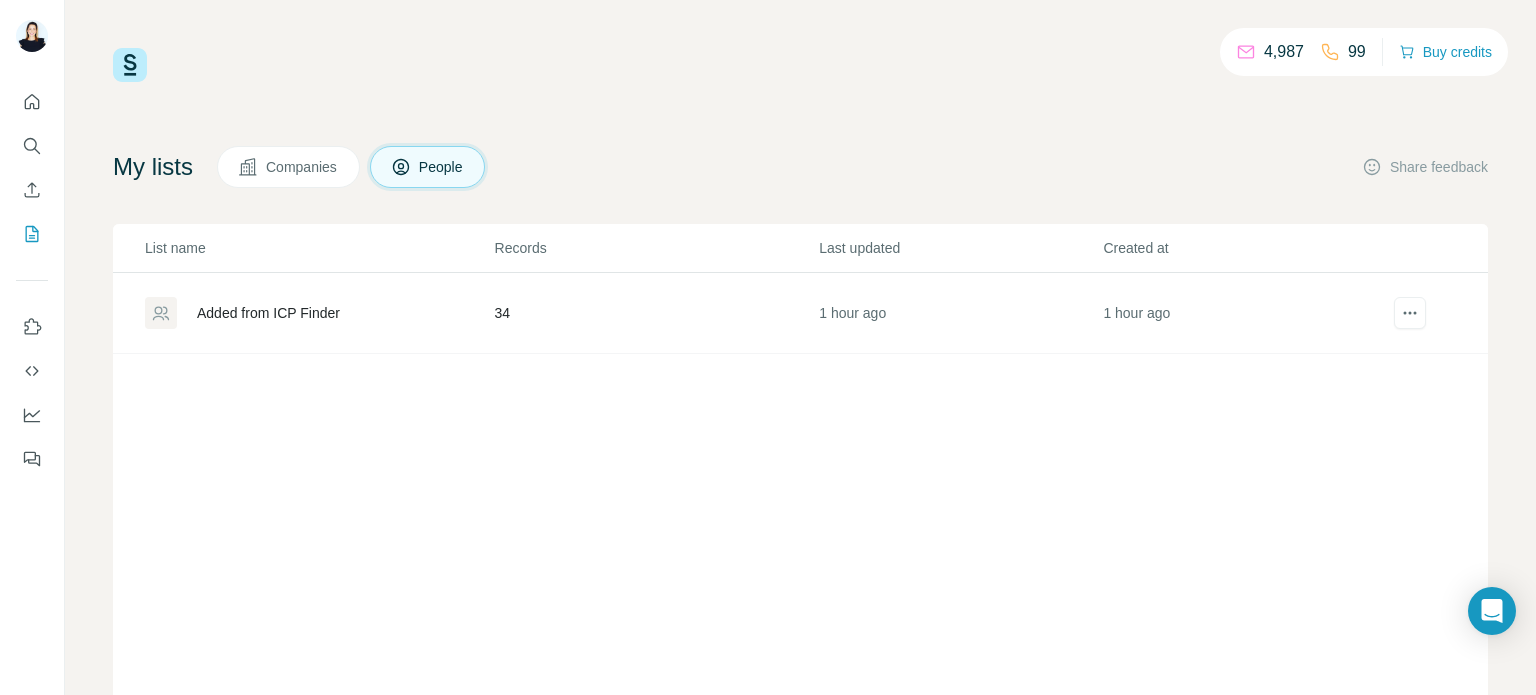 click on "Added from ICP Finder" at bounding box center (303, 313) 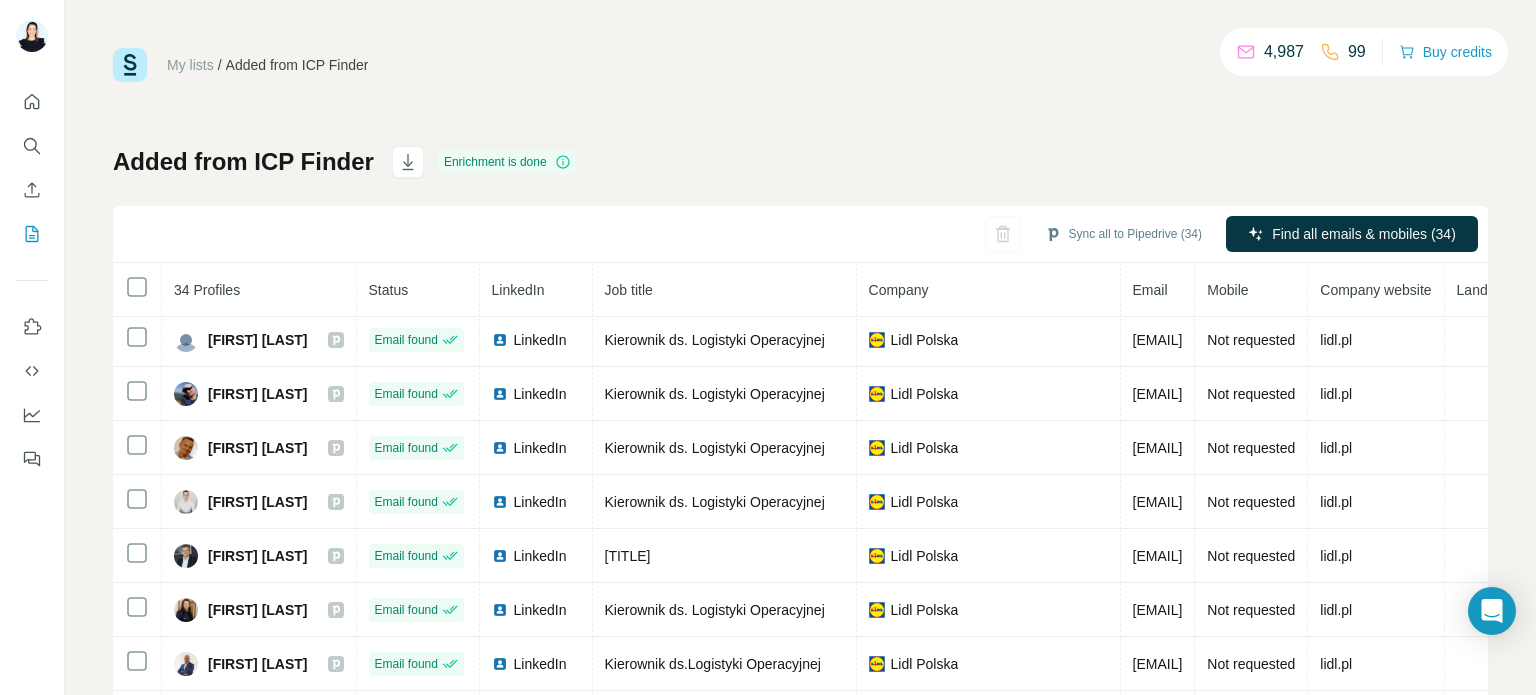 scroll, scrollTop: 1358, scrollLeft: 0, axis: vertical 